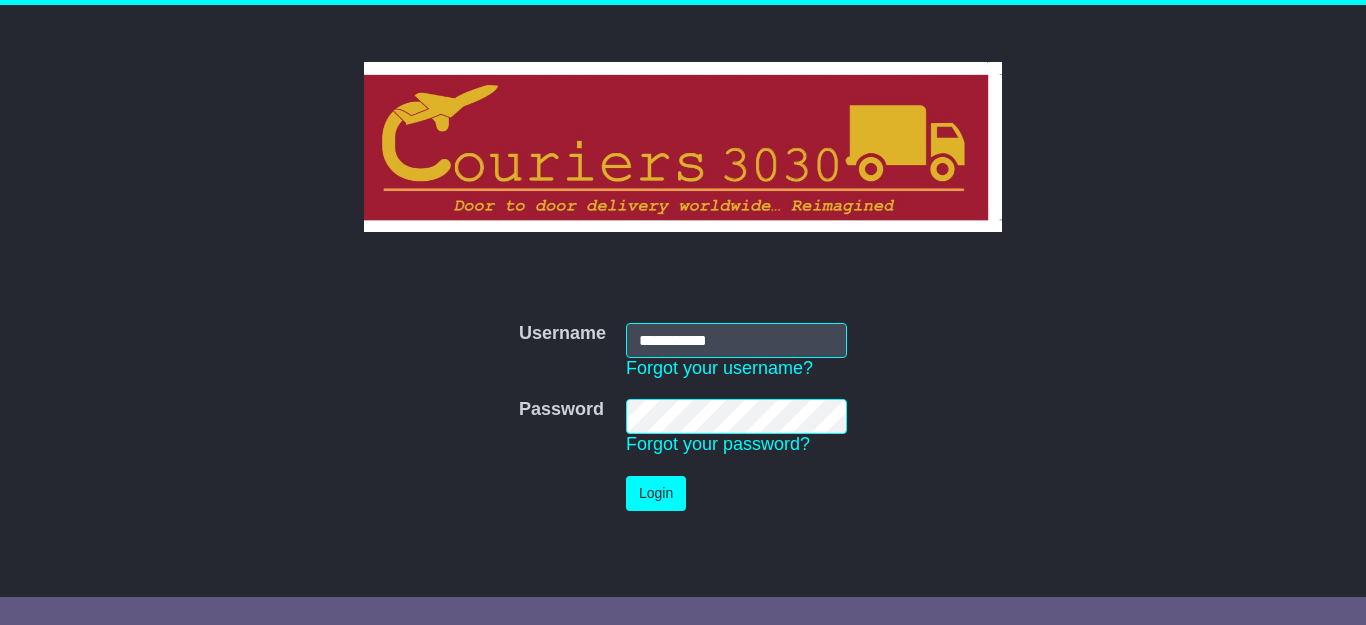scroll, scrollTop: 0, scrollLeft: 0, axis: both 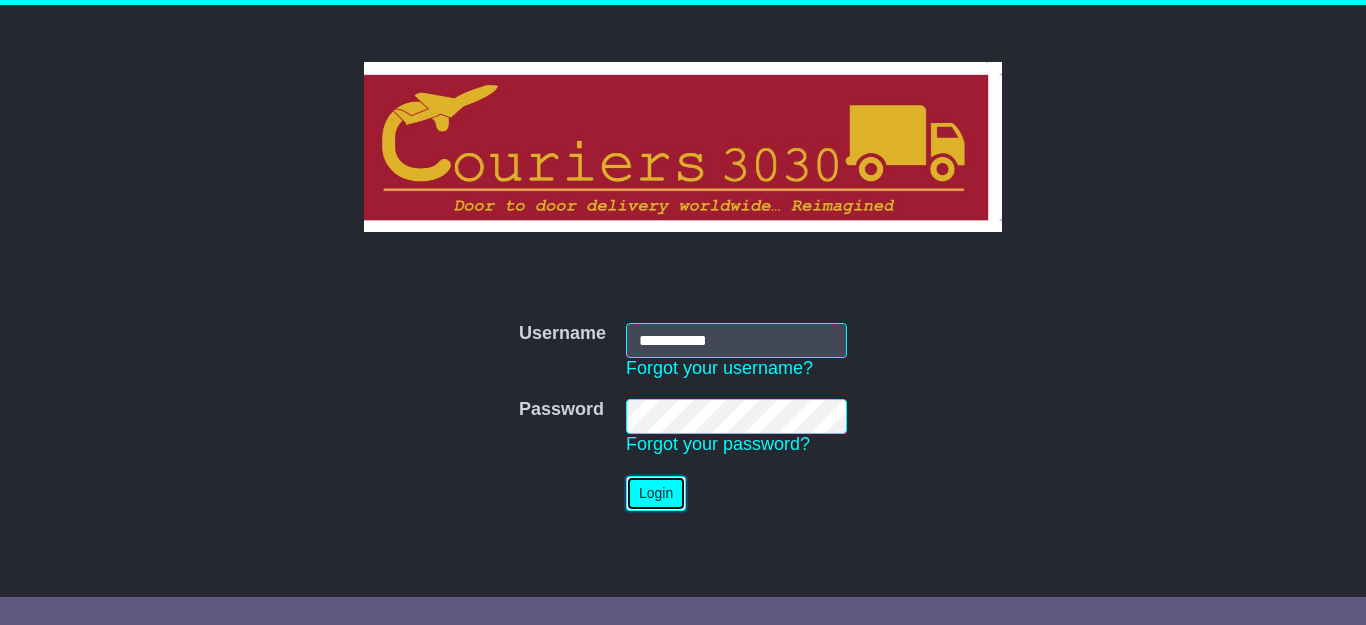 type 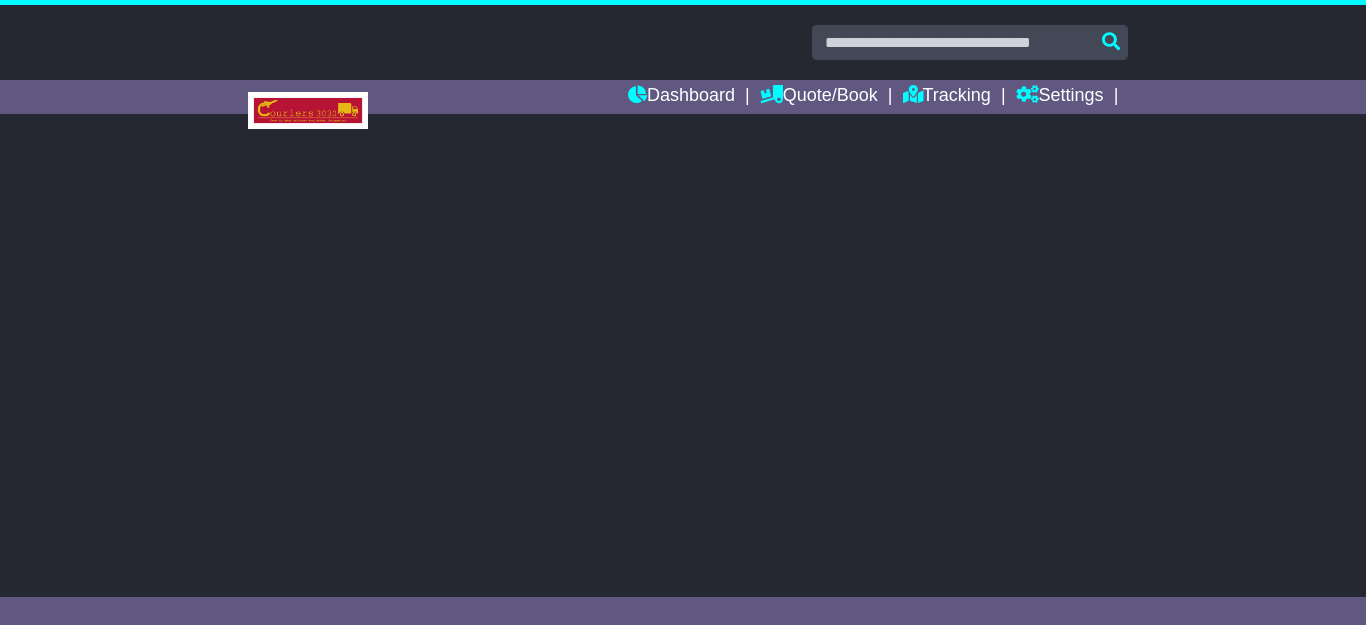 scroll, scrollTop: 0, scrollLeft: 0, axis: both 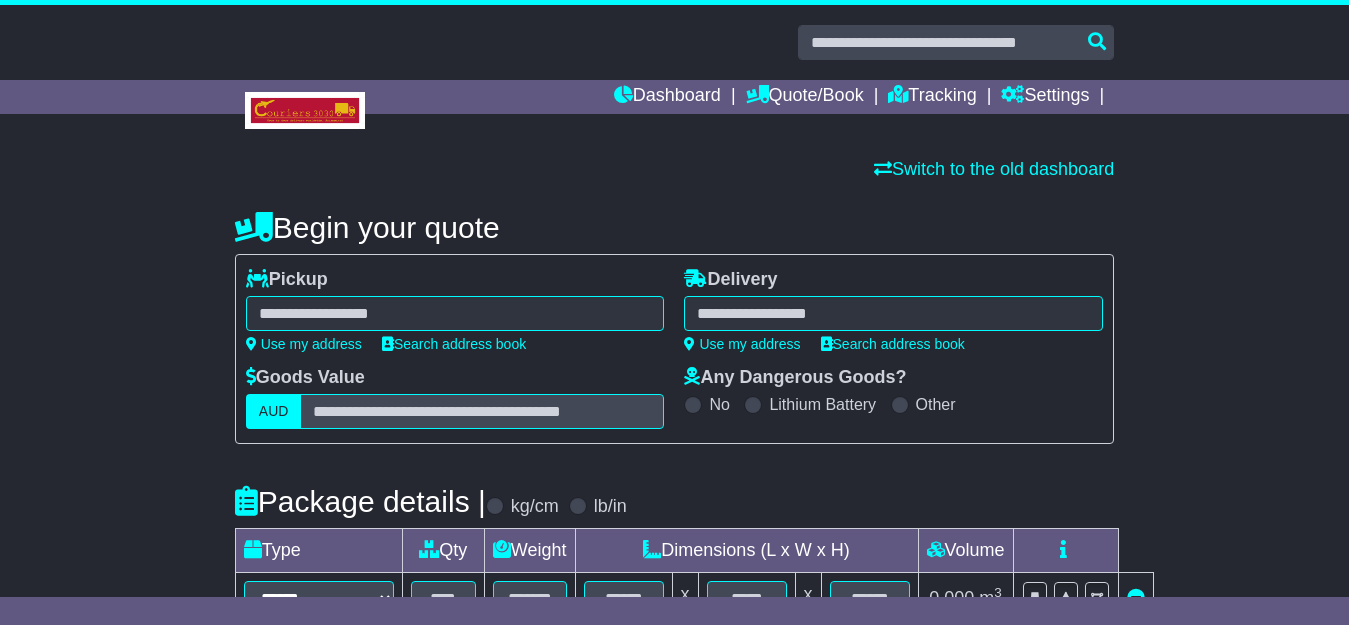 click at bounding box center [455, 313] 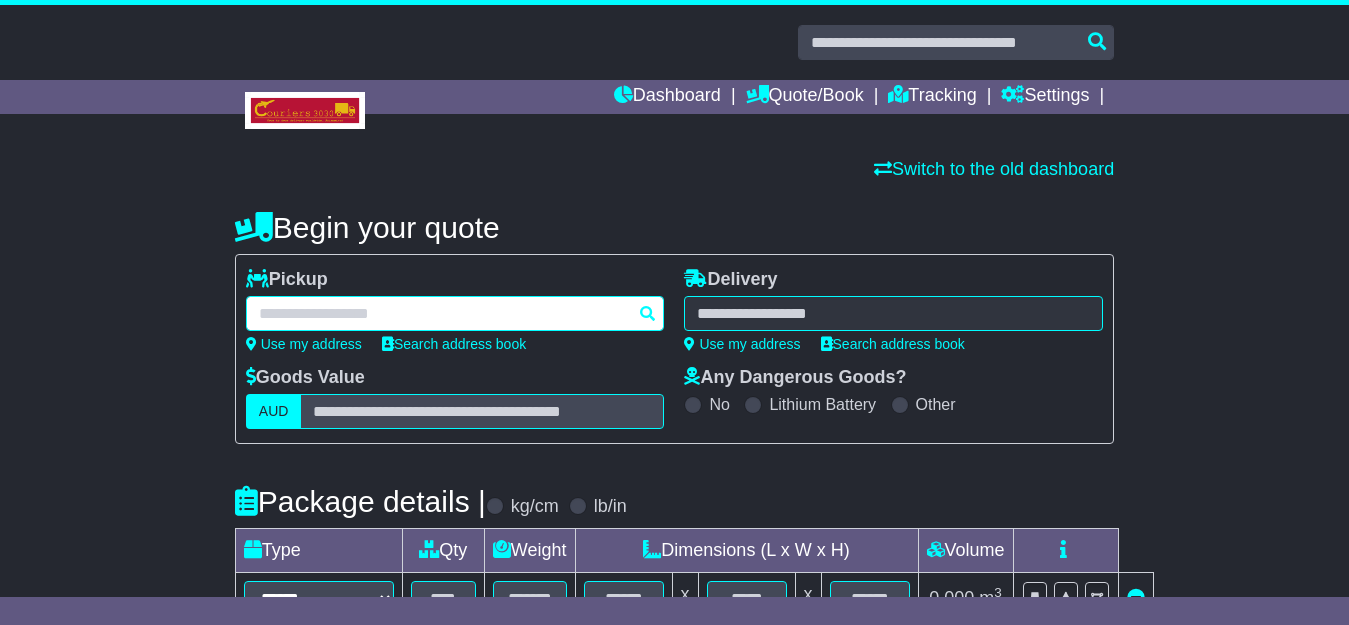 paste on "**********" 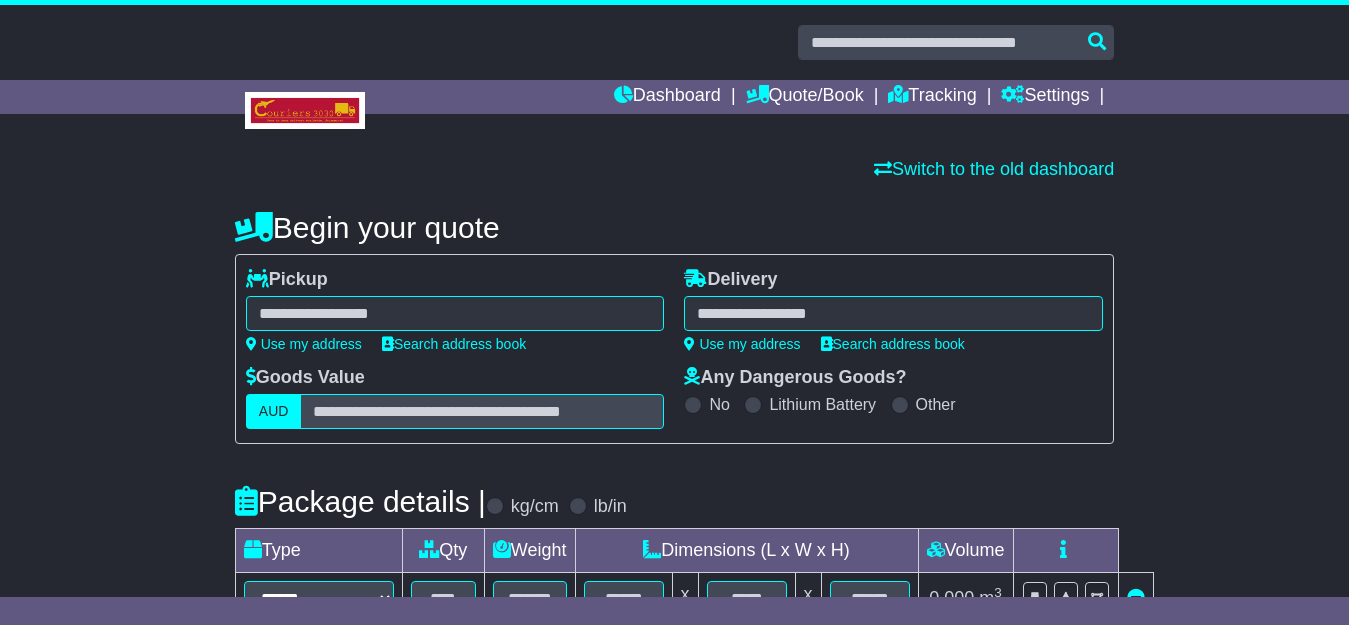 click on "**********" at bounding box center (455, 313) 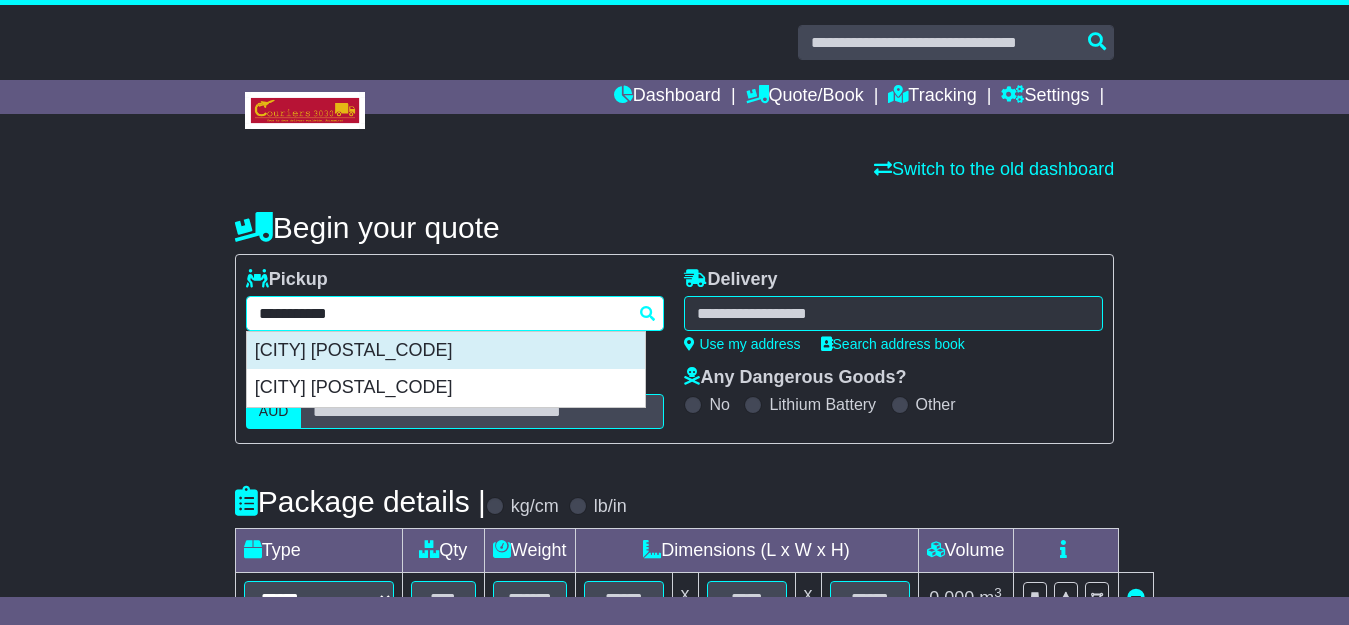 click on "SILVERWATER 2128" at bounding box center (446, 351) 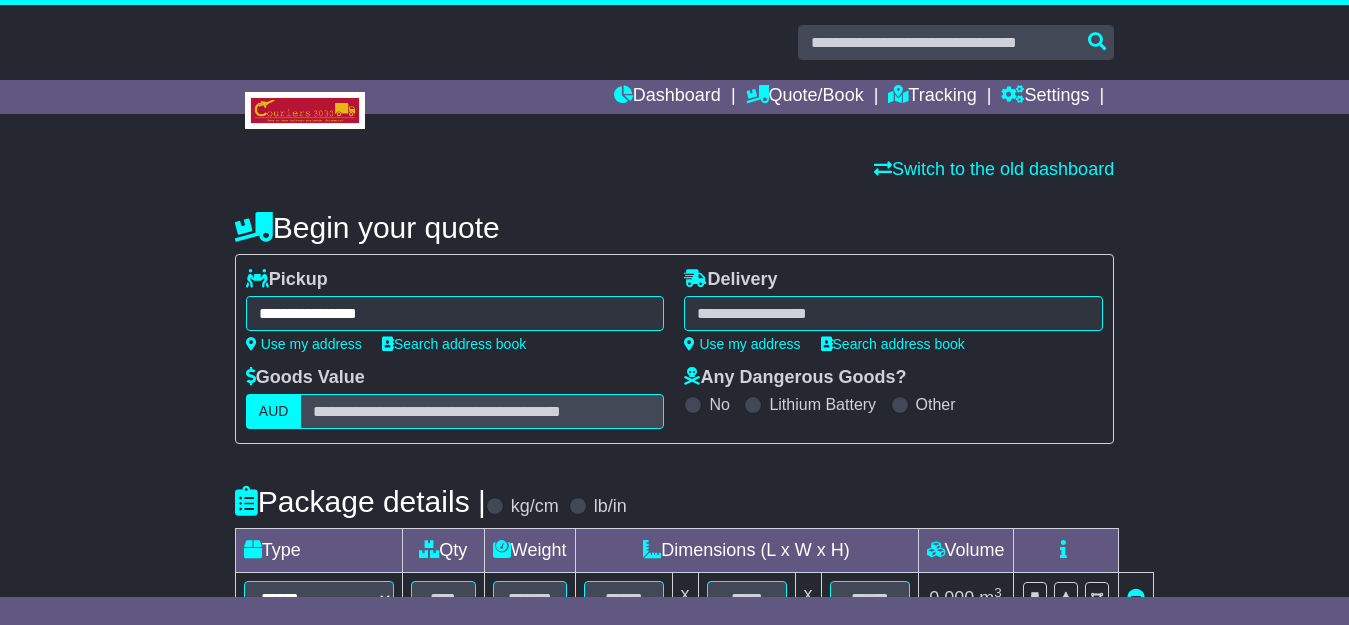 type on "**********" 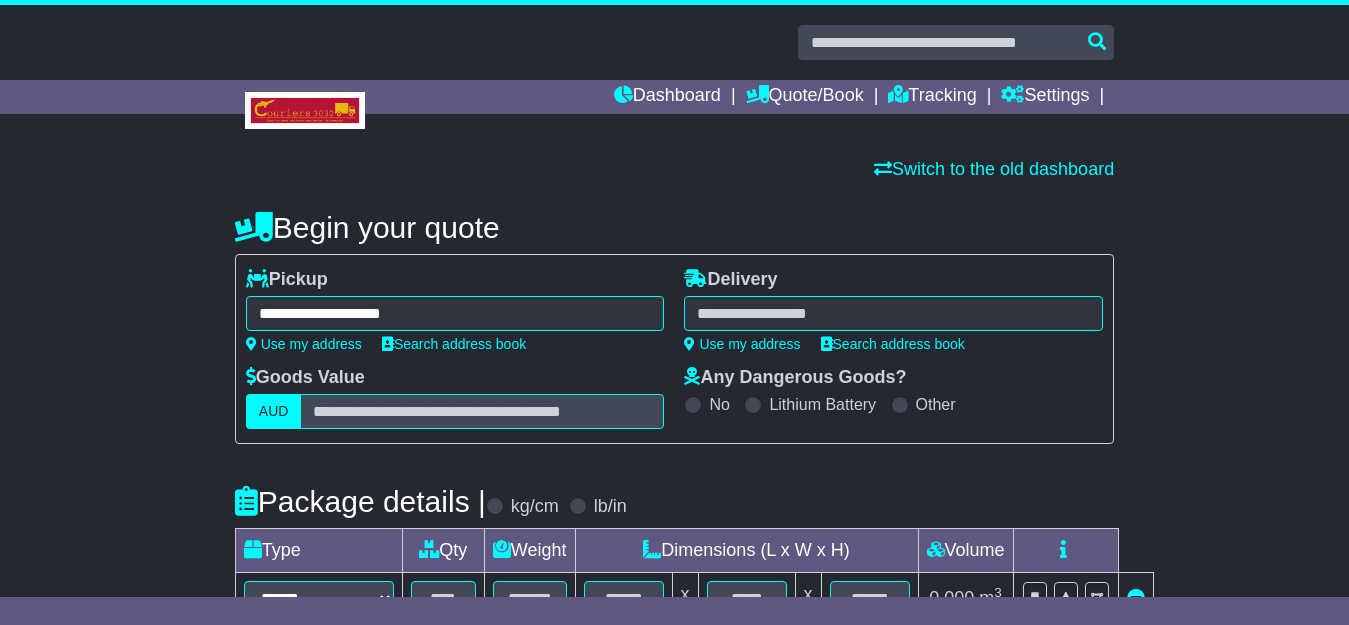 click at bounding box center (893, 313) 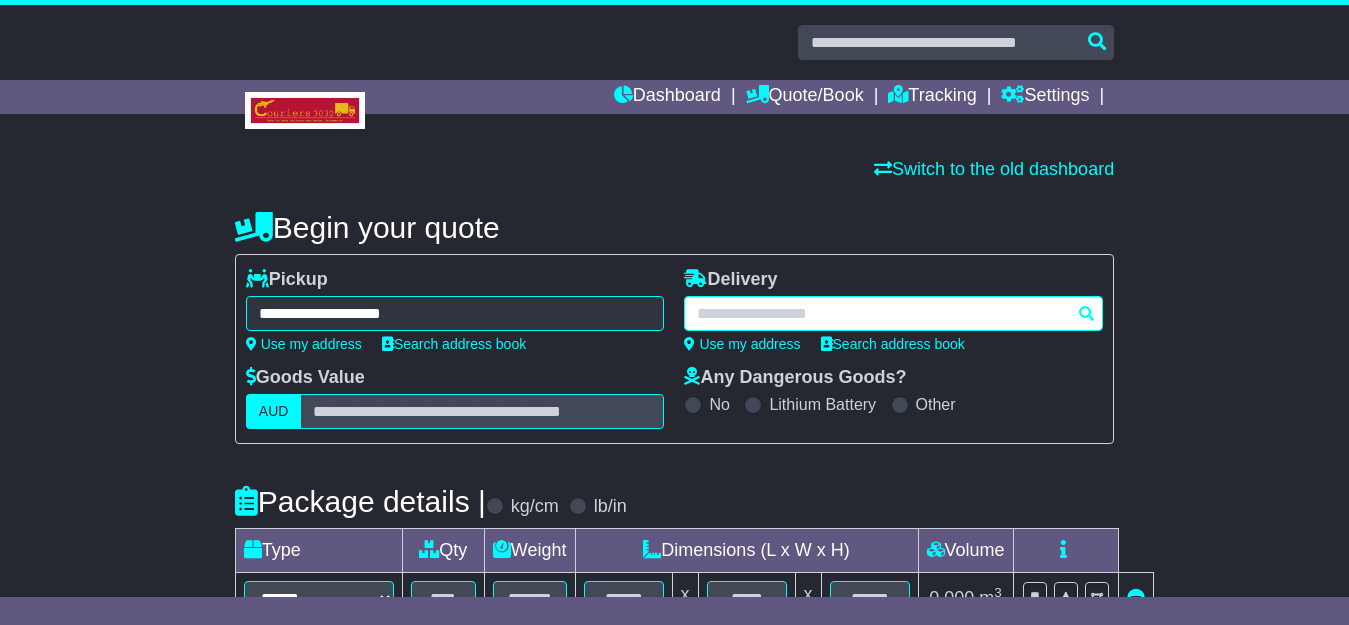 paste on "**********" 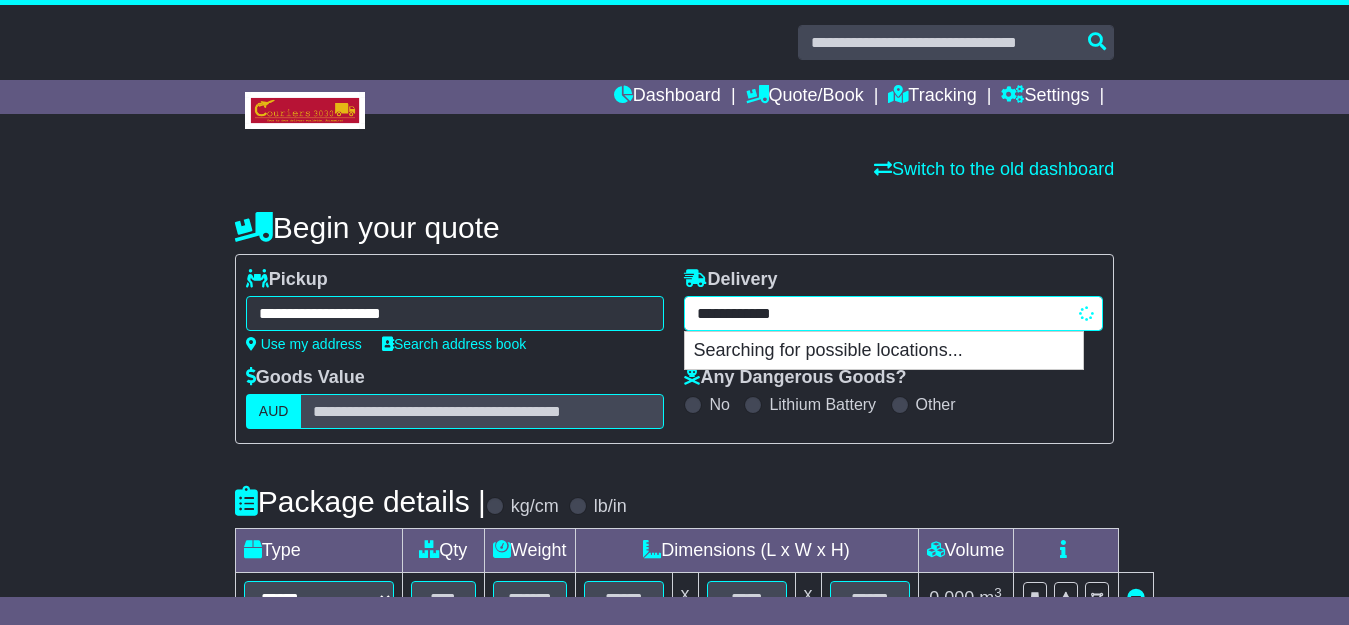 click on "**********" at bounding box center [893, 313] 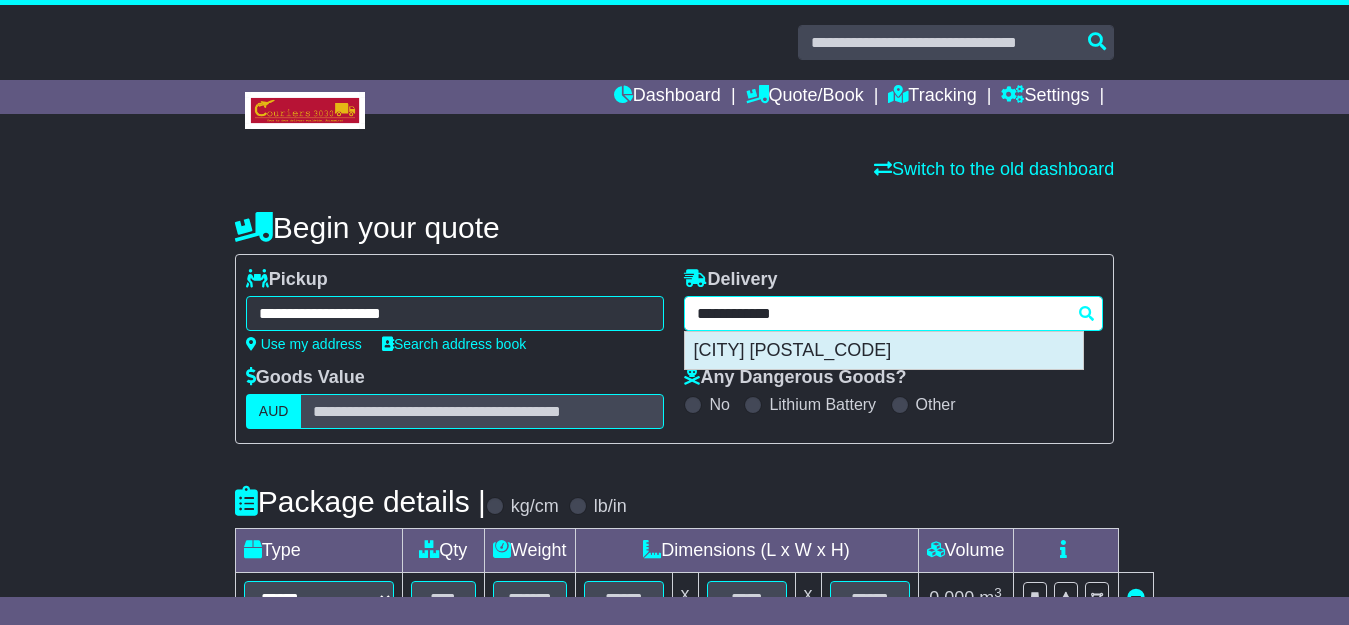 click on "FORRESTFIELD 6058" at bounding box center [884, 351] 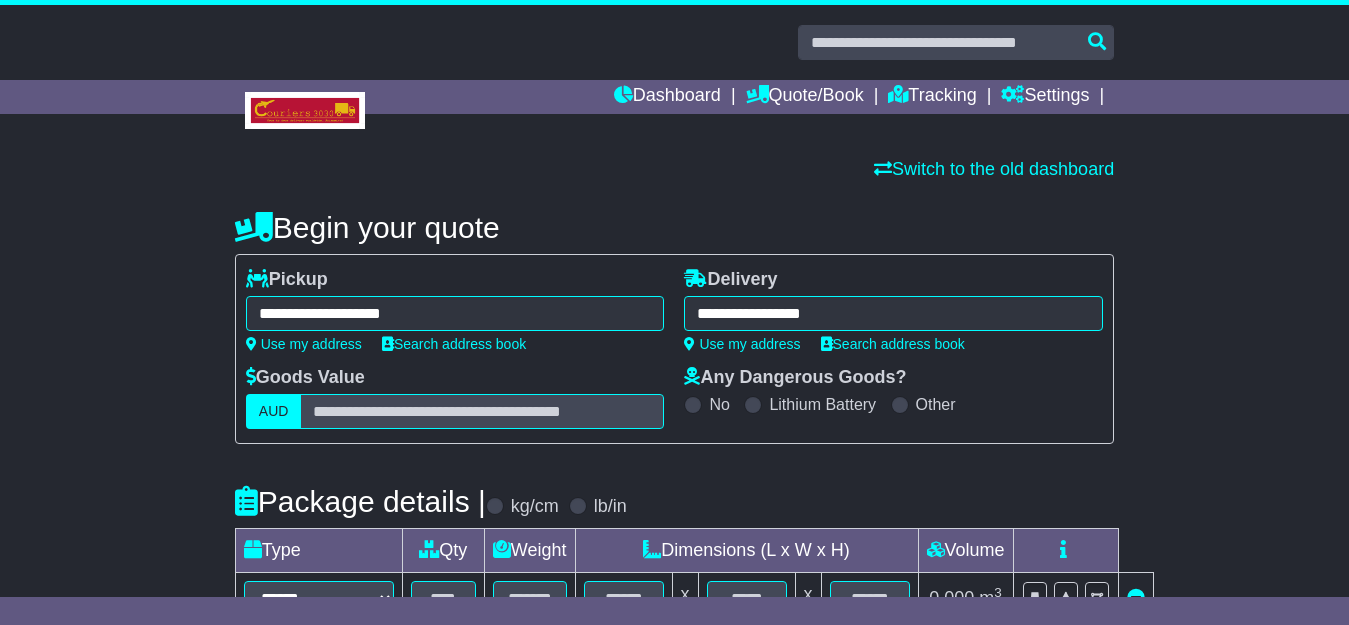type on "**********" 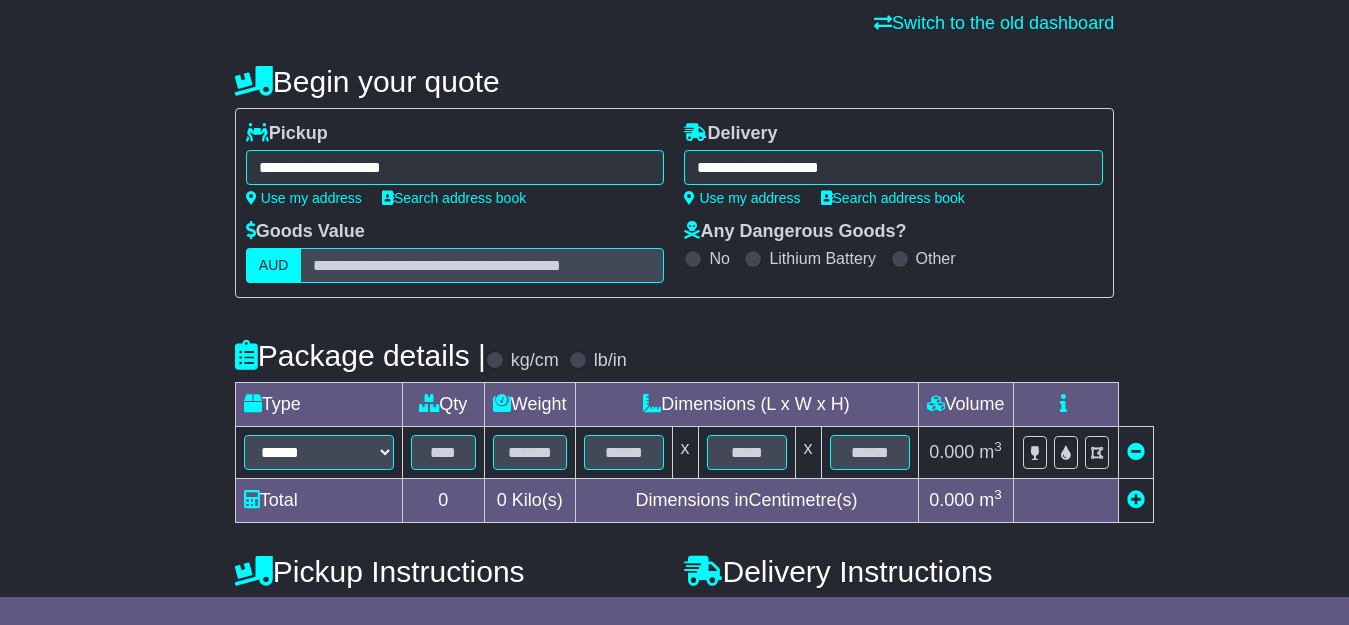 scroll, scrollTop: 168, scrollLeft: 0, axis: vertical 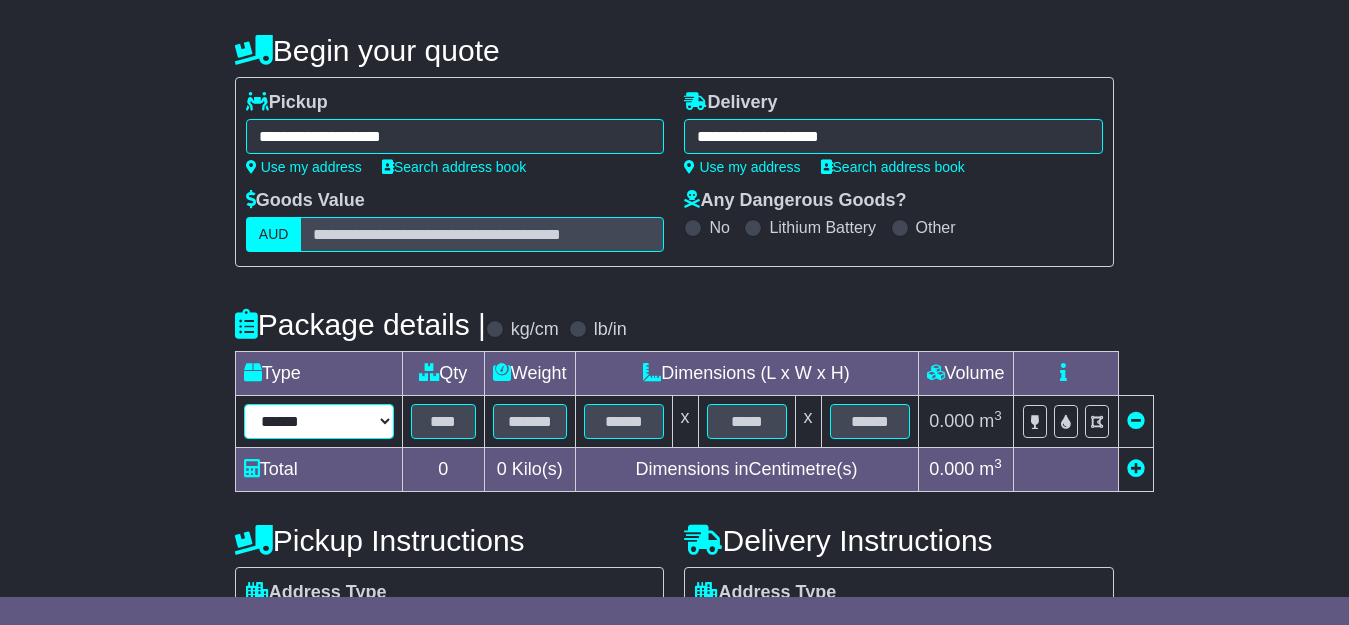 click on "****** ****** *** ******** ***** **** **** ****** *** *******" at bounding box center [319, 421] 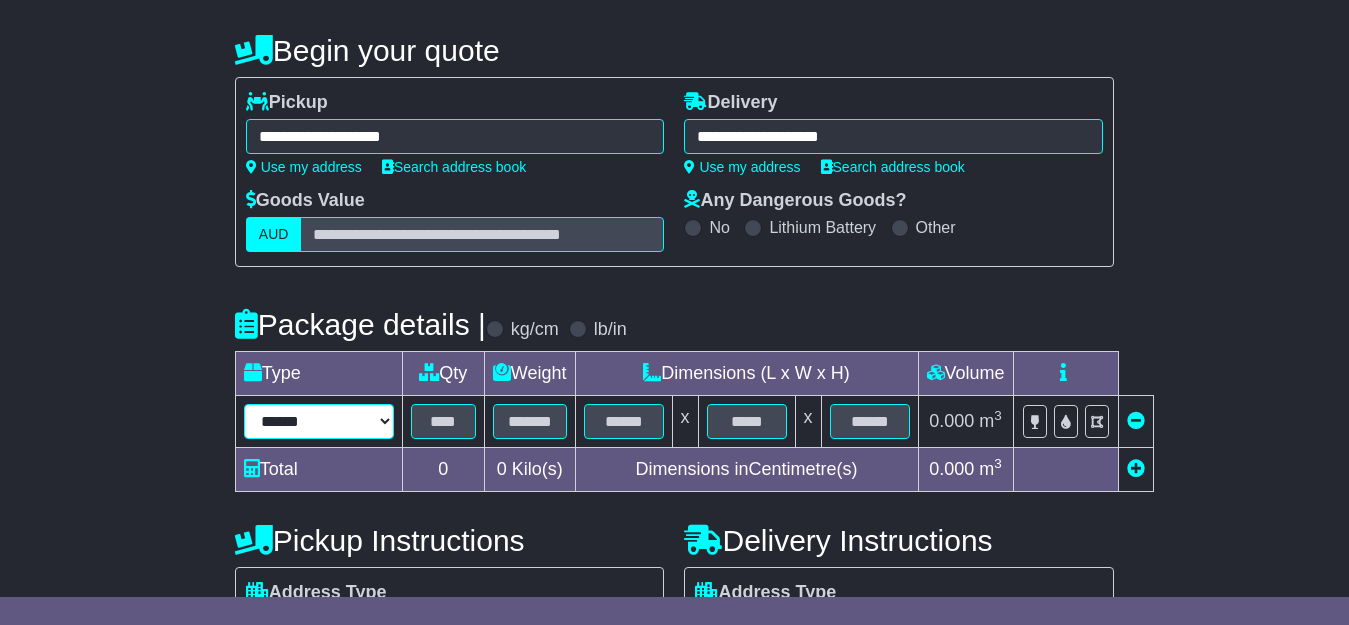click on "****** ****** *** ******** ***** **** **** ****** *** *******" at bounding box center (319, 421) 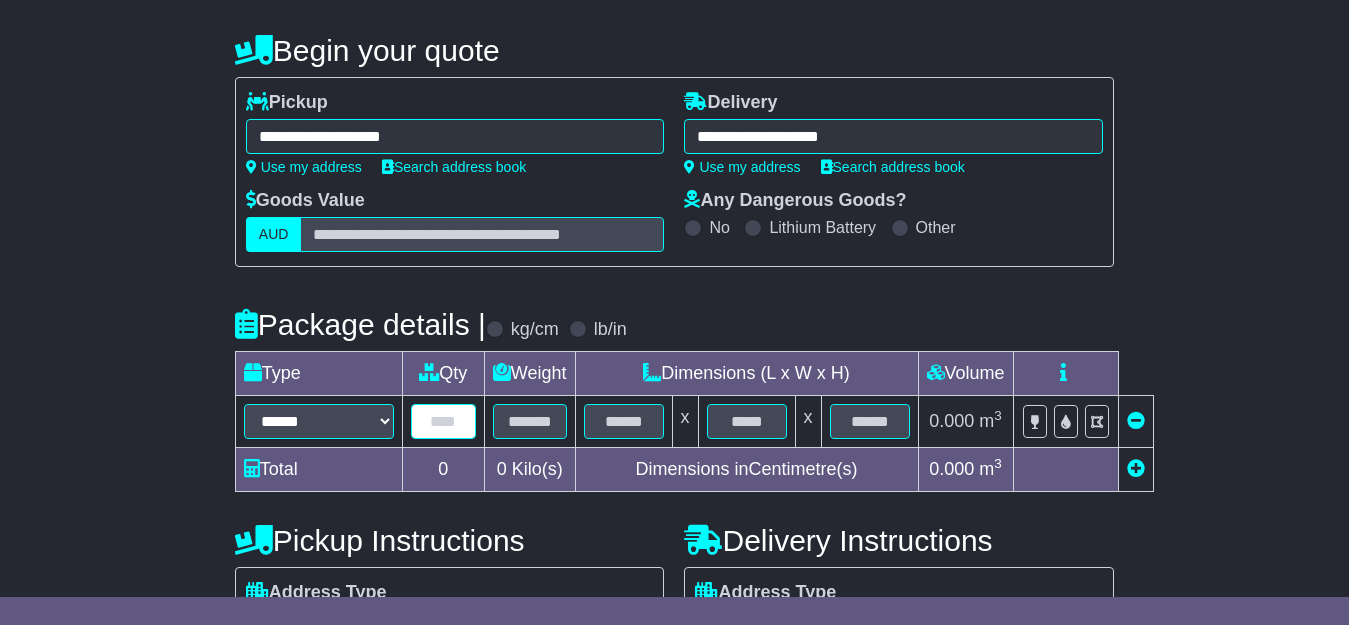 click at bounding box center [443, 421] 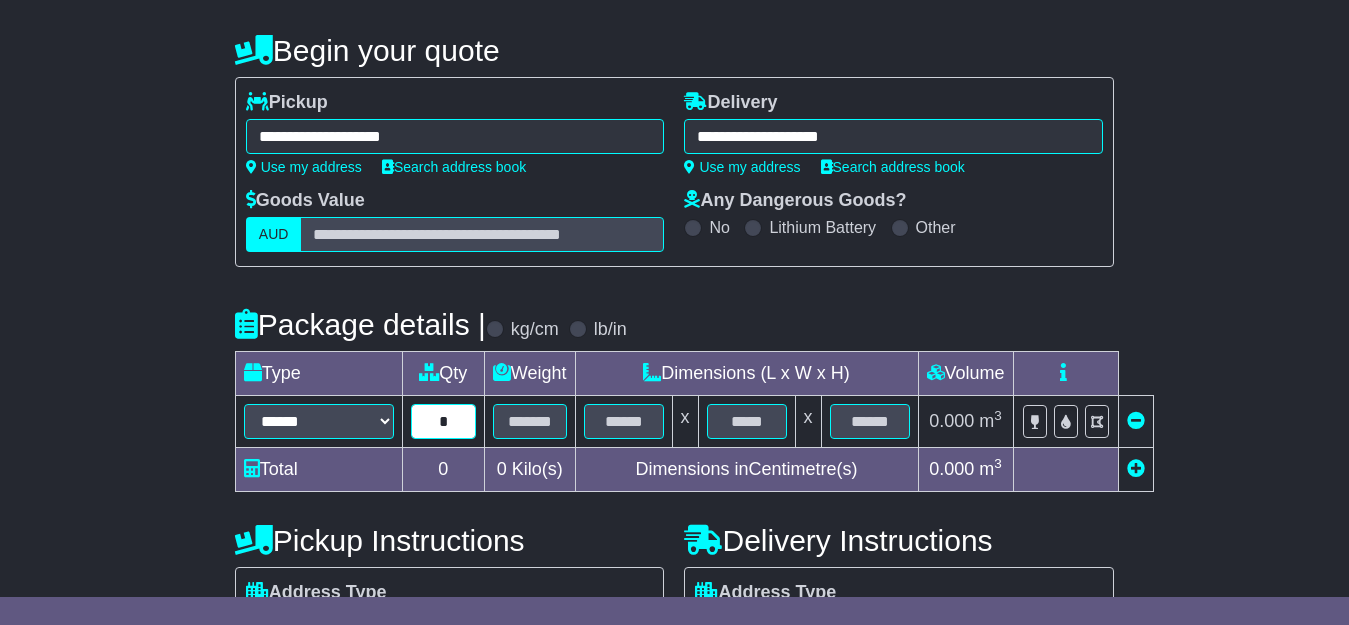 type on "*" 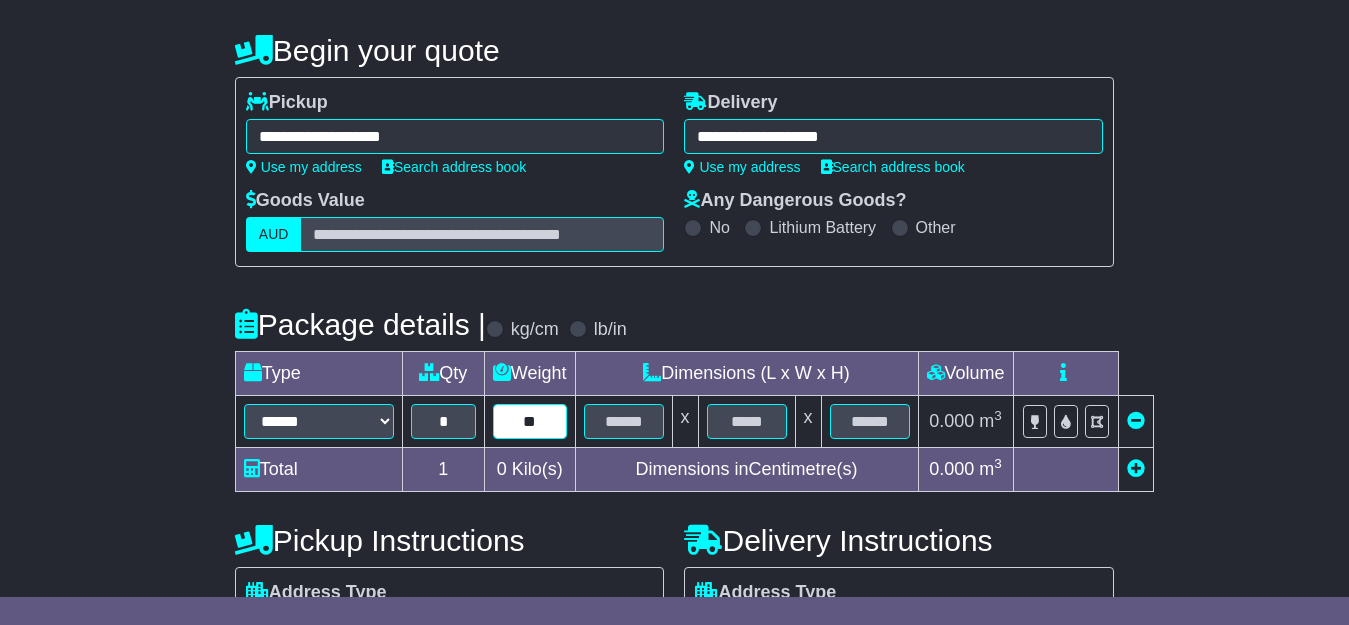 type on "**" 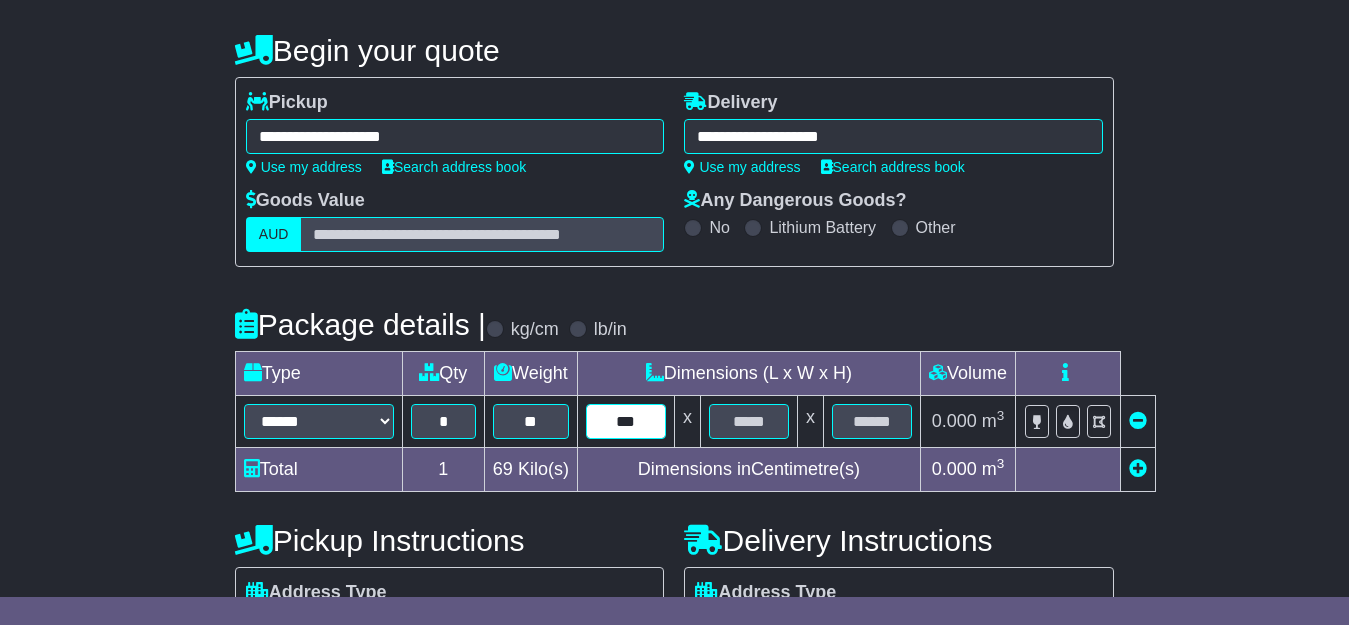 type on "***" 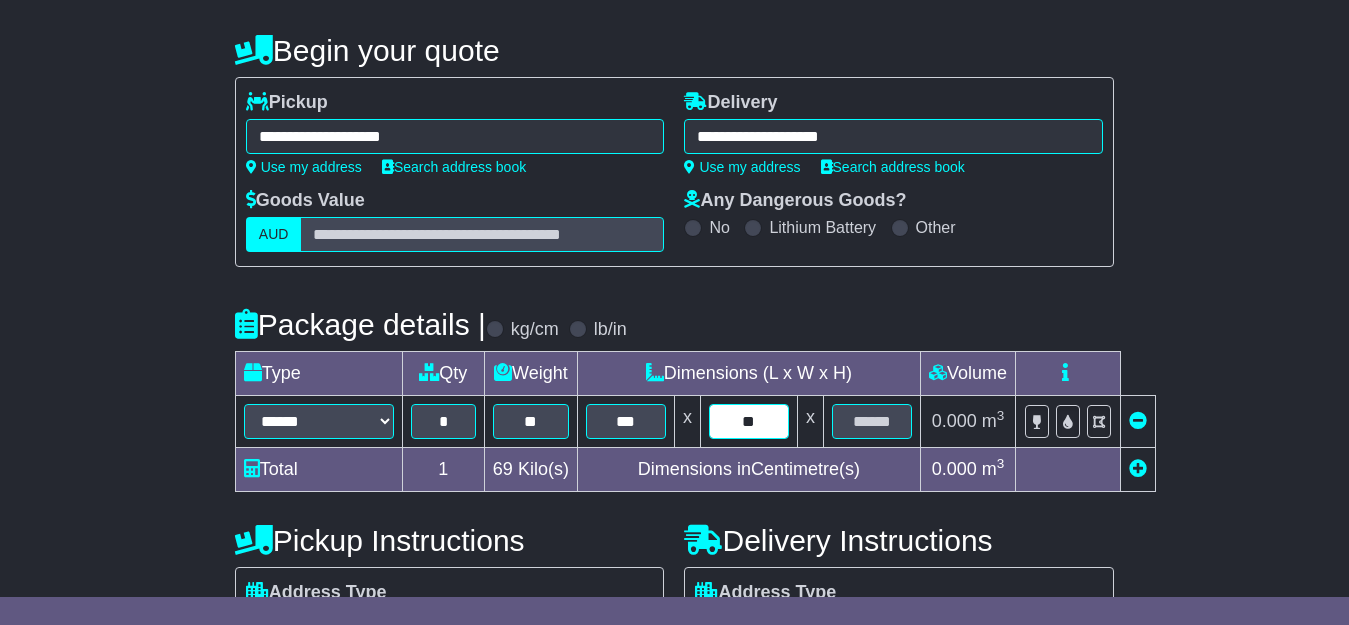 type on "**" 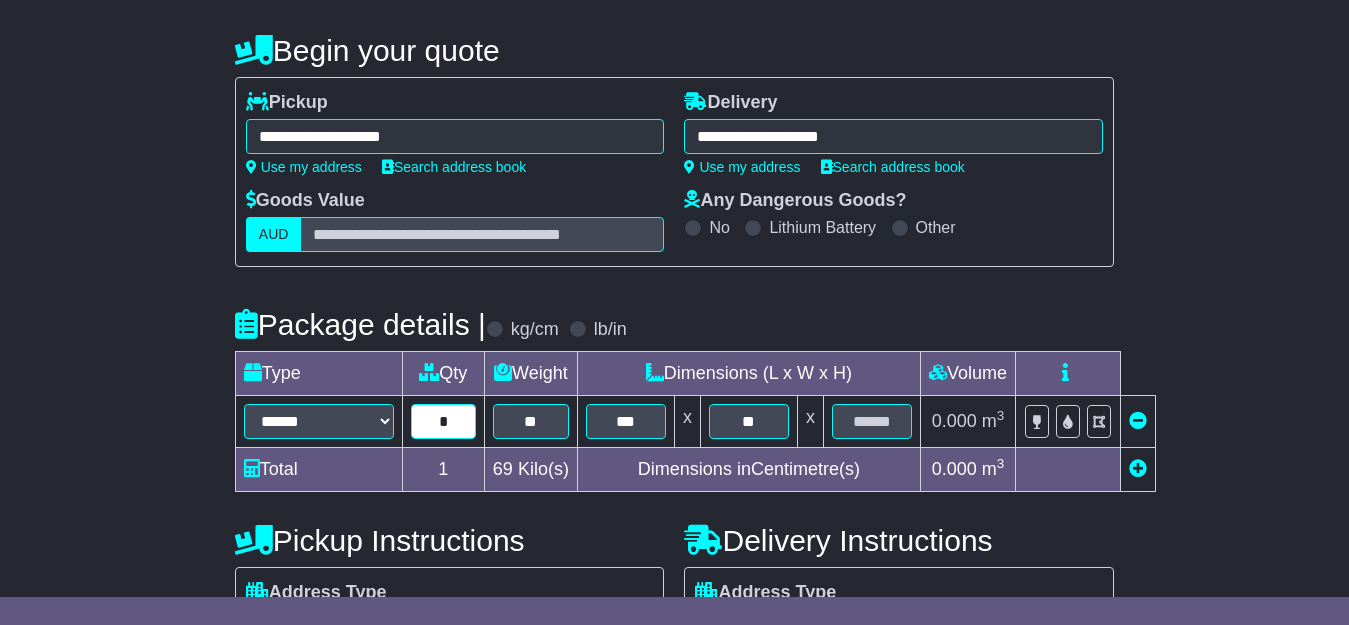 click on "*" at bounding box center [443, 421] 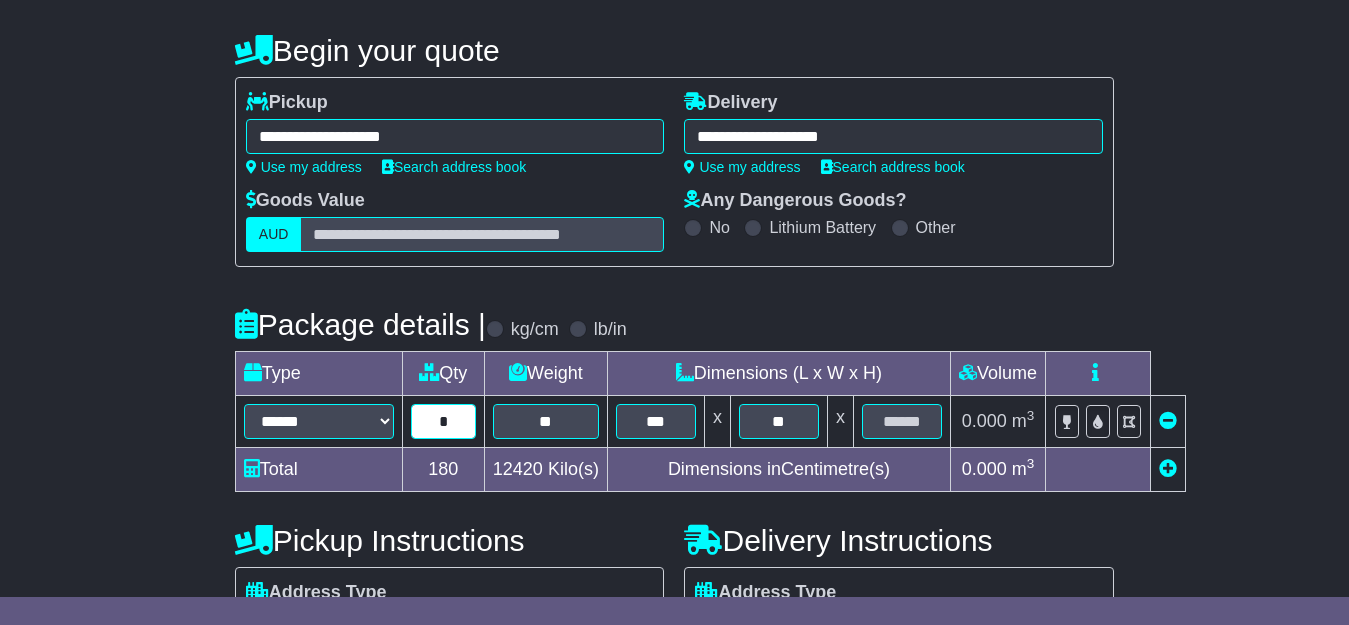 type on "*" 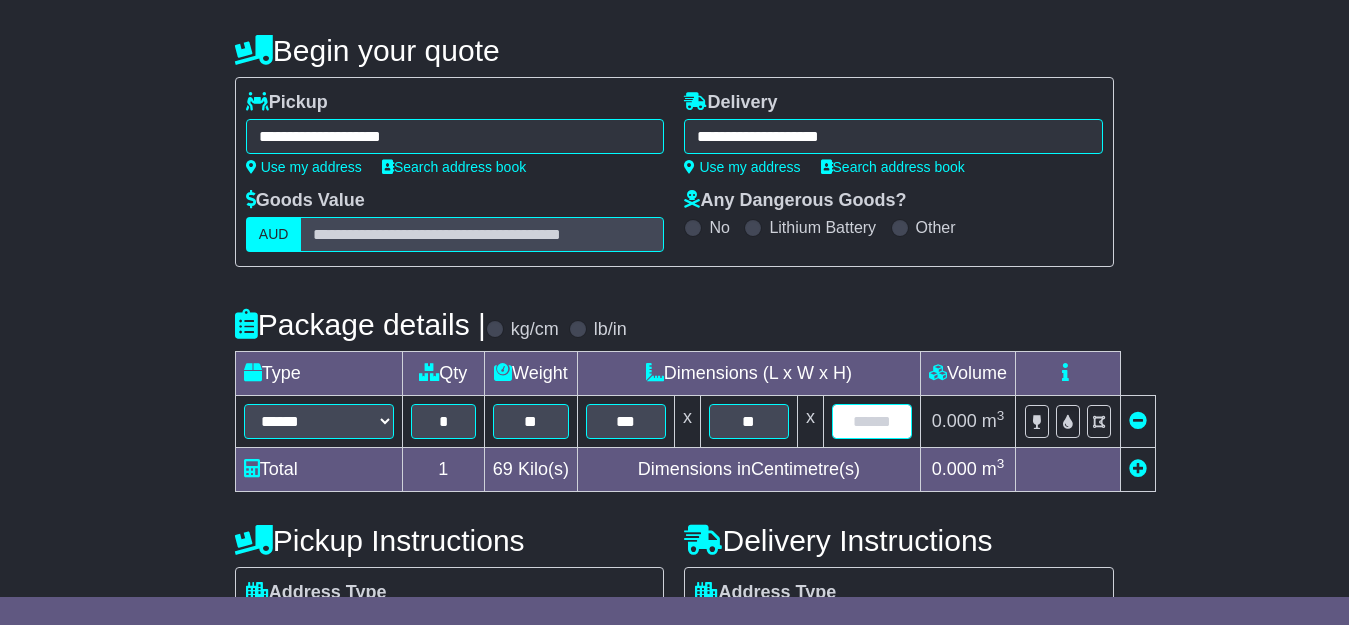 type on "*" 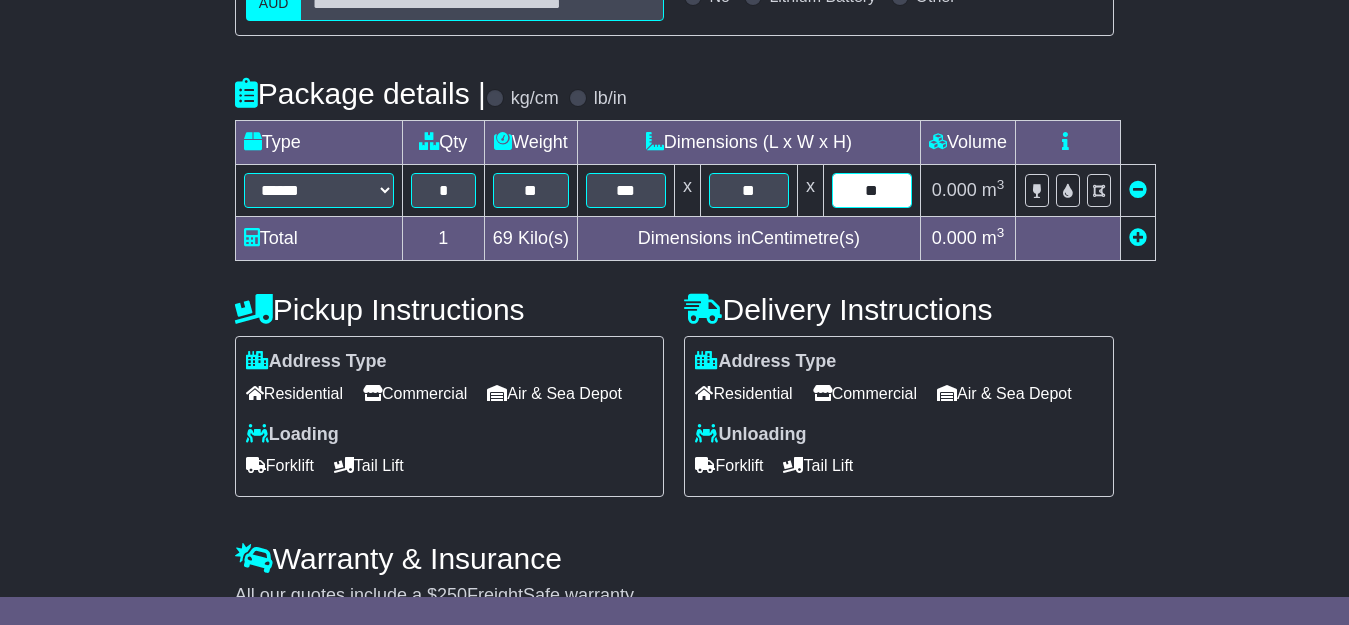 scroll, scrollTop: 414, scrollLeft: 0, axis: vertical 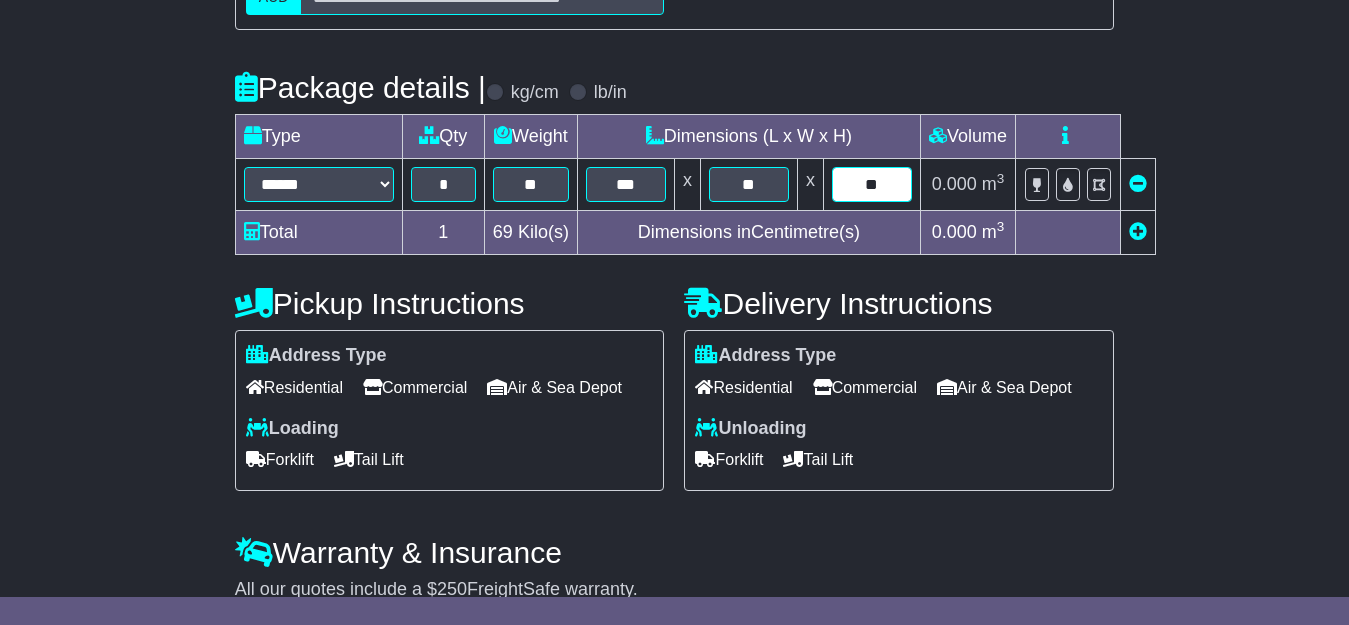 type on "**" 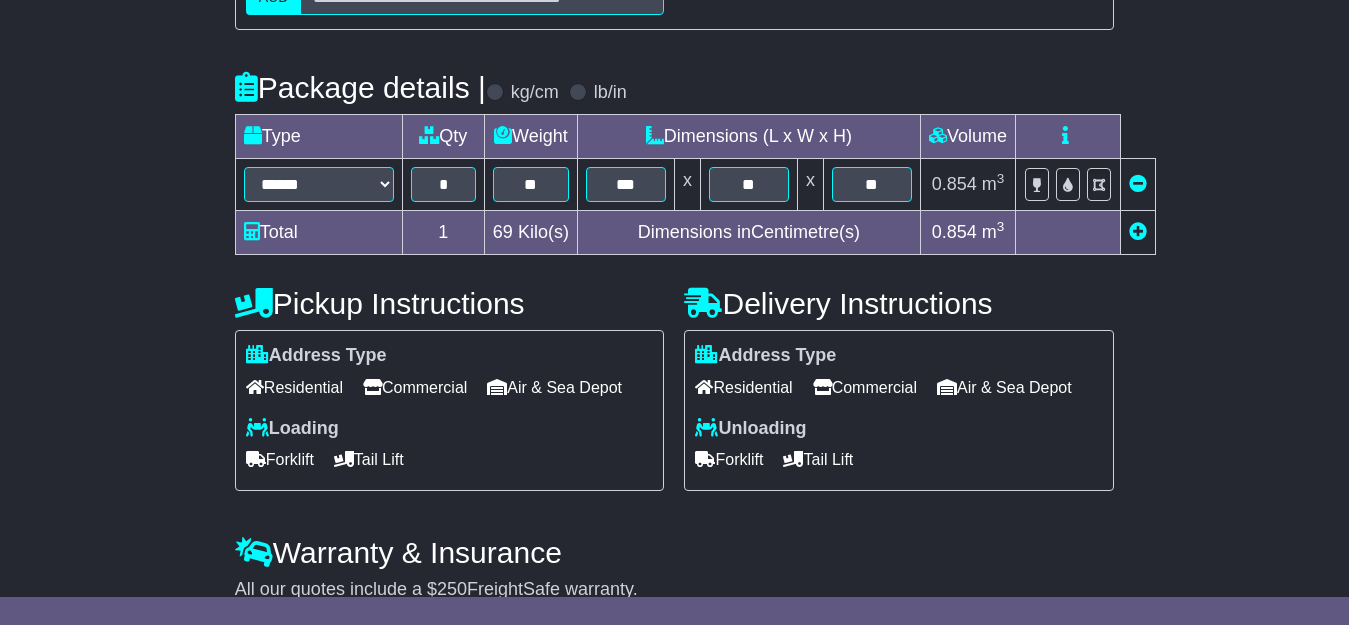 click on "Commercial" at bounding box center (415, 387) 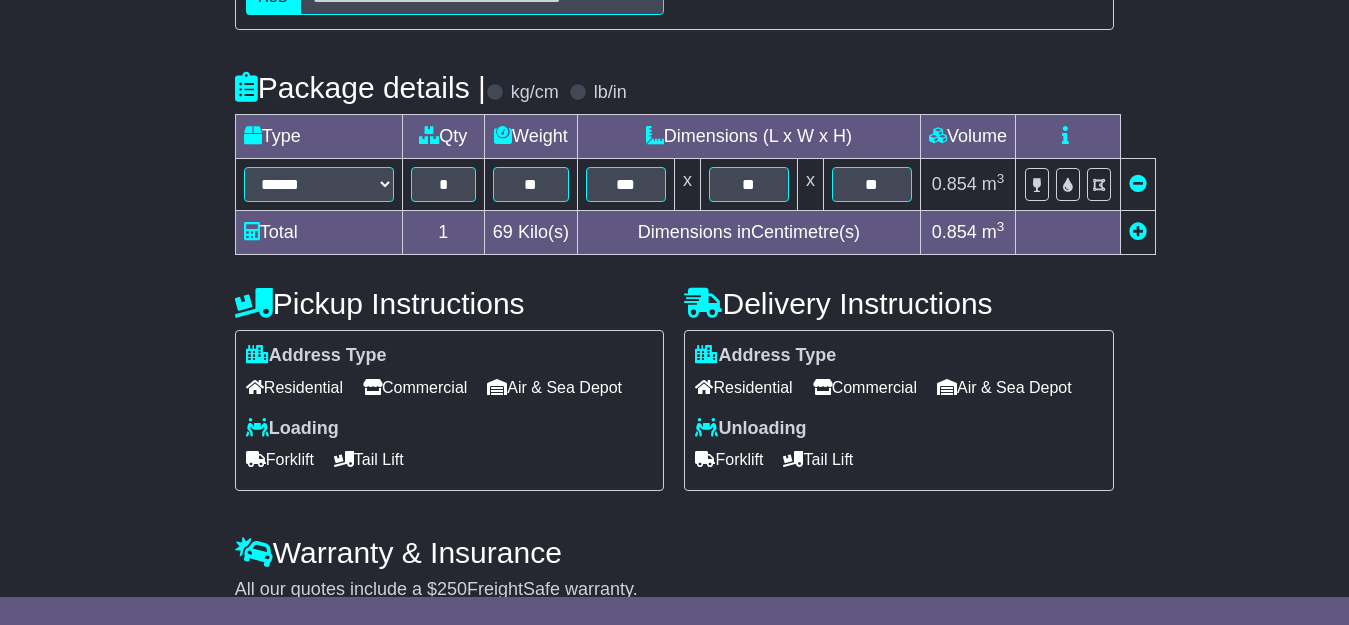 click on "Tail Lift" at bounding box center (369, 459) 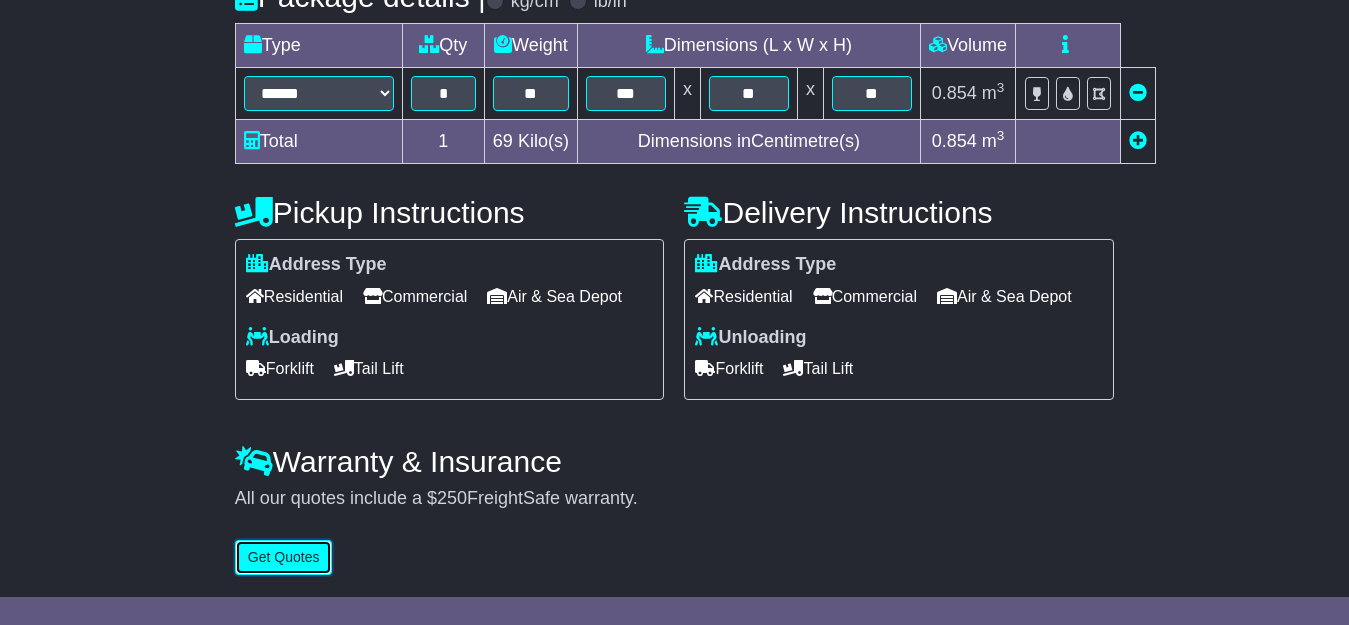 type 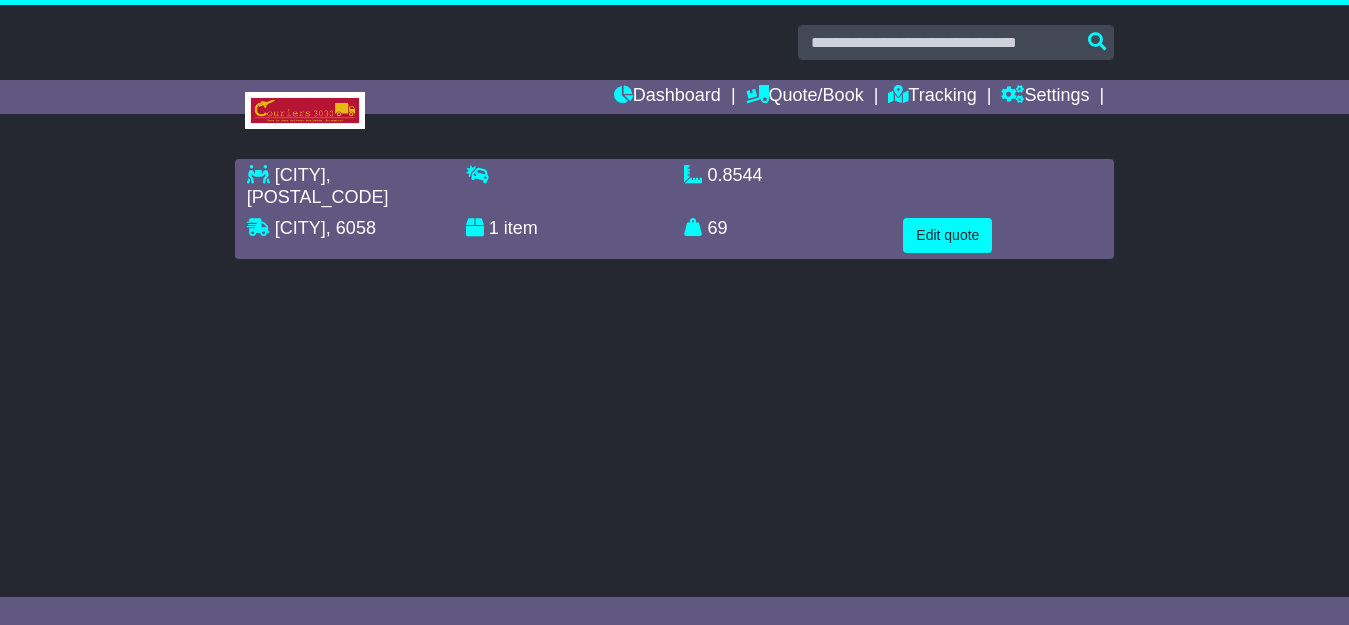 scroll, scrollTop: 0, scrollLeft: 0, axis: both 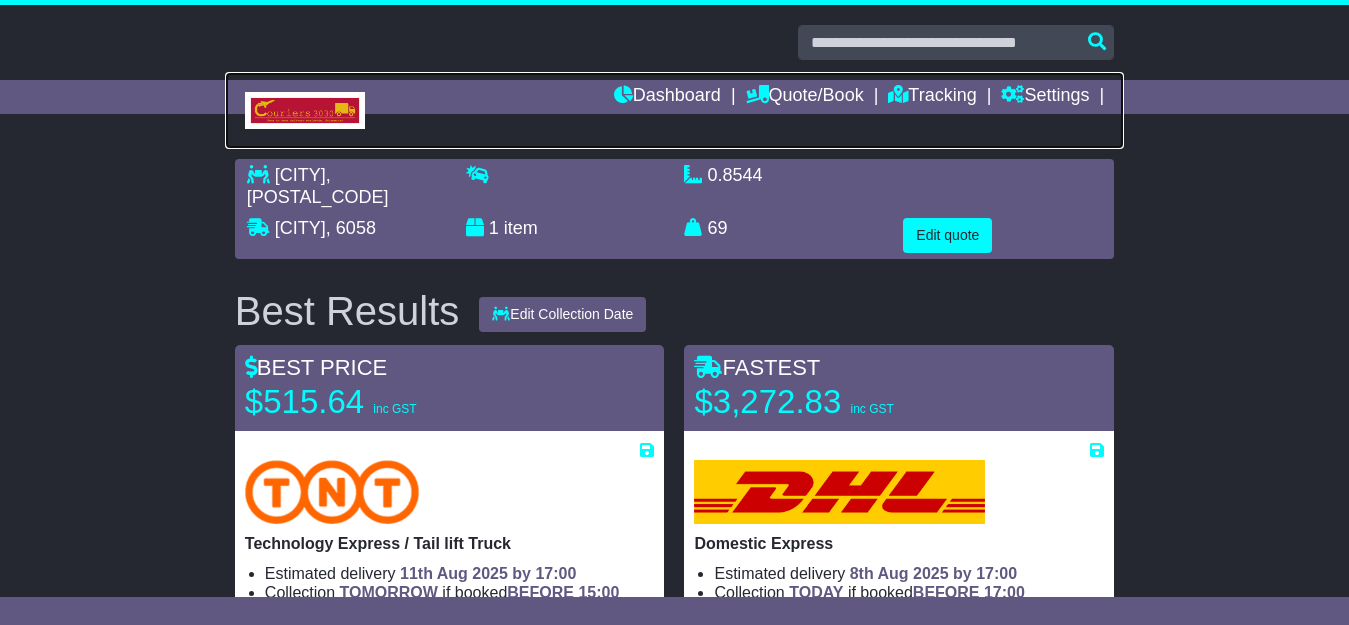 click at bounding box center (674, 110) 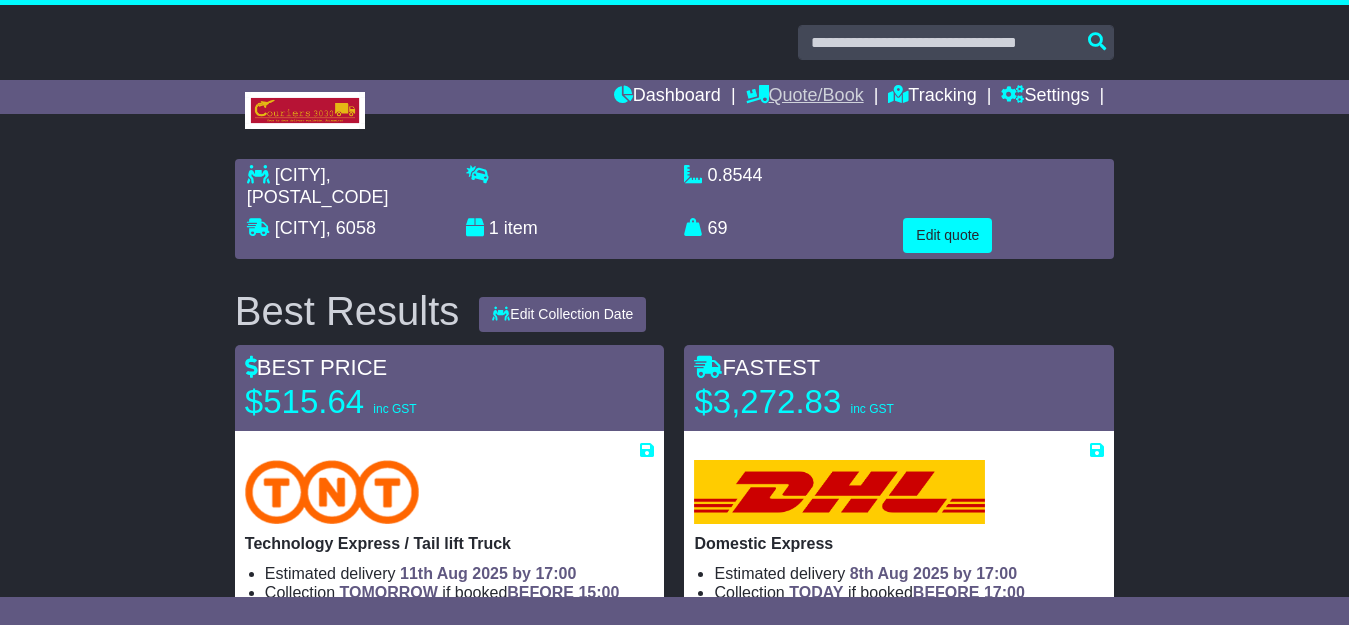 click on "Quote/Book" at bounding box center [805, 97] 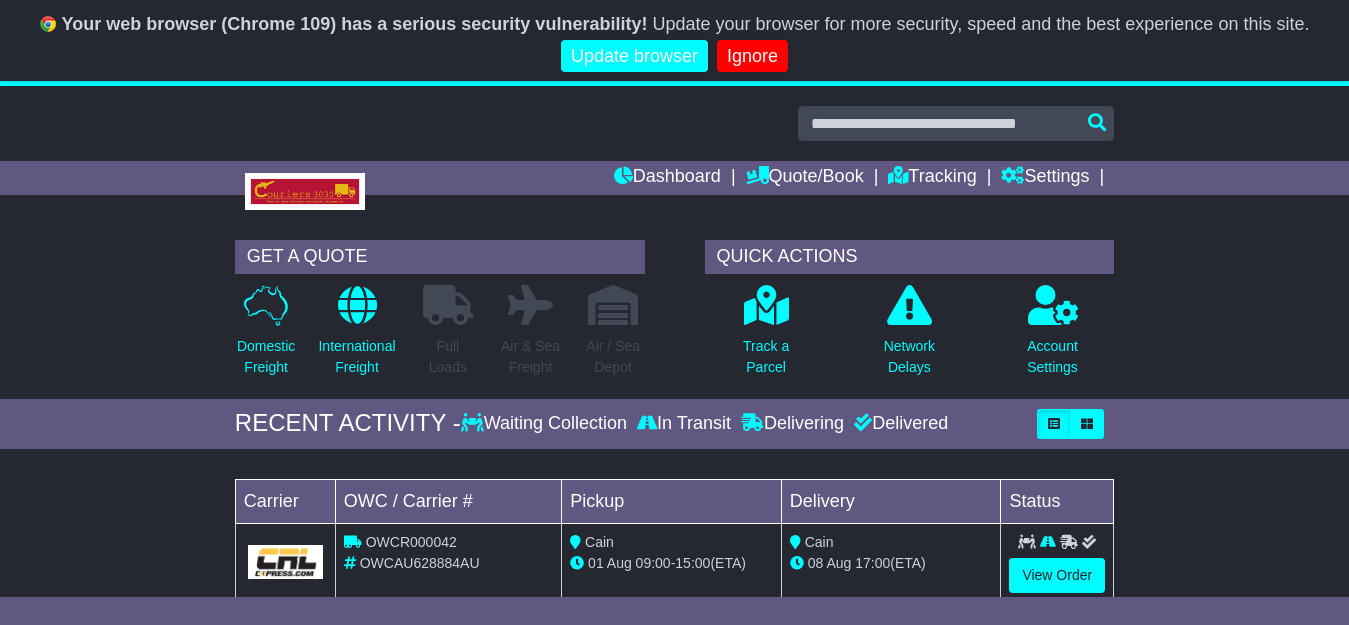 scroll, scrollTop: 0, scrollLeft: 0, axis: both 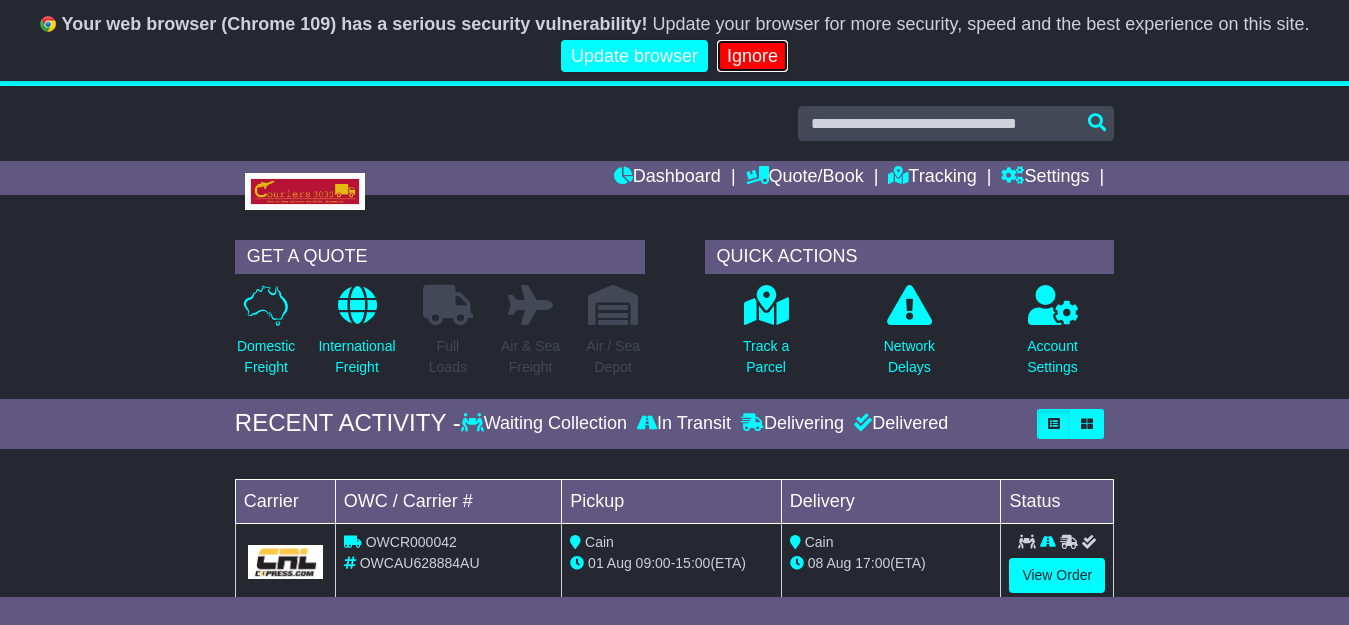 click on "Ignore" at bounding box center (752, 56) 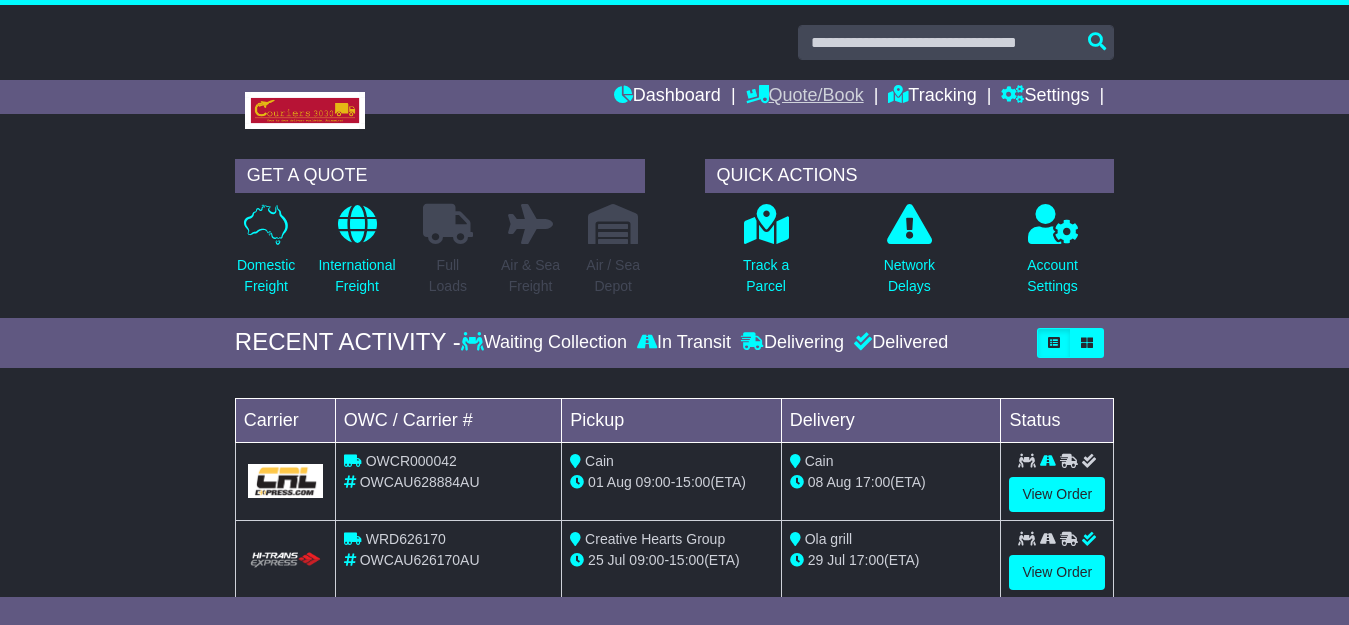 click on "Quote/Book" at bounding box center (805, 97) 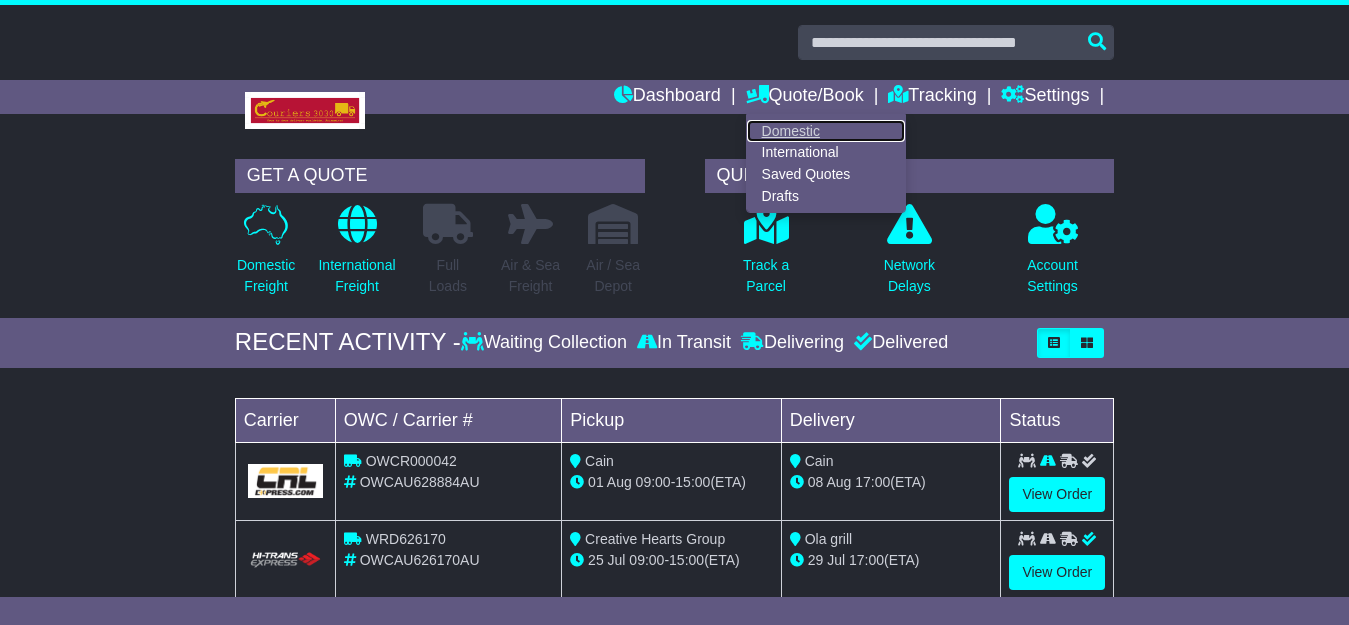click on "Domestic" at bounding box center [826, 131] 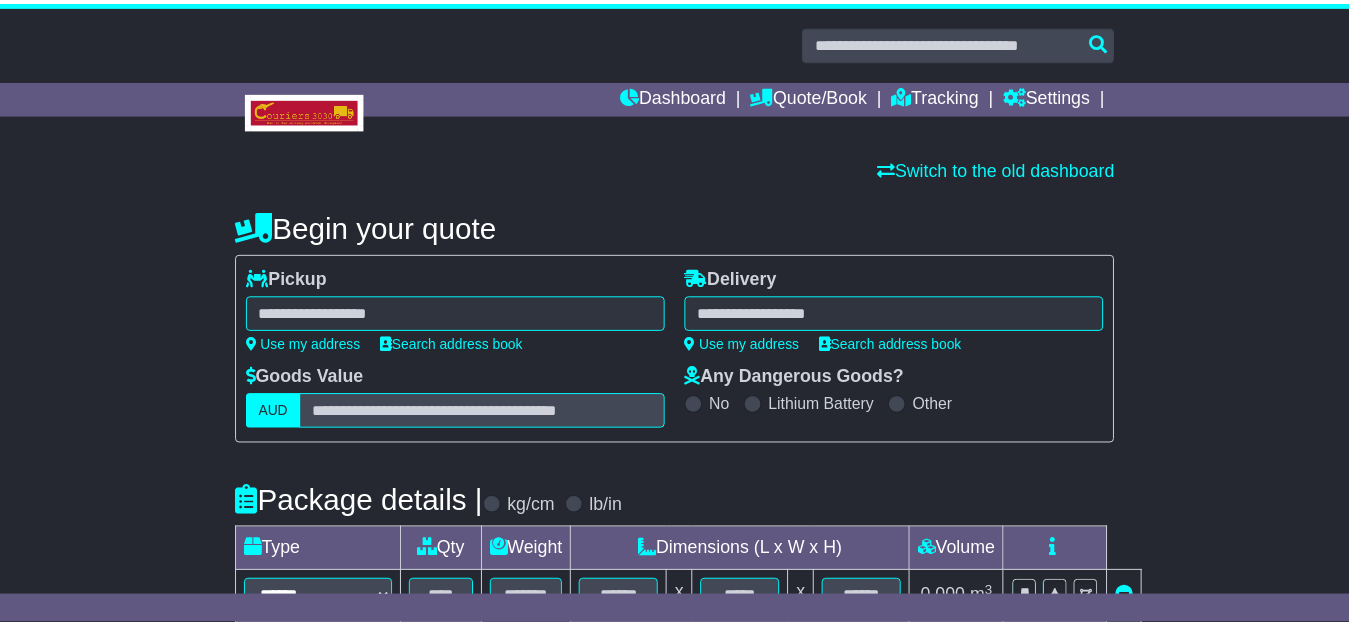 scroll, scrollTop: 0, scrollLeft: 0, axis: both 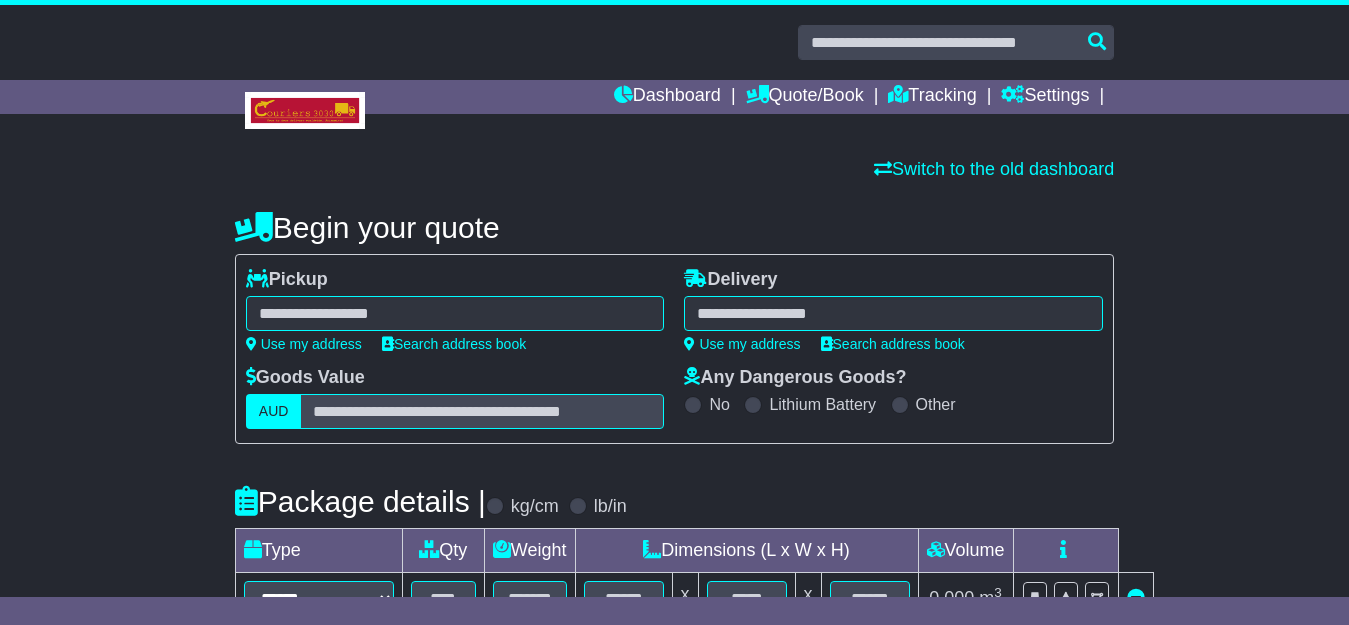 click at bounding box center (455, 313) 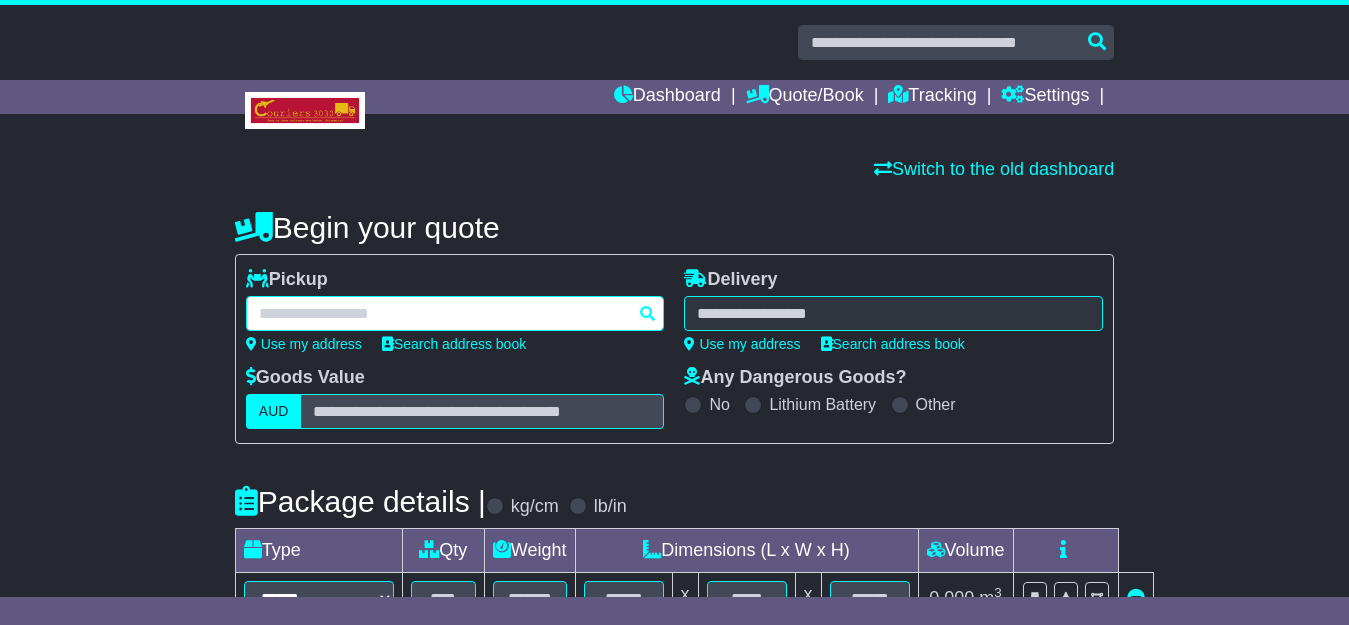 scroll, scrollTop: 0, scrollLeft: 0, axis: both 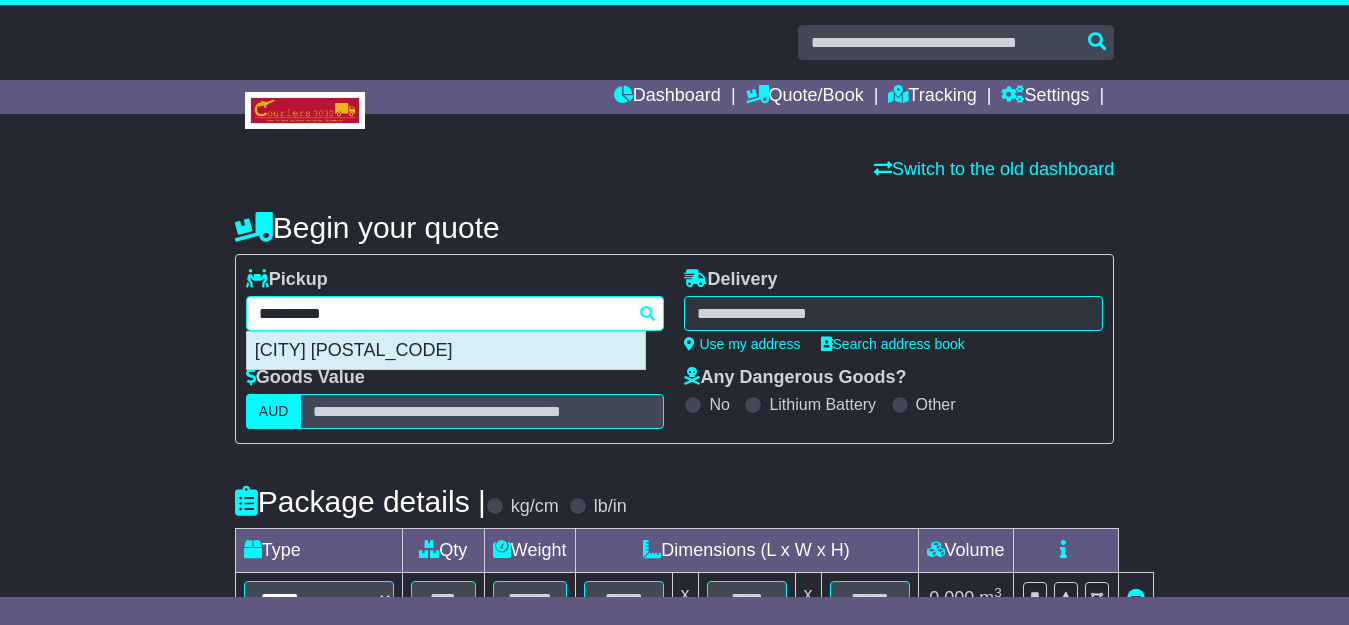click on "THOMASTOWN 3074" at bounding box center (446, 351) 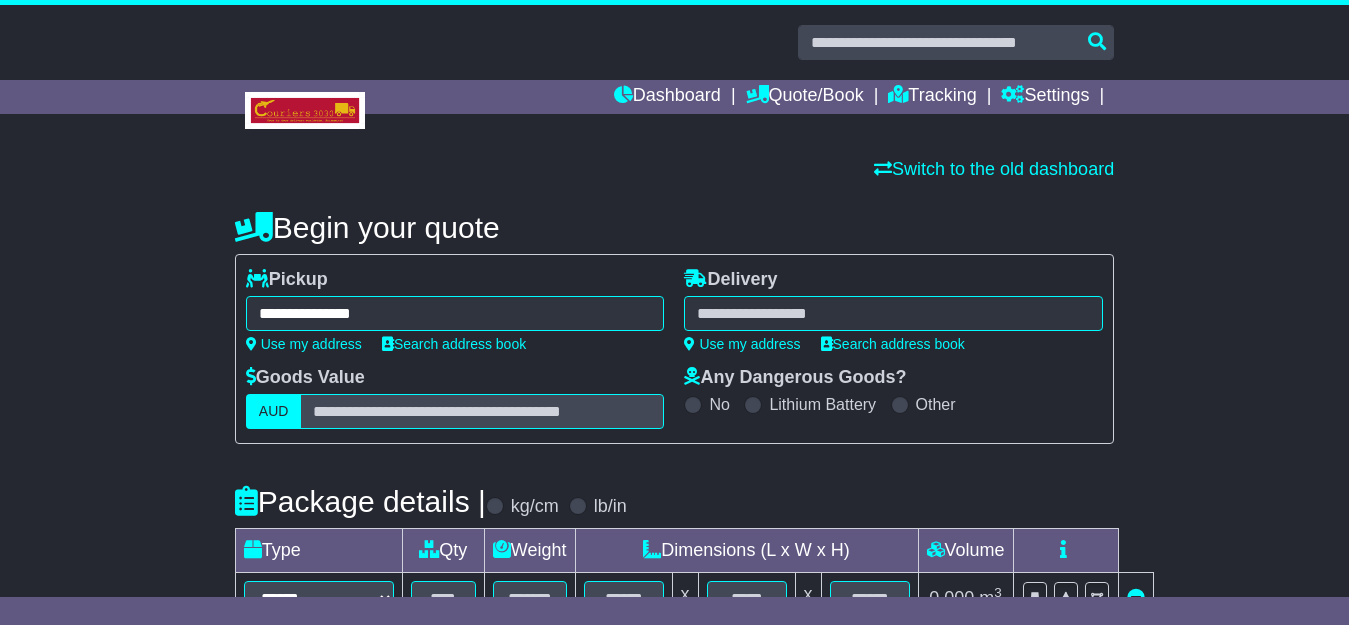 type on "**********" 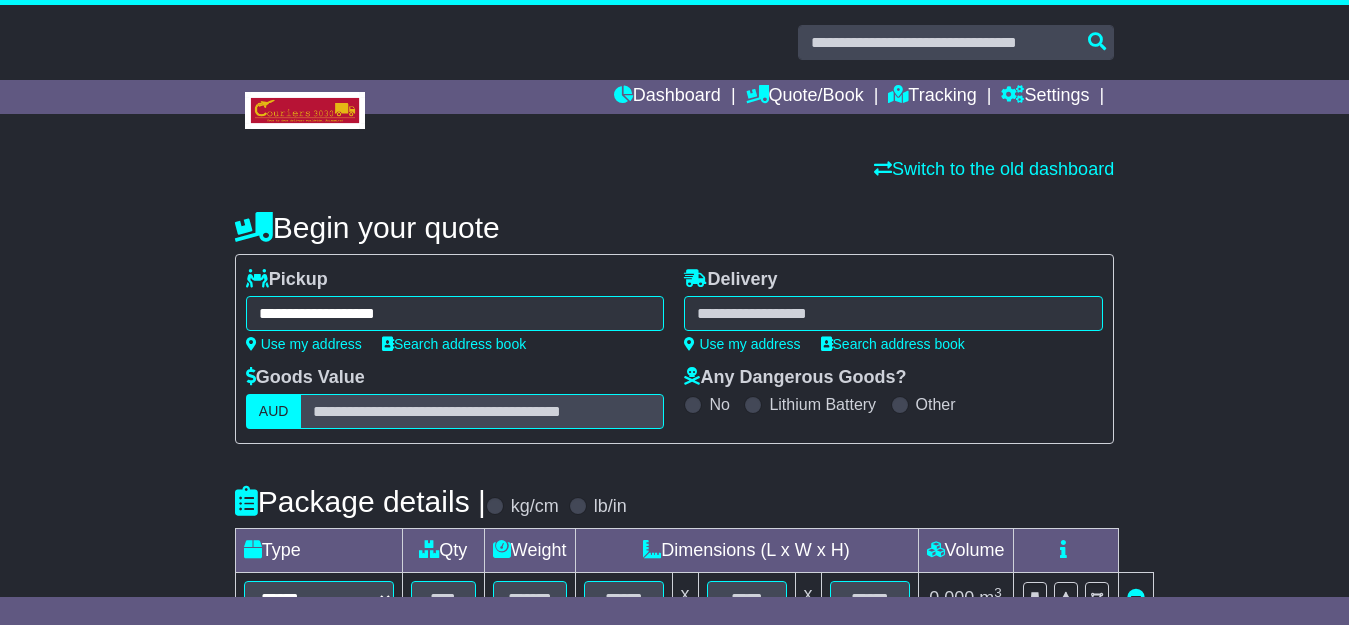 click at bounding box center [893, 313] 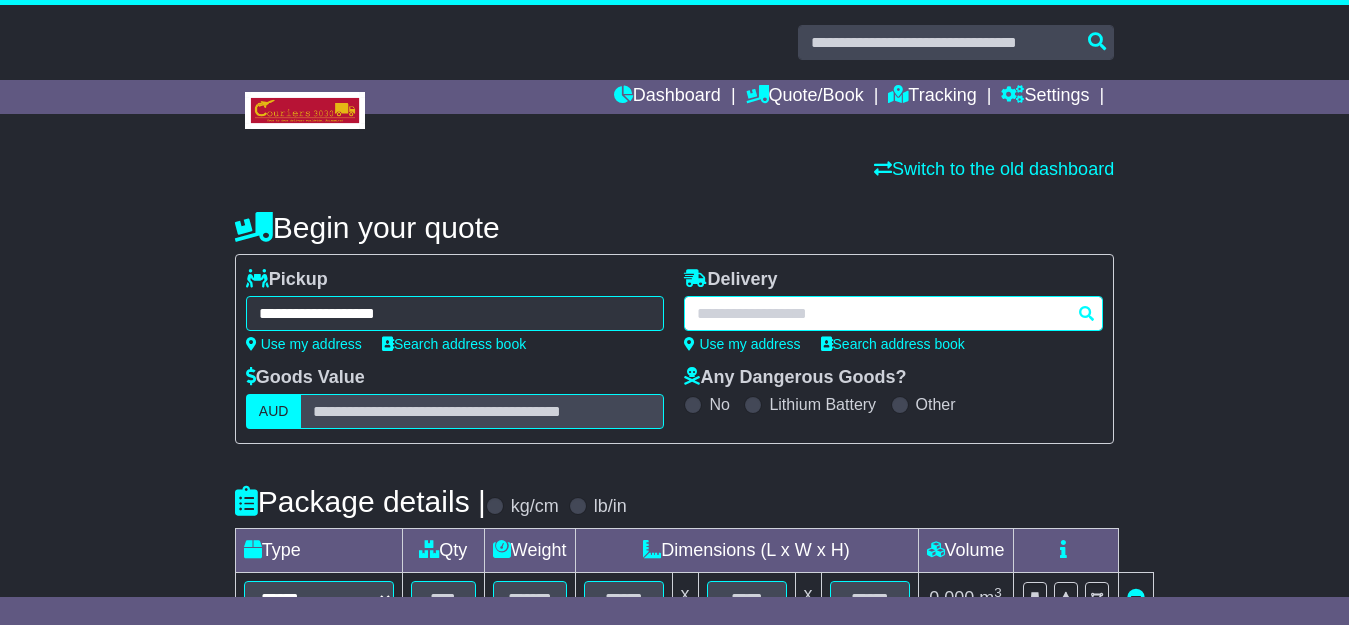 paste on "******" 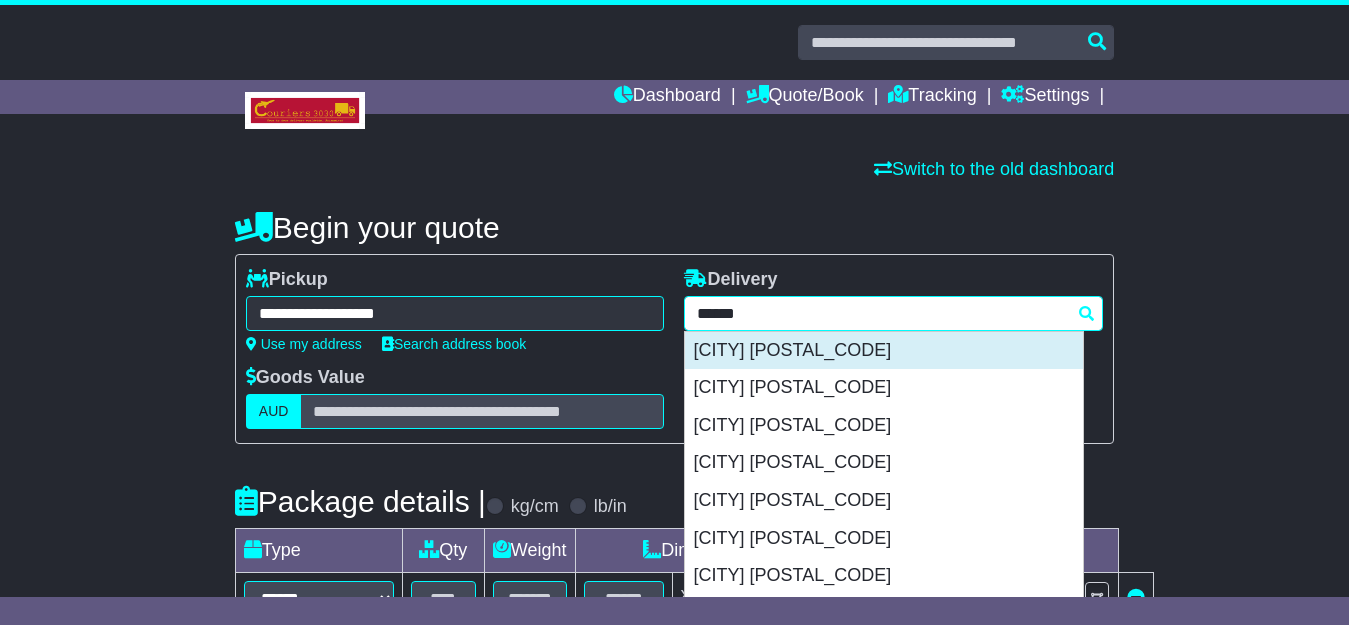 click on "CAIRNS 4870" at bounding box center (884, 351) 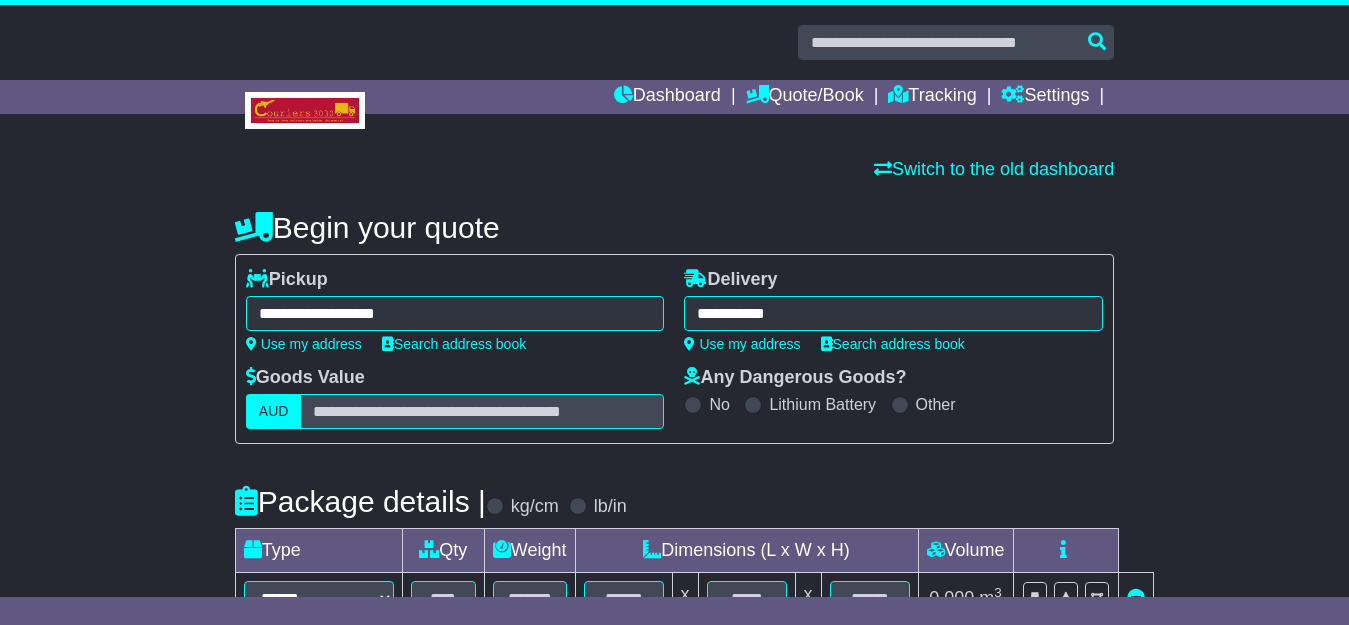 type on "**********" 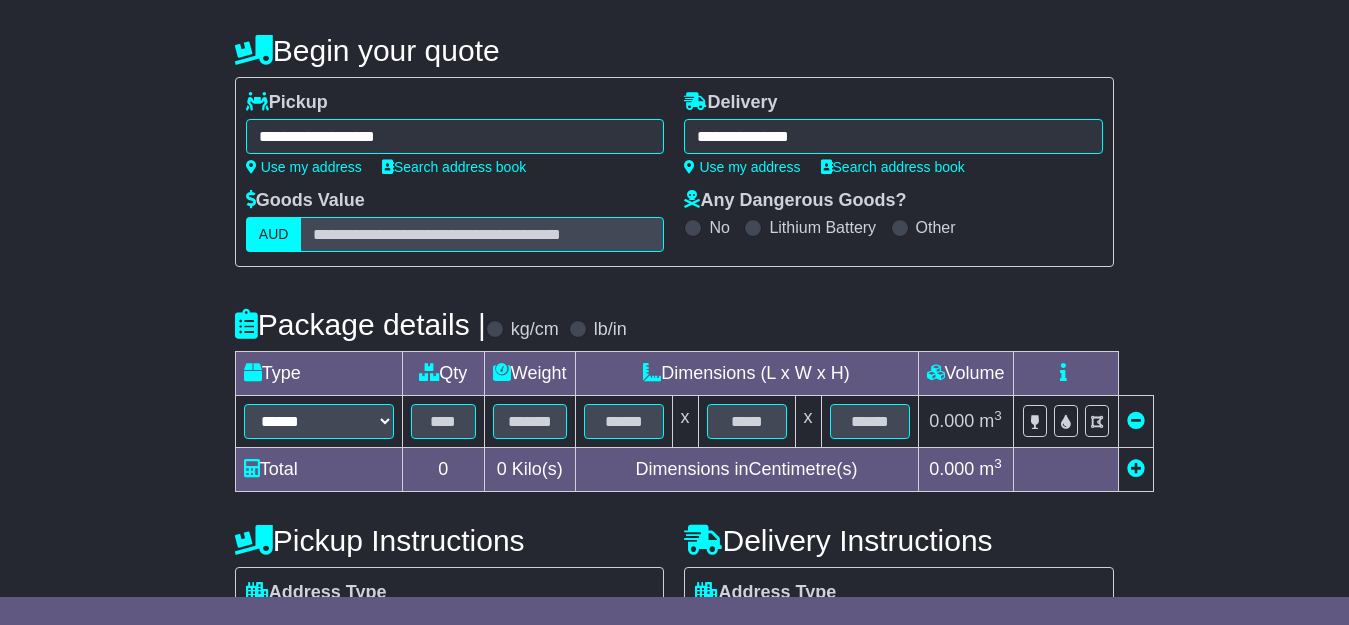 scroll, scrollTop: 180, scrollLeft: 0, axis: vertical 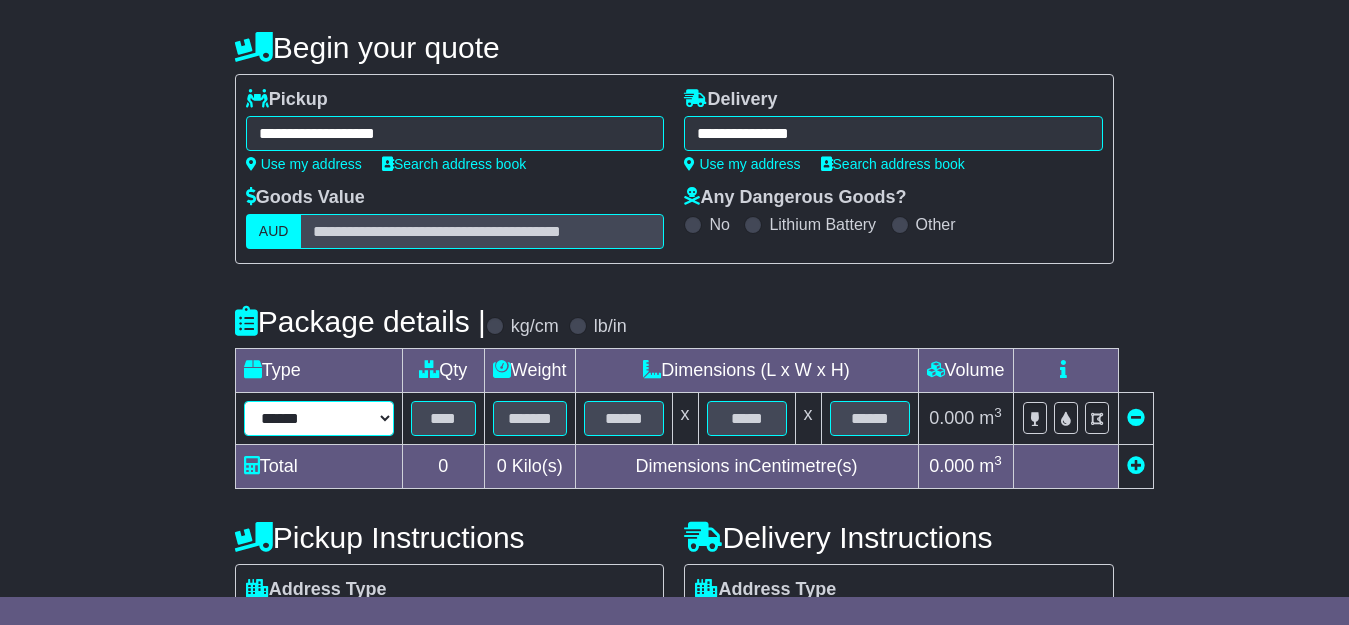 click on "****** ****** *** ******** ***** **** **** ****** *** *******" at bounding box center (319, 418) 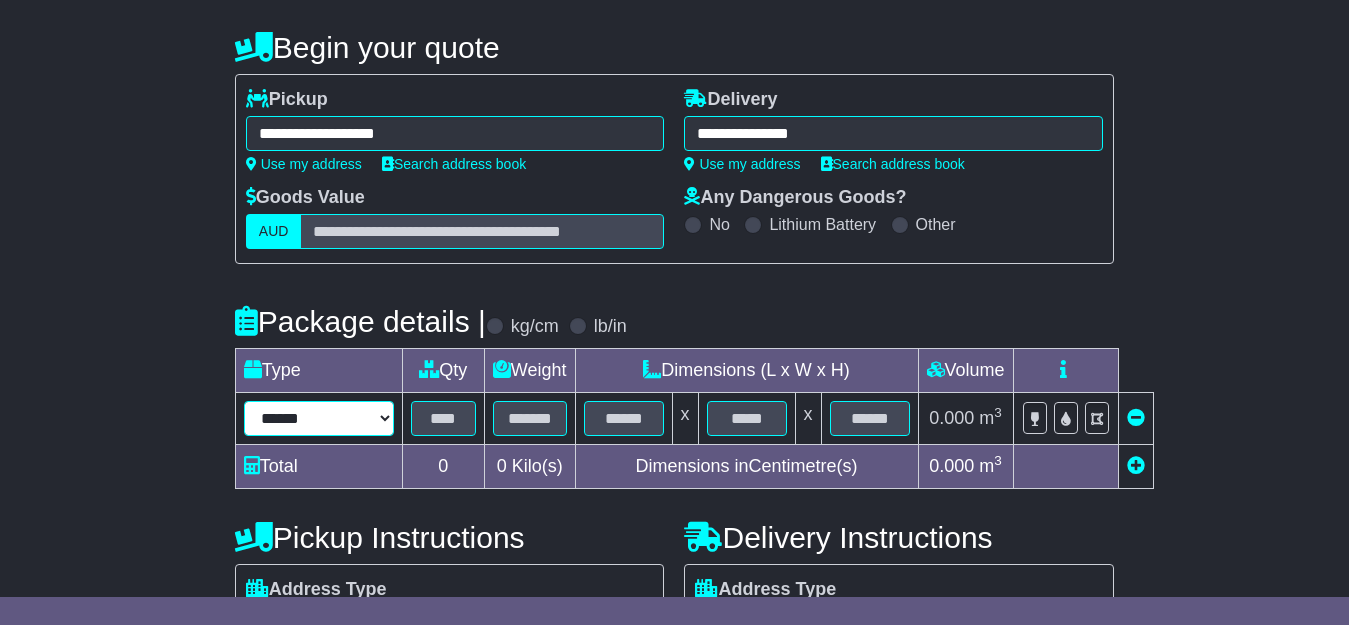 select on "*****" 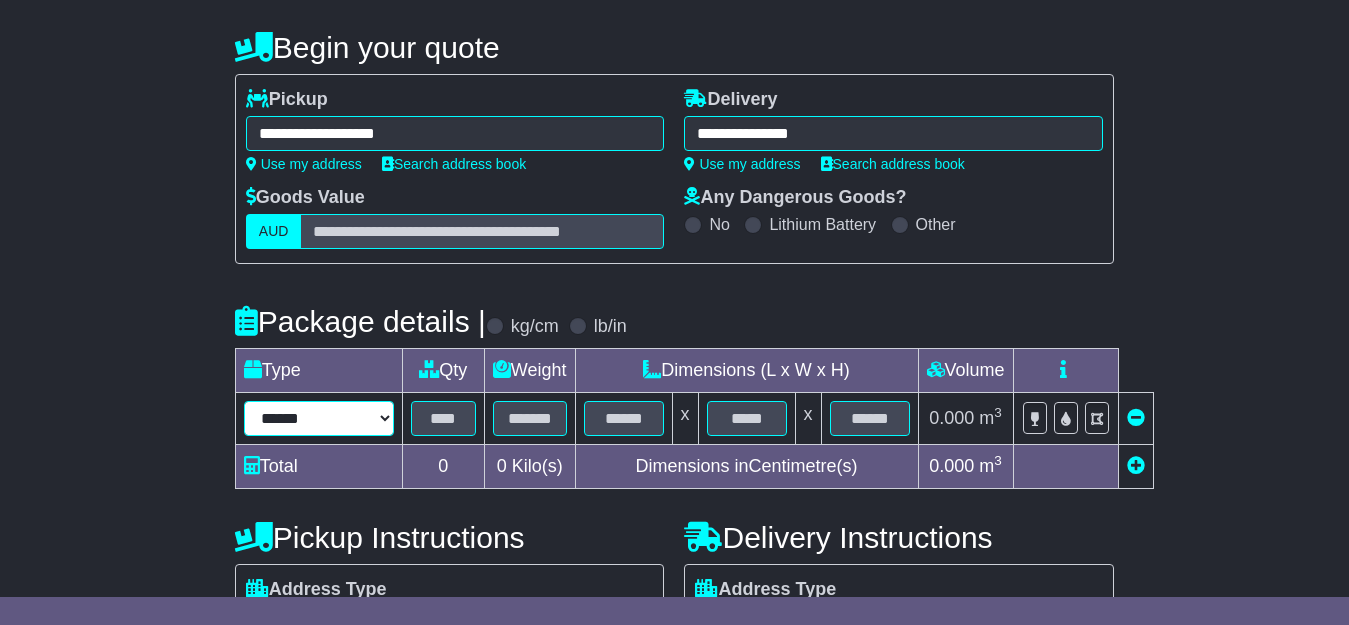 click on "****** ****** *** ******** ***** **** **** ****** *** *******" at bounding box center [319, 418] 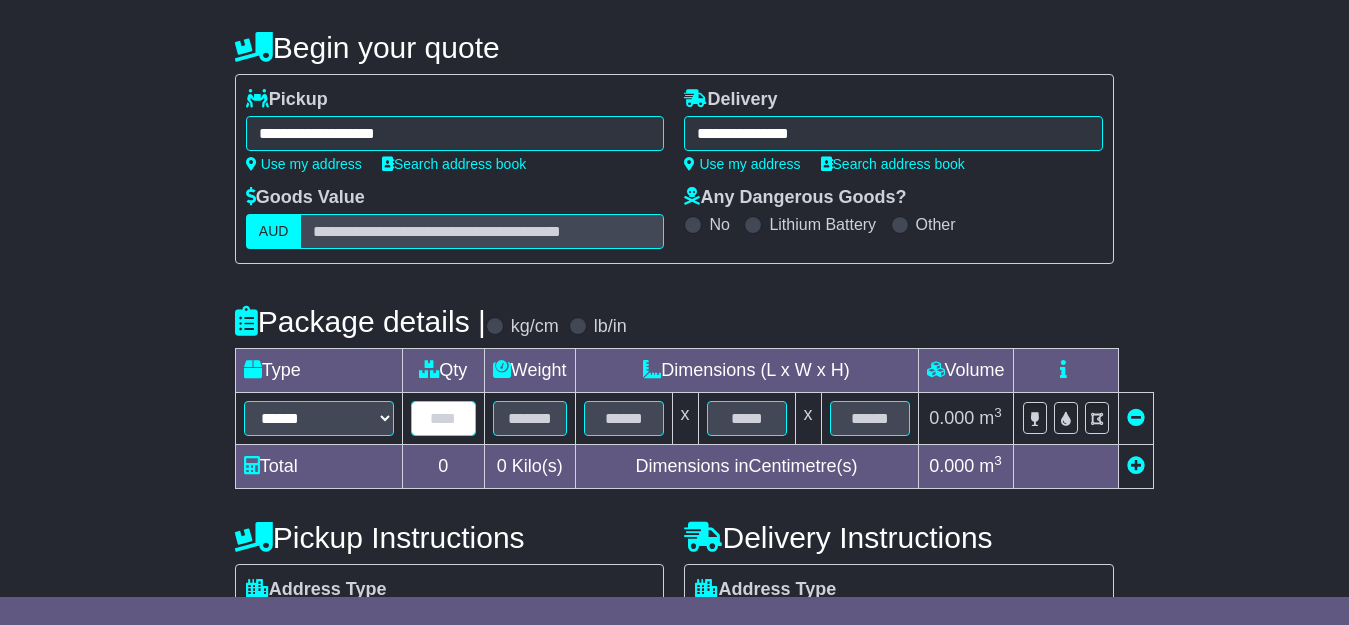 click at bounding box center [443, 418] 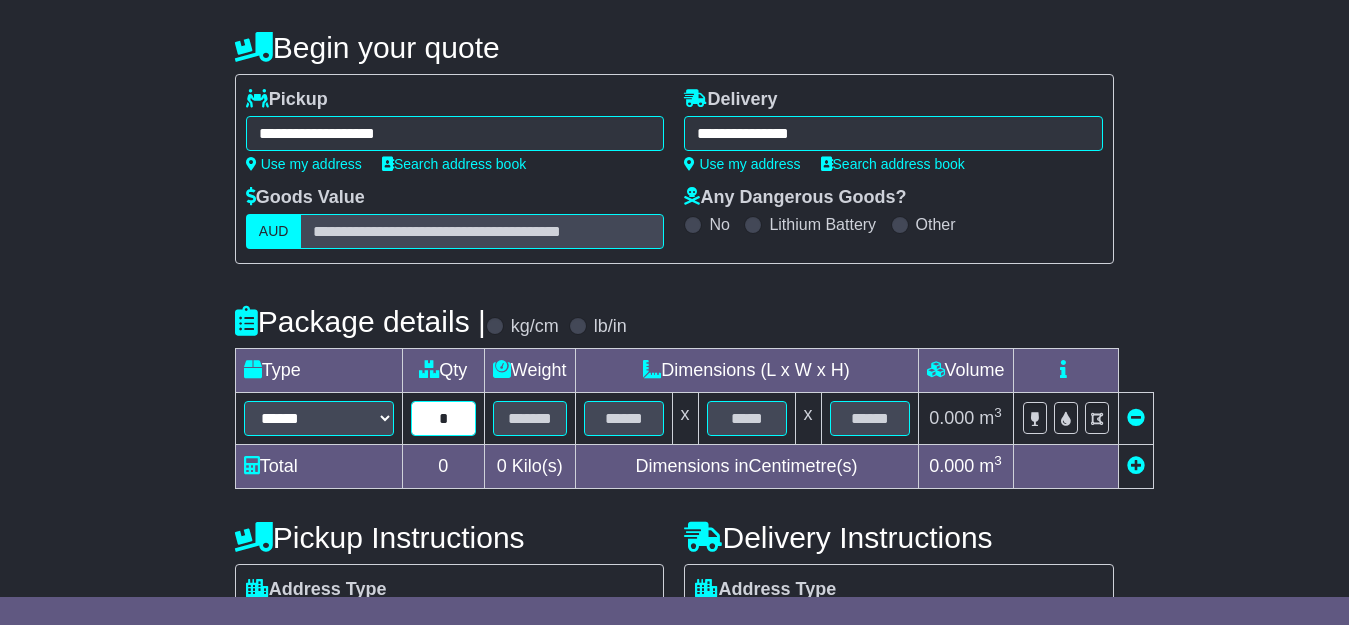 type on "*" 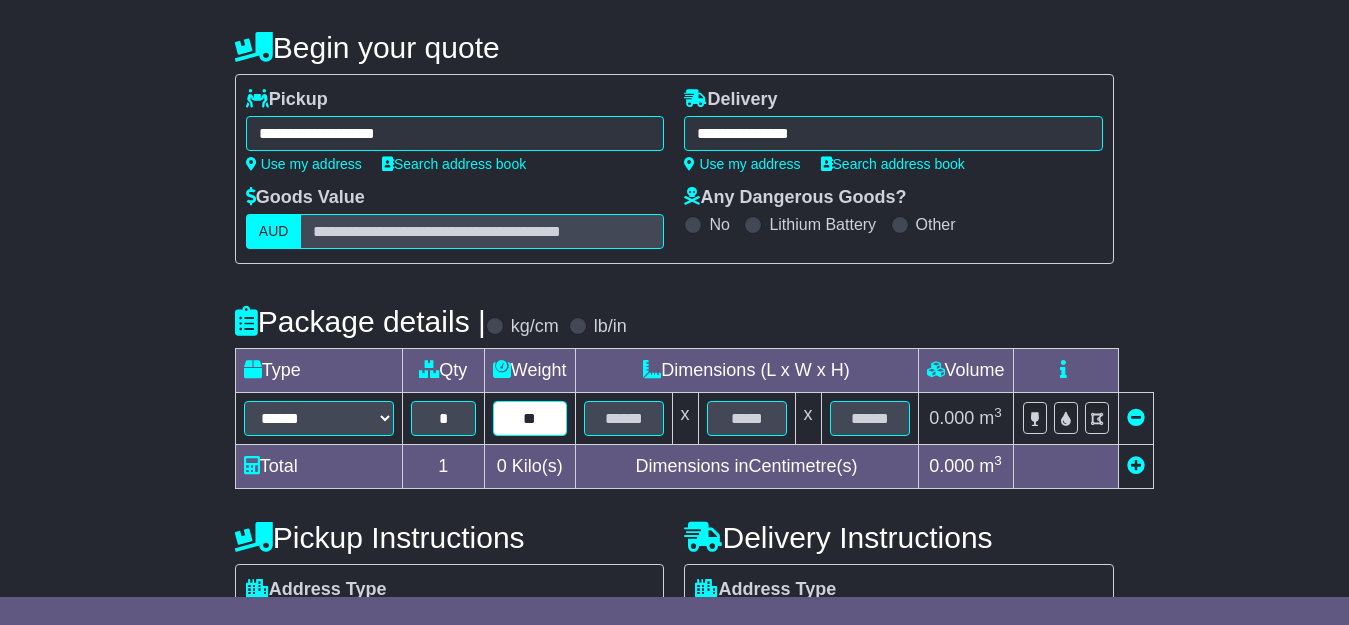type on "**" 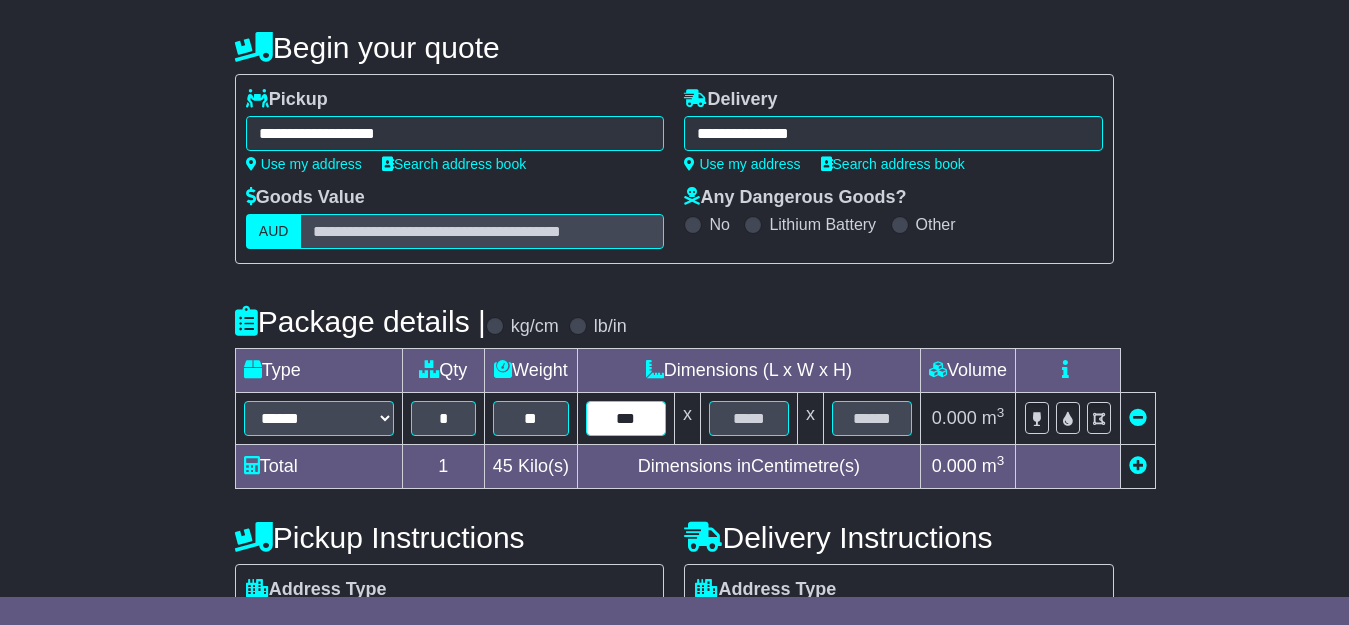 type on "***" 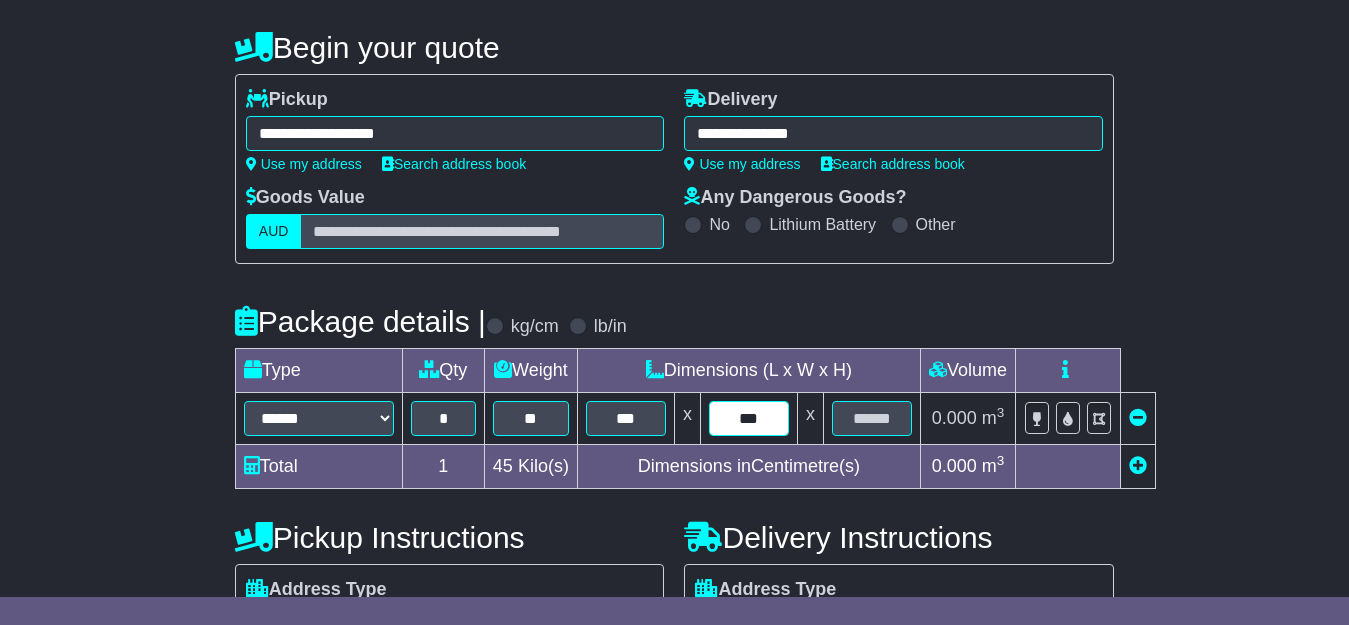 type on "***" 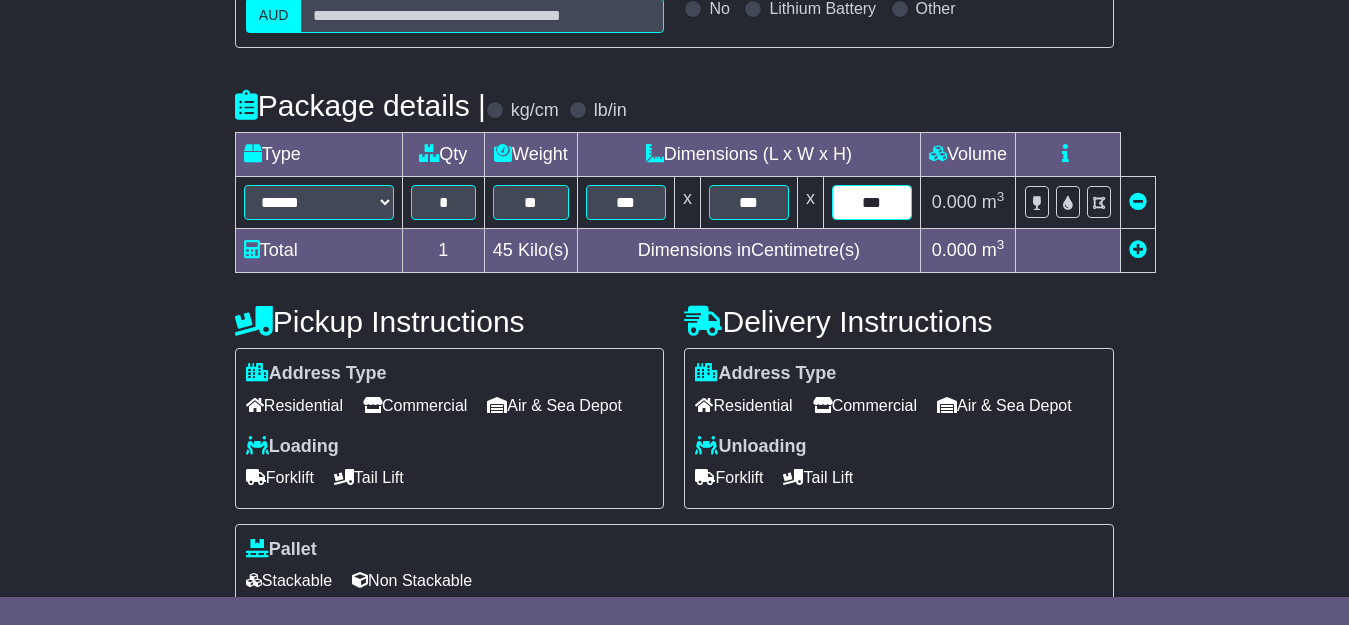 scroll, scrollTop: 400, scrollLeft: 0, axis: vertical 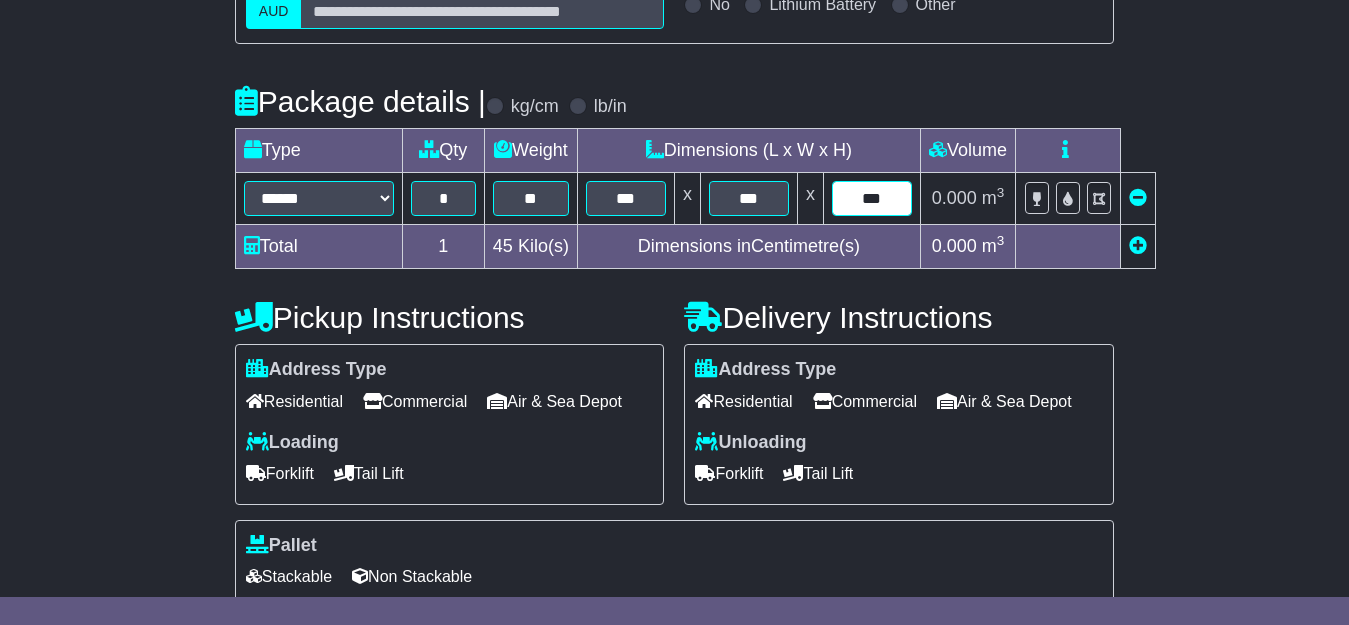type on "***" 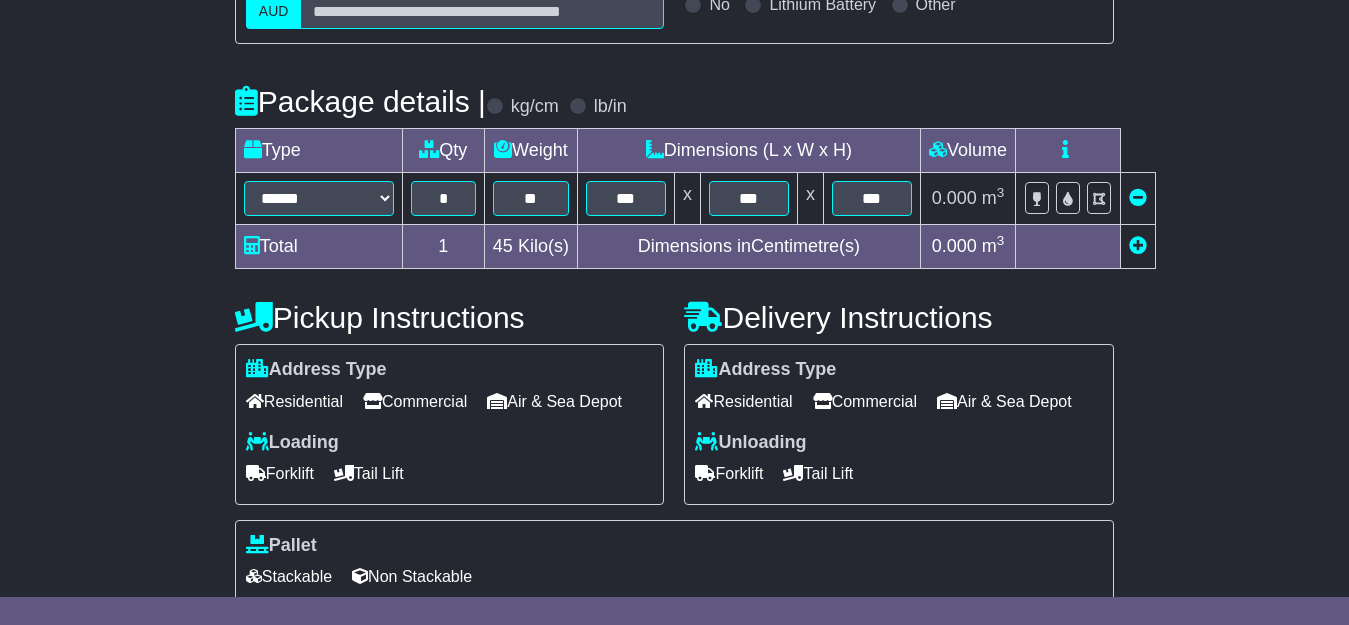 click on "Commercial" at bounding box center (415, 401) 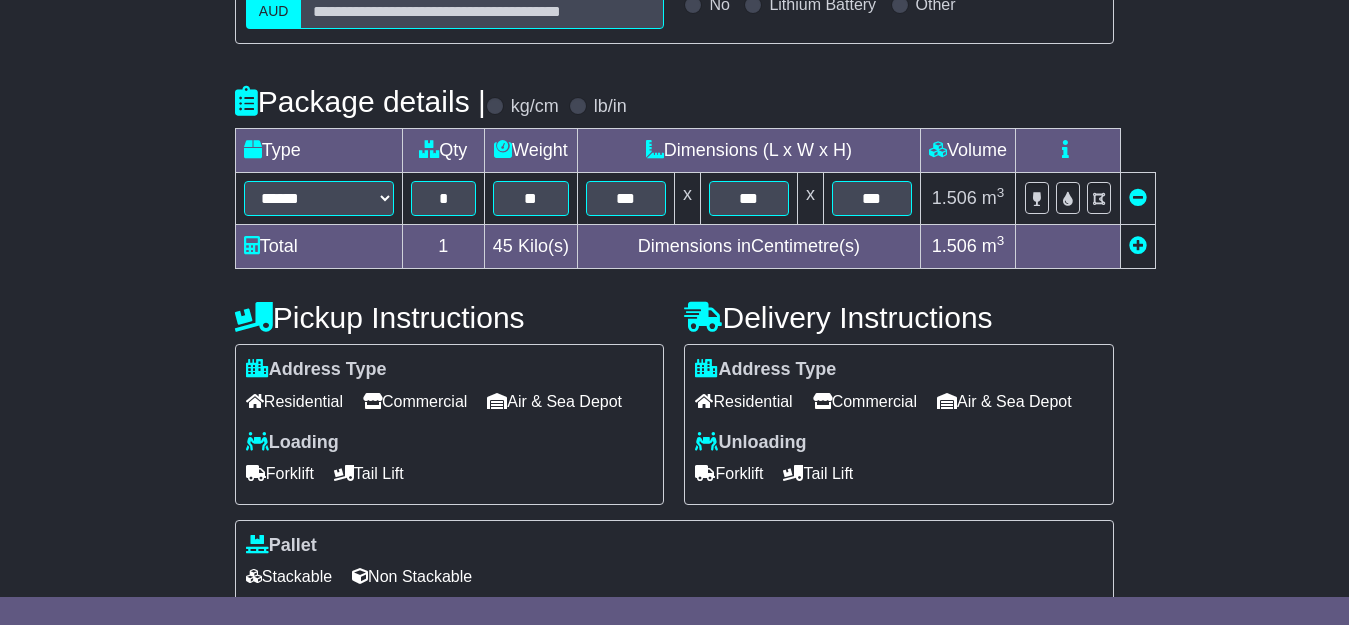 click on "Forklift" at bounding box center [280, 473] 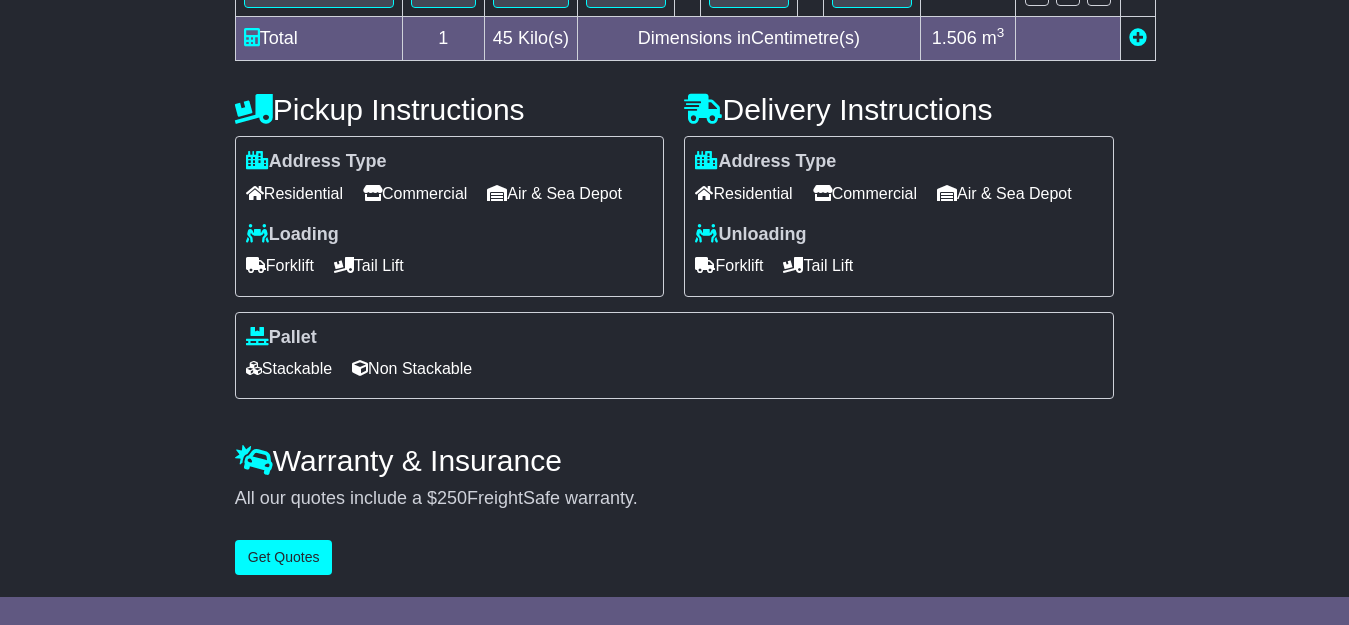 click on "Stackable" at bounding box center (289, 368) 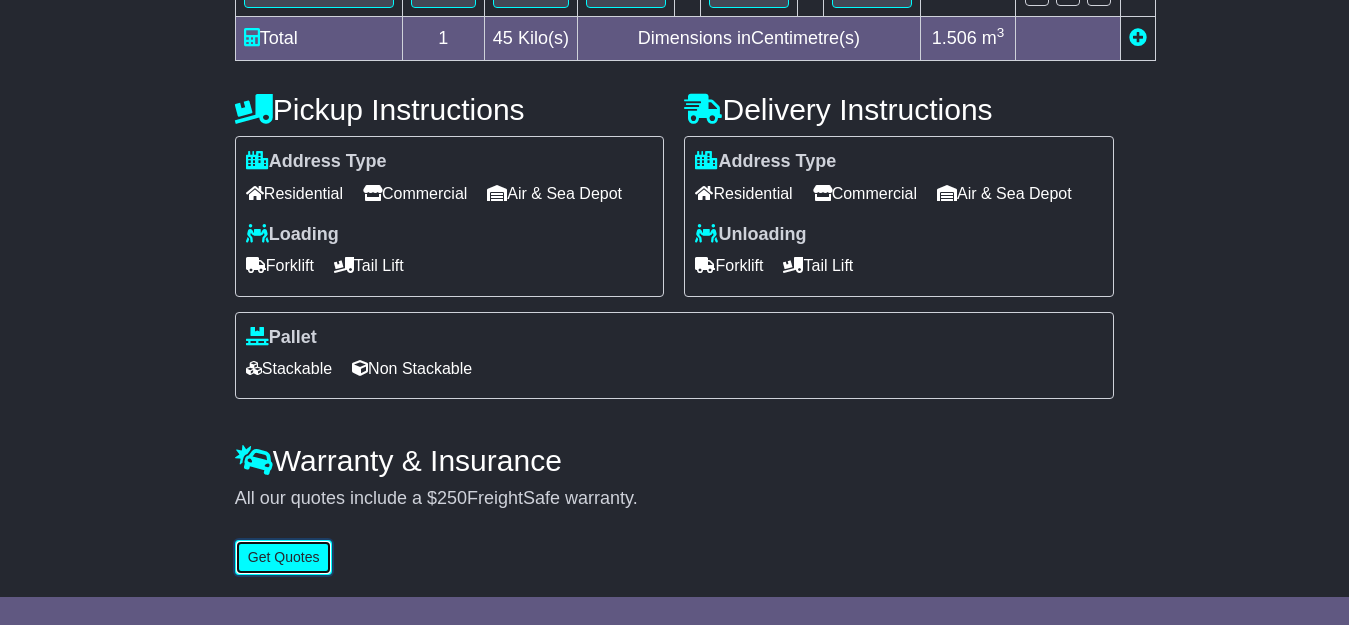 click on "Get Quotes" at bounding box center (284, 557) 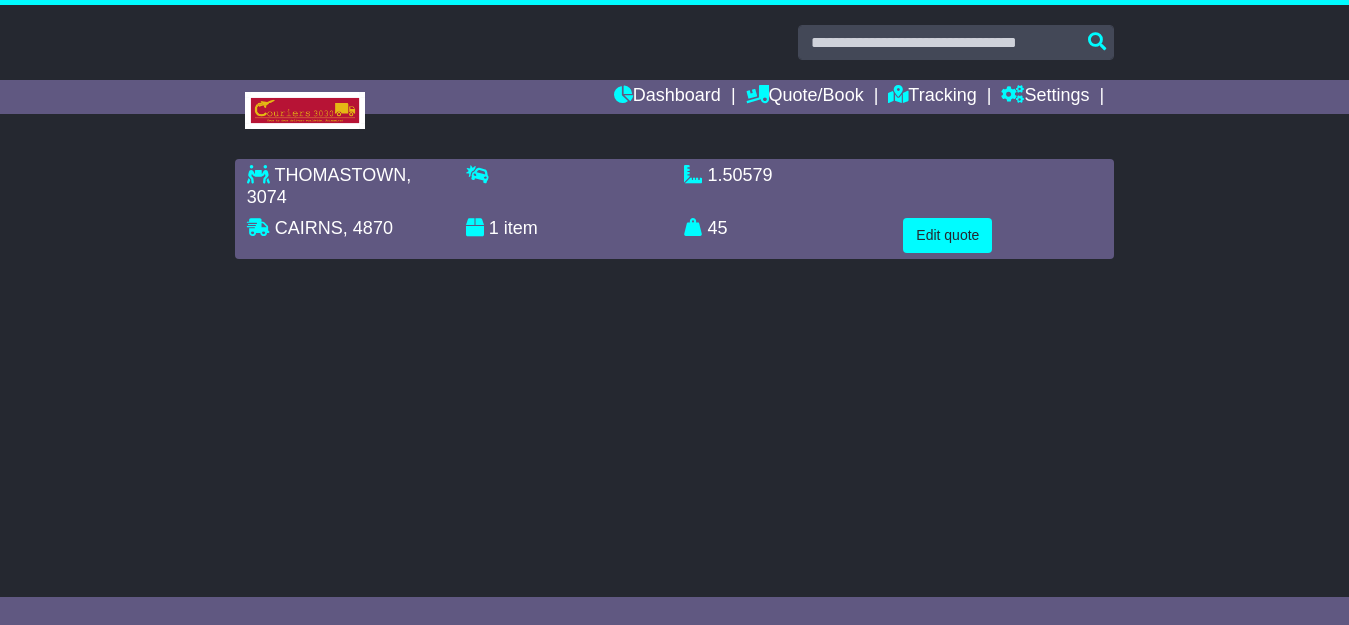 scroll, scrollTop: 0, scrollLeft: 0, axis: both 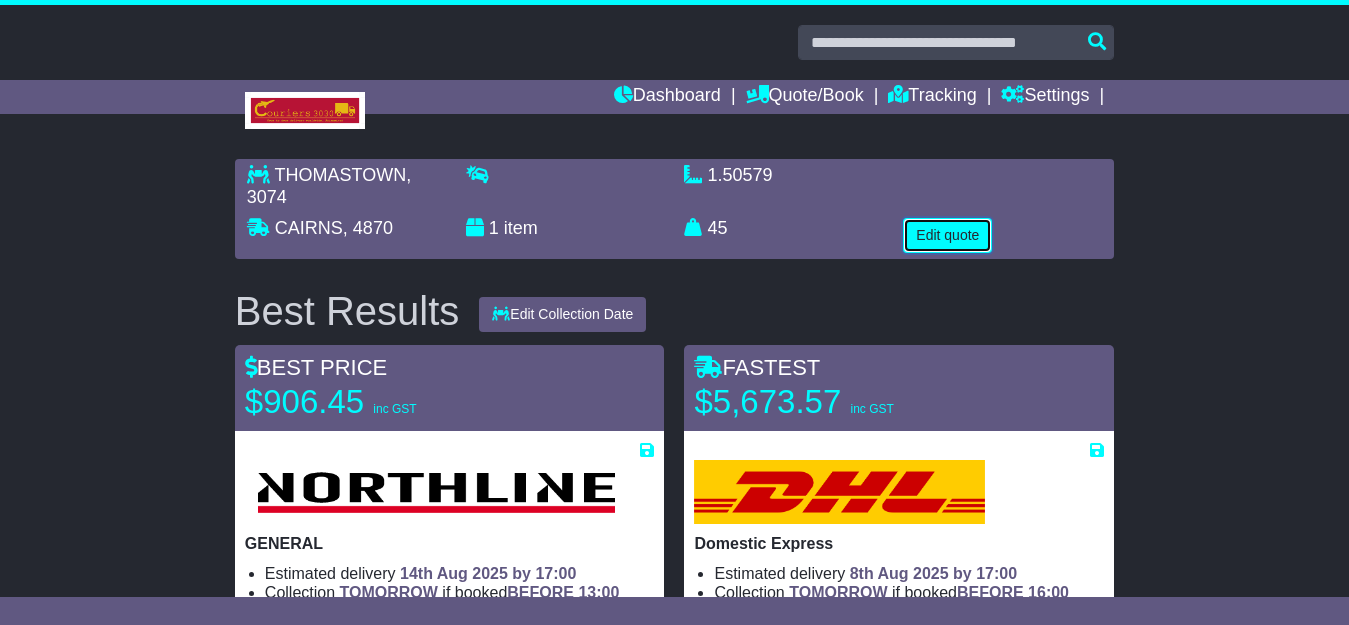 click on "Edit quote" at bounding box center [947, 235] 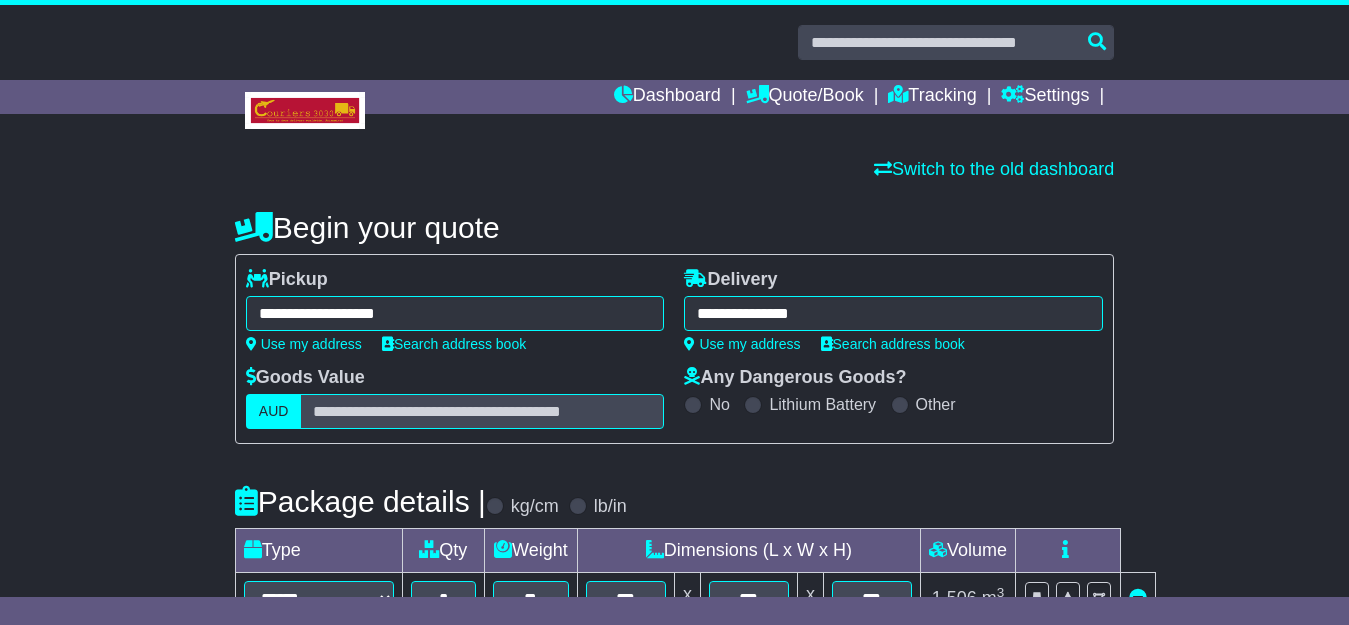 click on "**********" at bounding box center [455, 313] 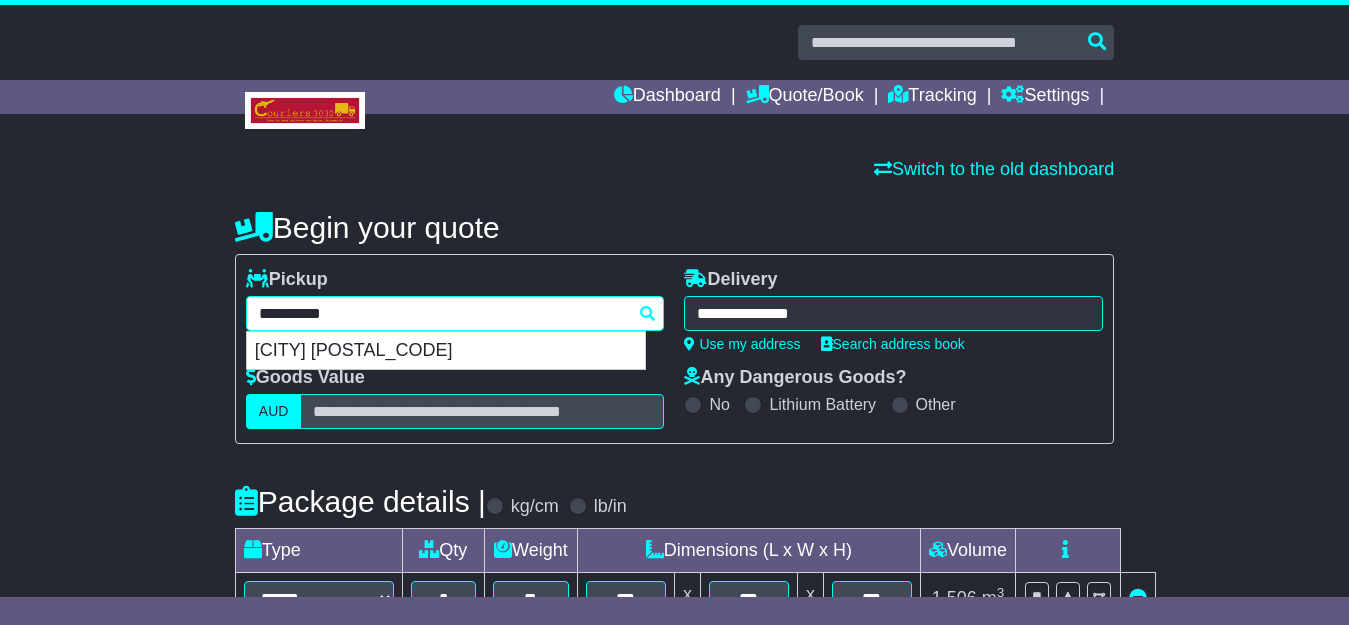 click on "**********" at bounding box center (455, 313) 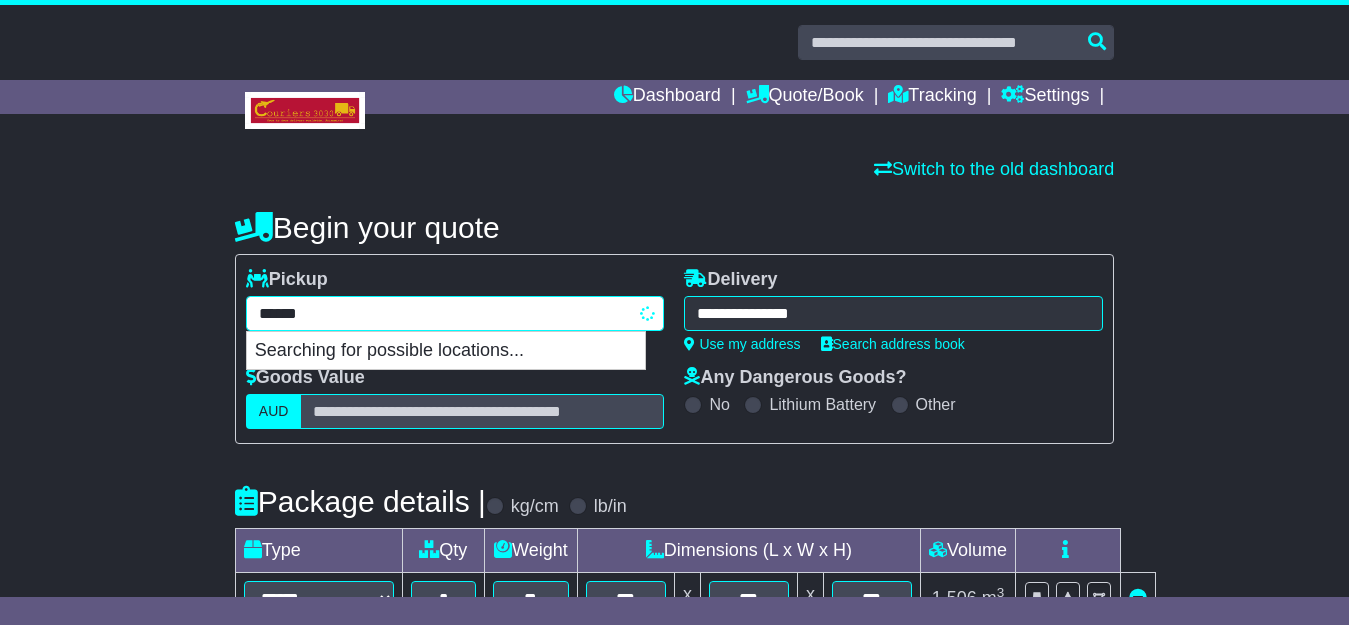 type on "**********" 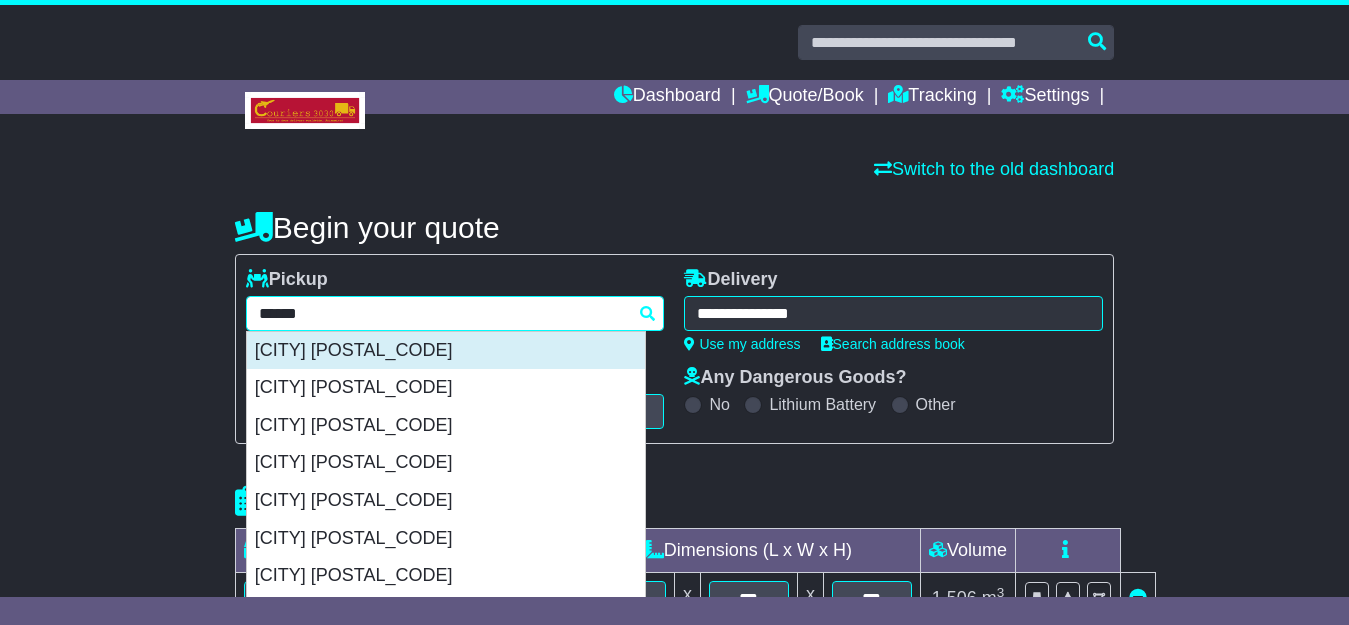 click on "CEDAR BRUSH CREEK 2259" at bounding box center (446, 351) 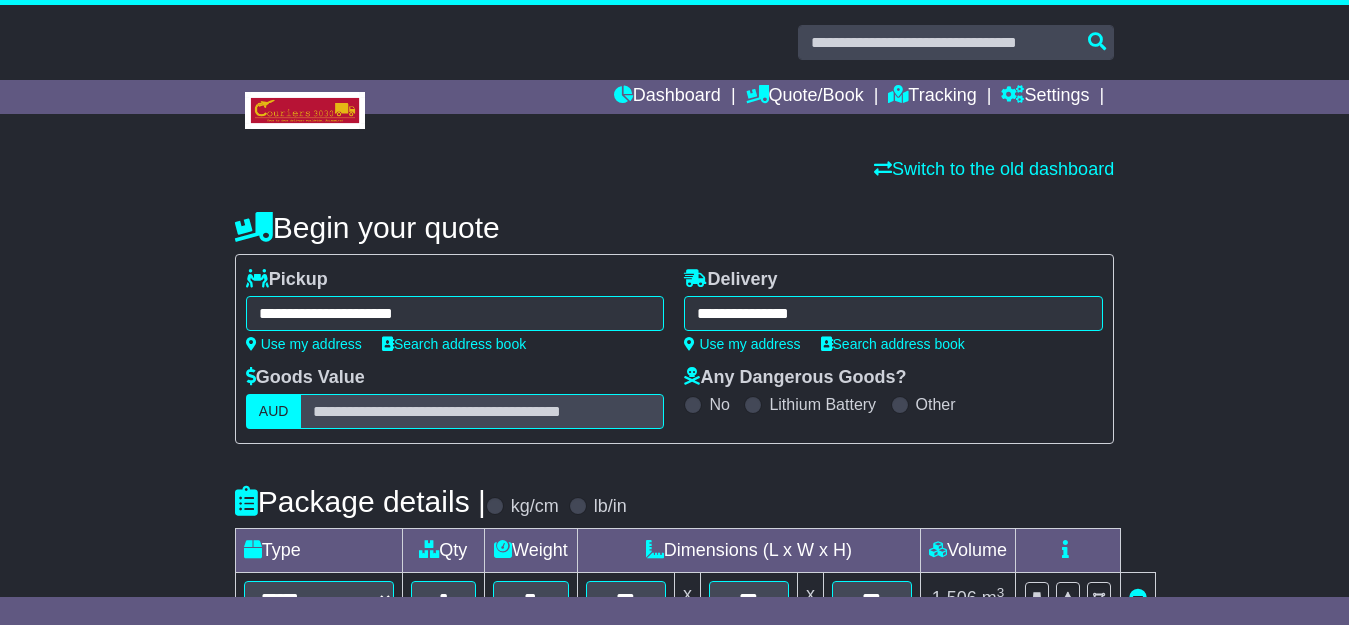 type on "**********" 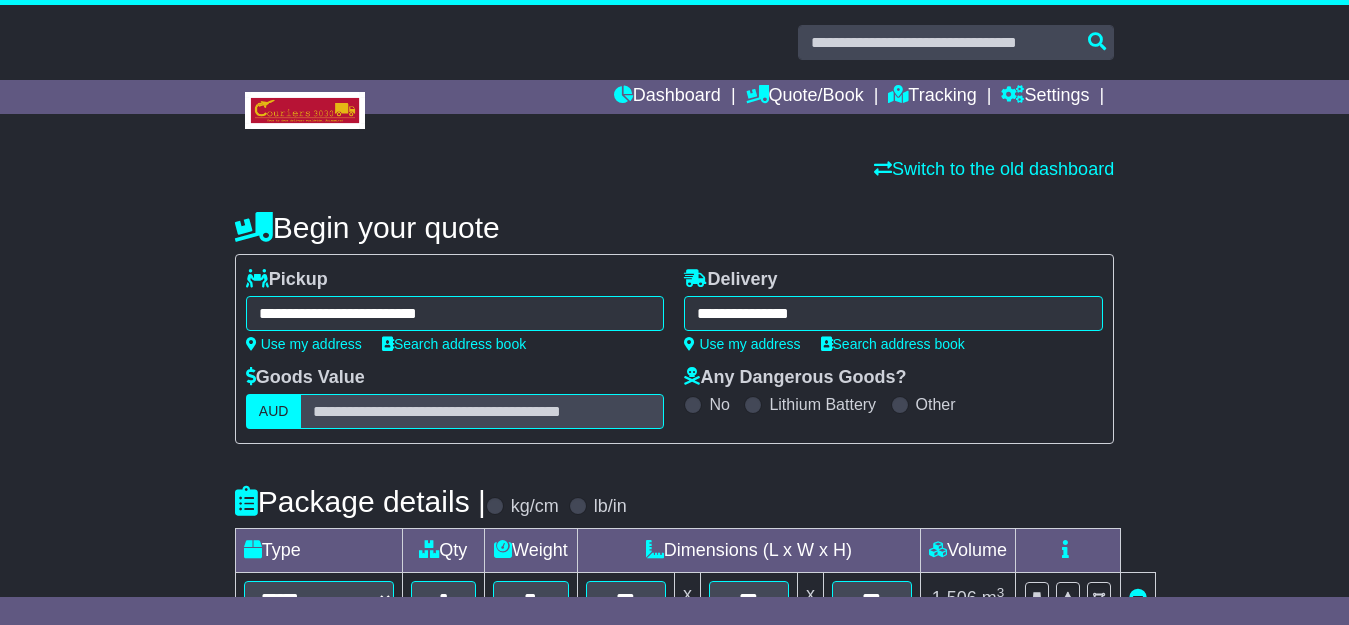 click on "**********" at bounding box center (893, 313) 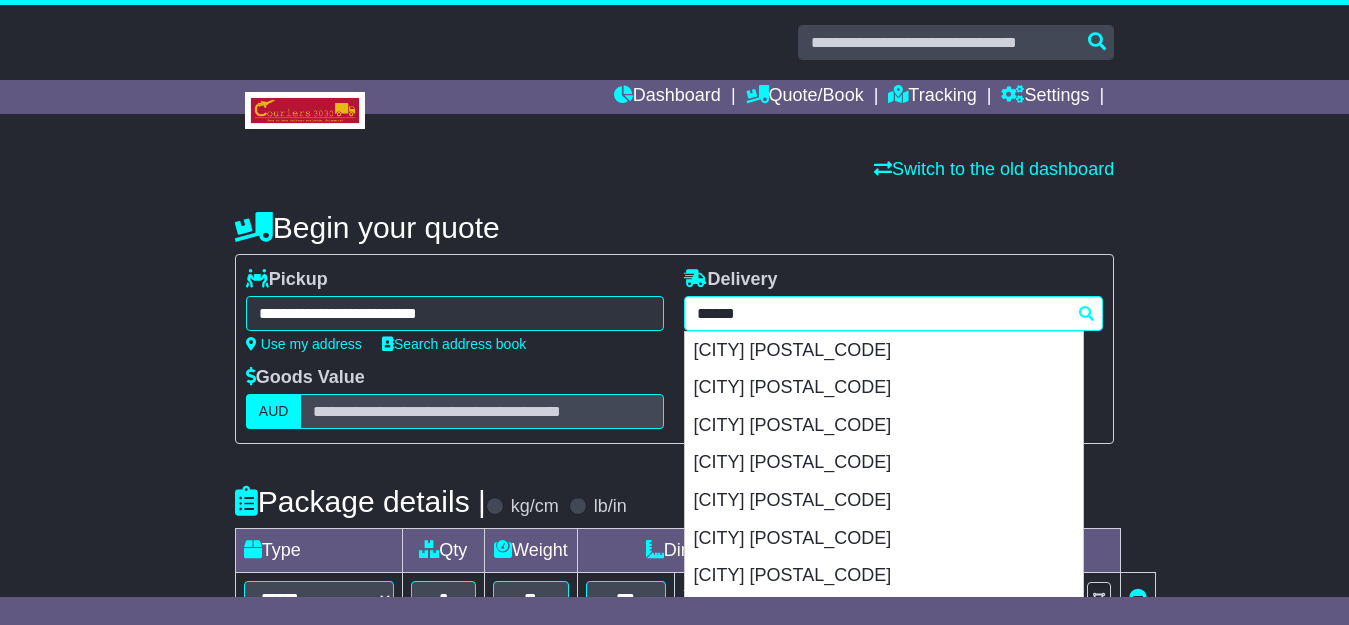 click on "******" at bounding box center [893, 313] 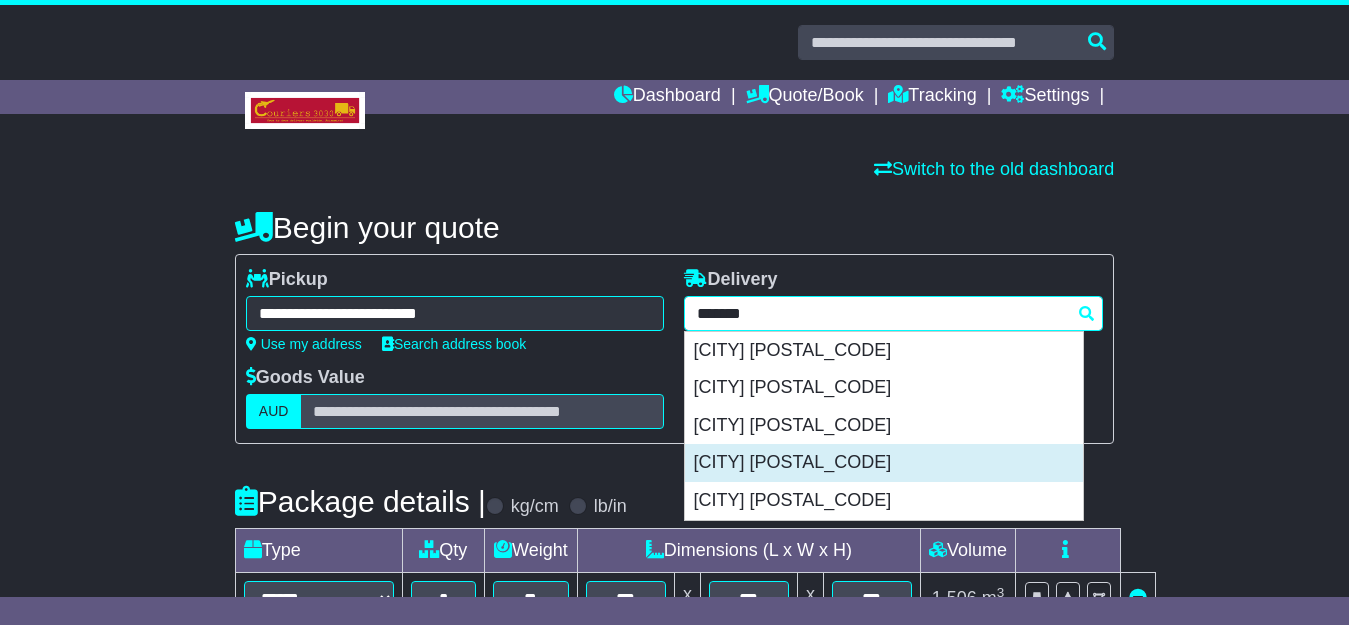 click on "CAMDEN PARK 5038" at bounding box center (884, 463) 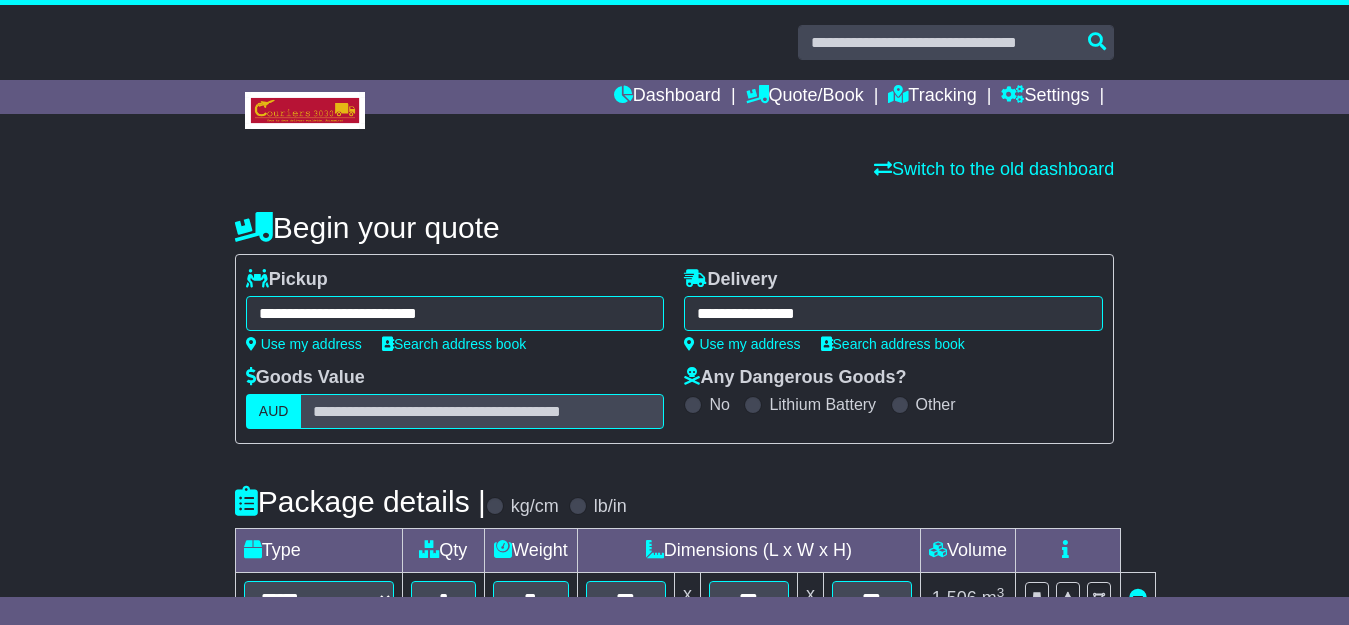 type on "**********" 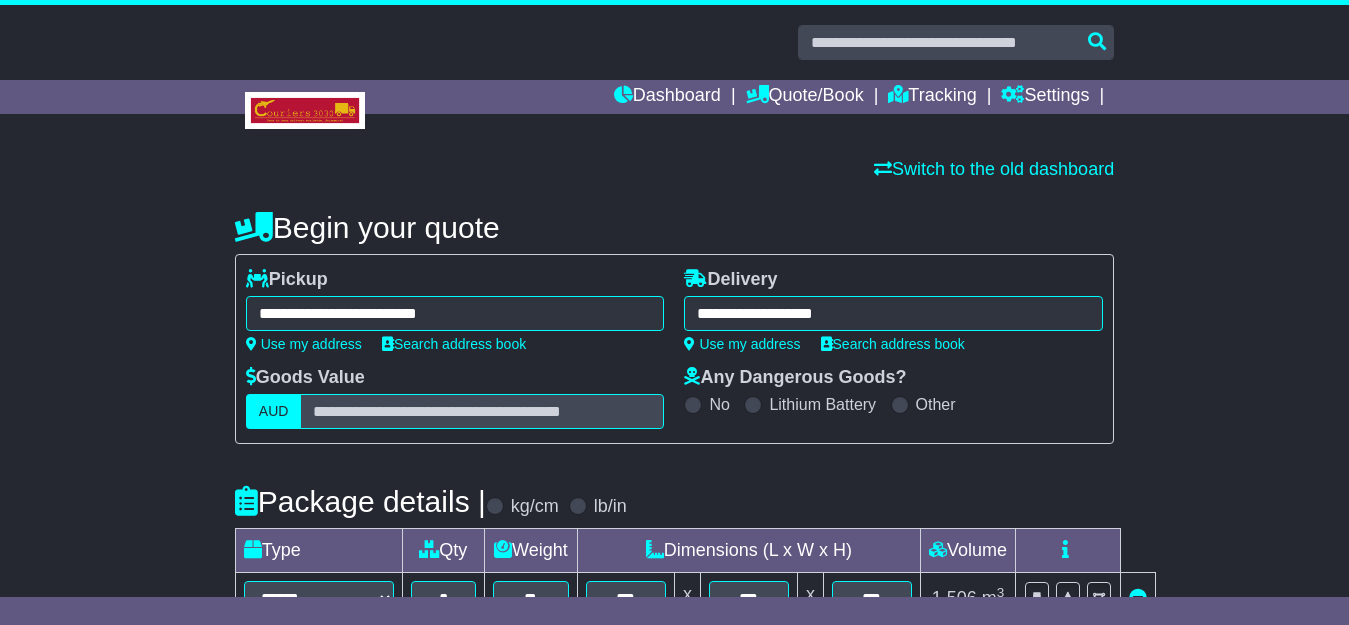 click on "**********" at bounding box center [455, 313] 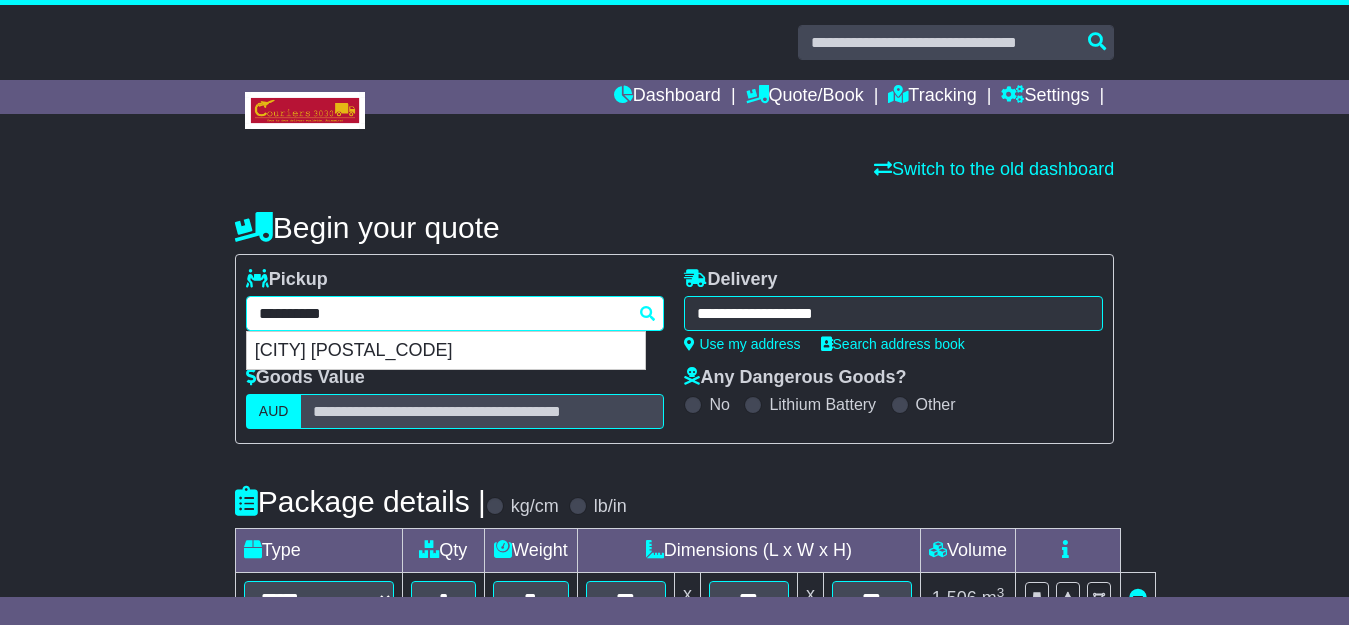 click on "**********" at bounding box center (455, 313) 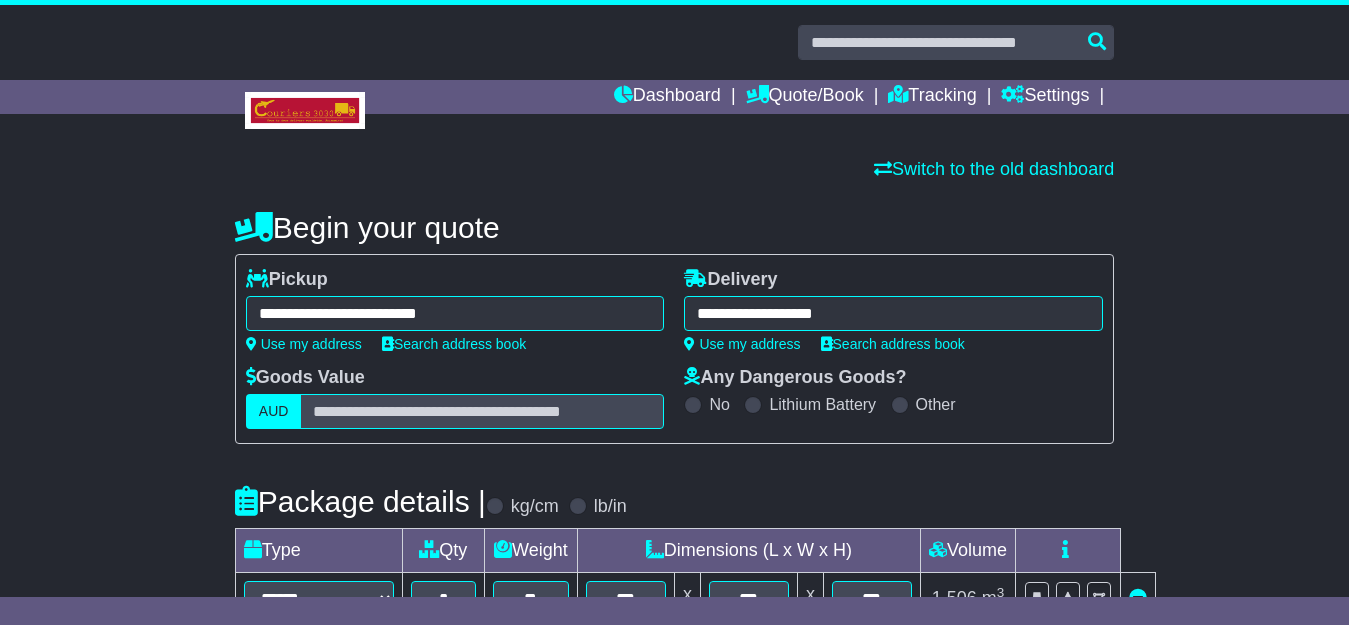 click on "**********" at bounding box center [455, 313] 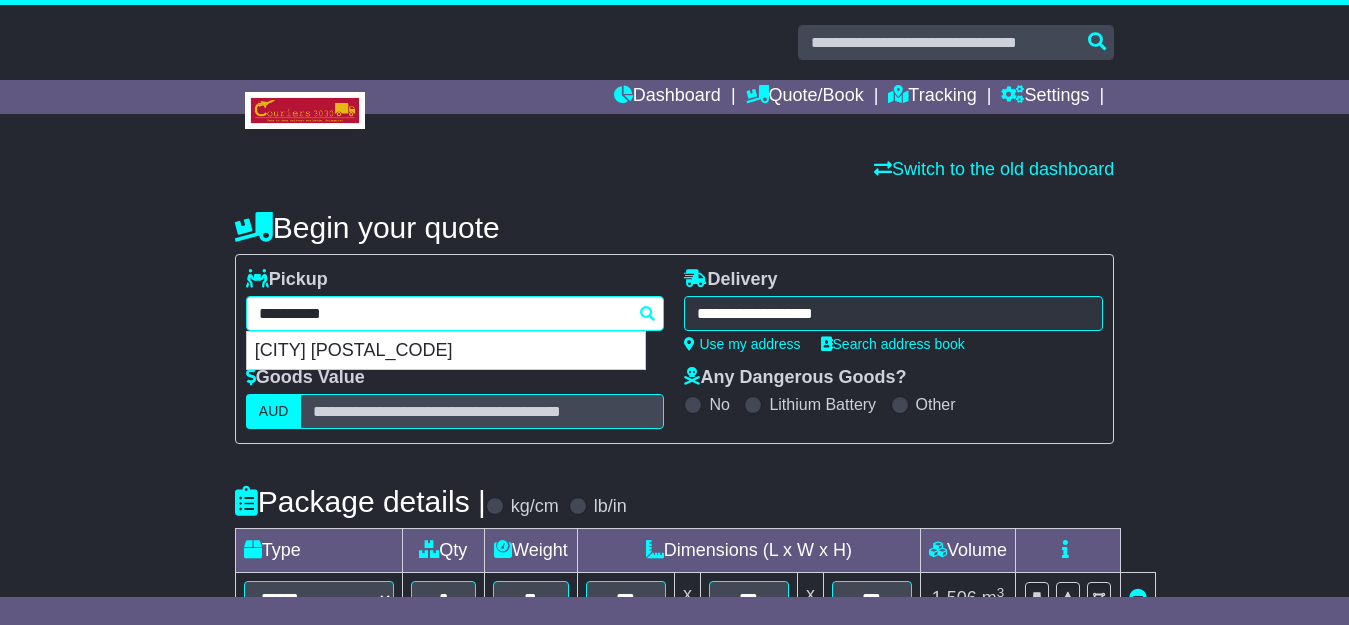 paste 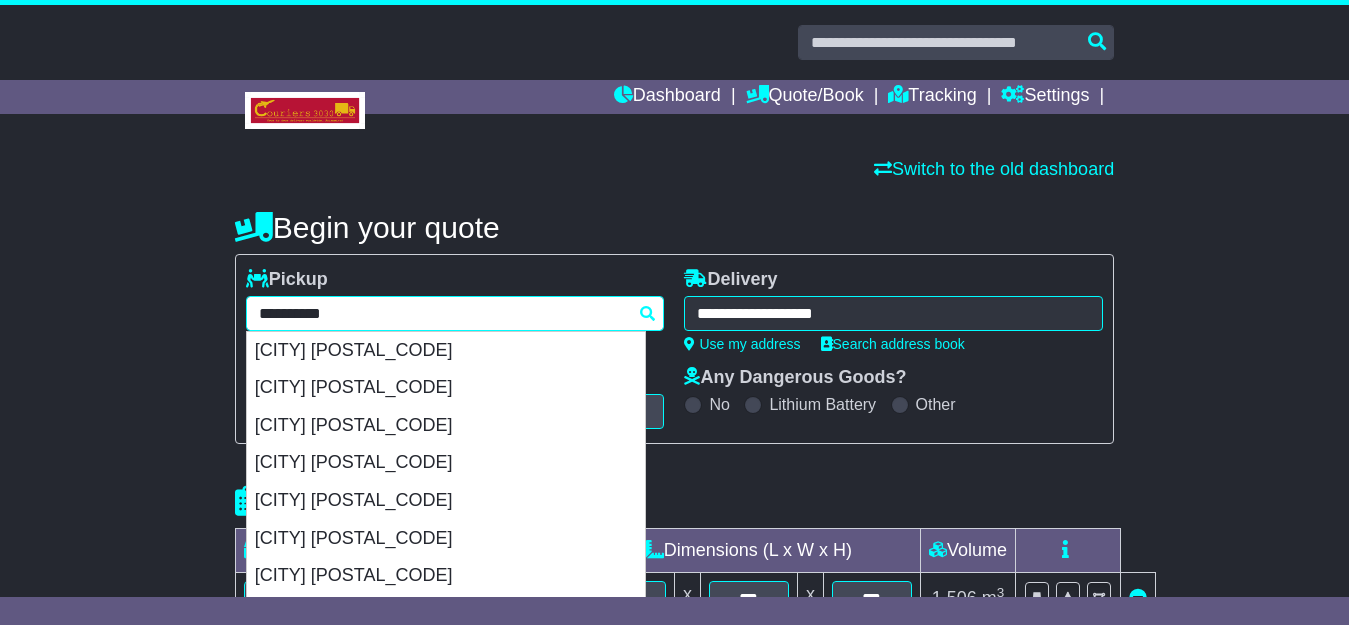 type on "*****" 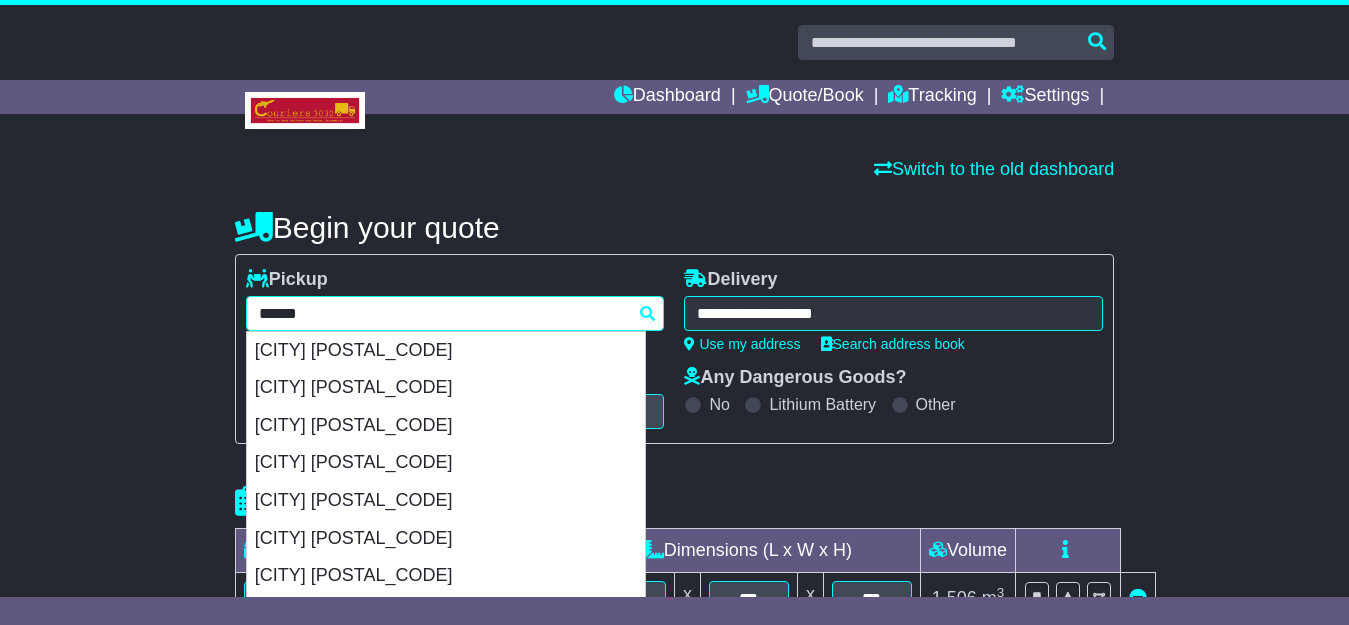 type on "**********" 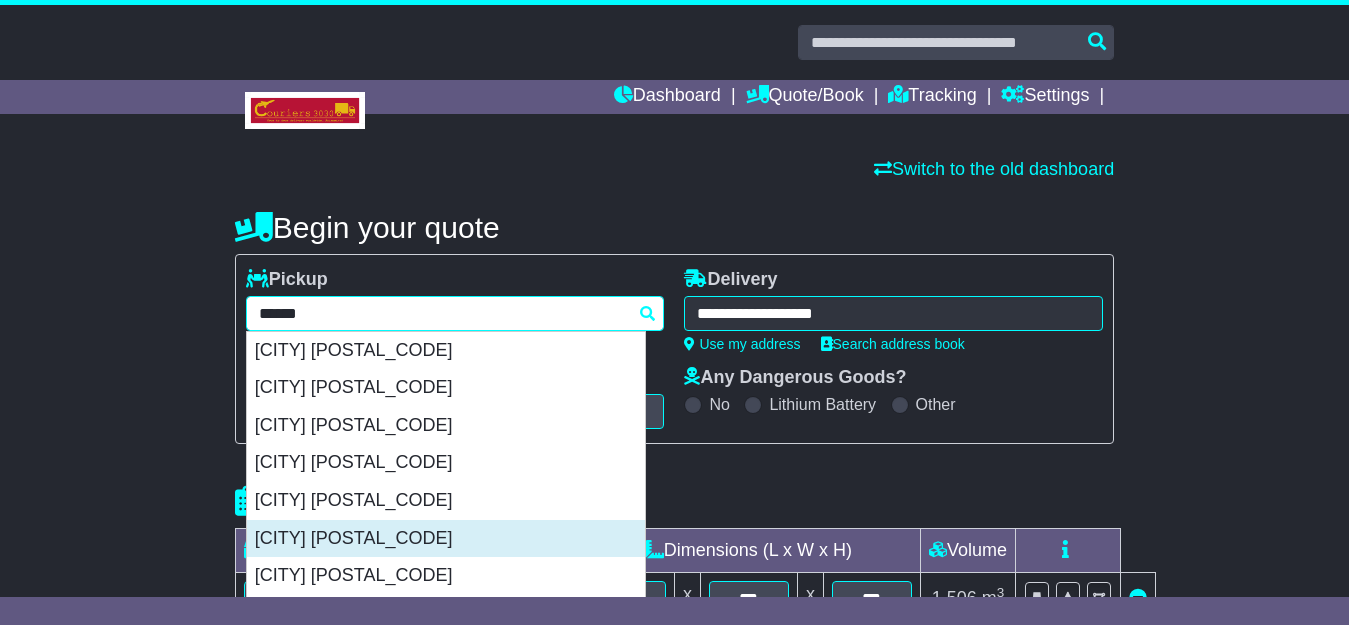 click on "CEDAR GROVE 4285" at bounding box center [446, 539] 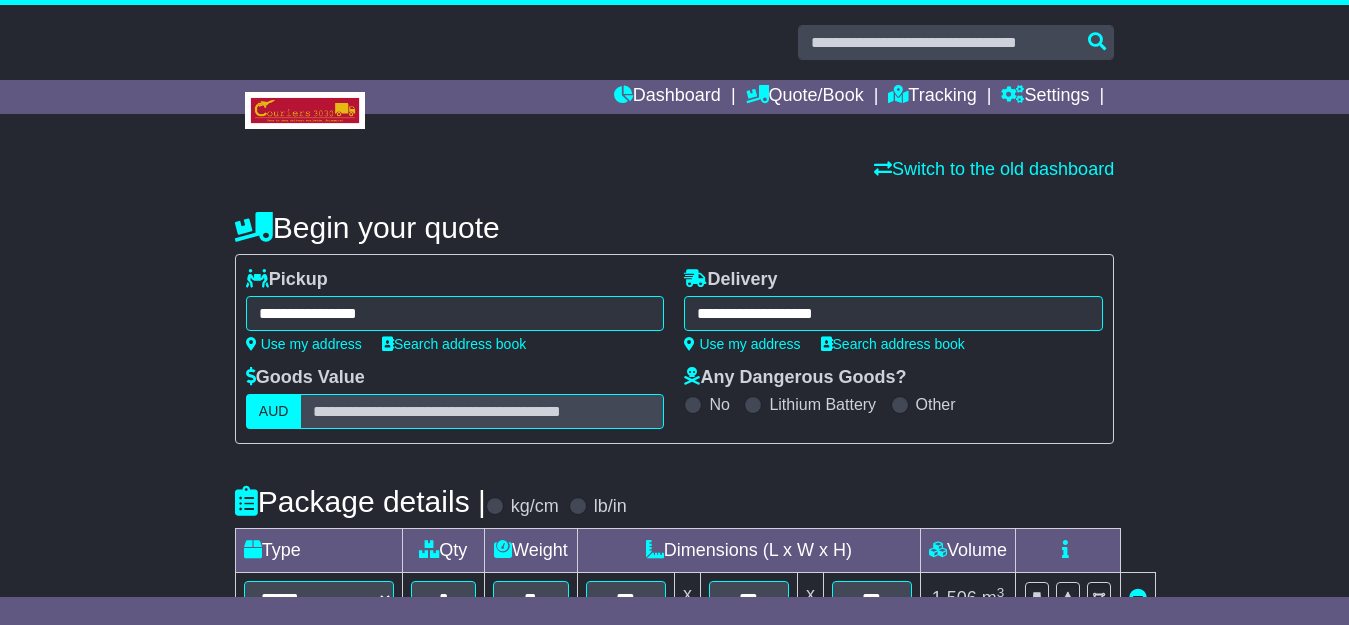 type on "**********" 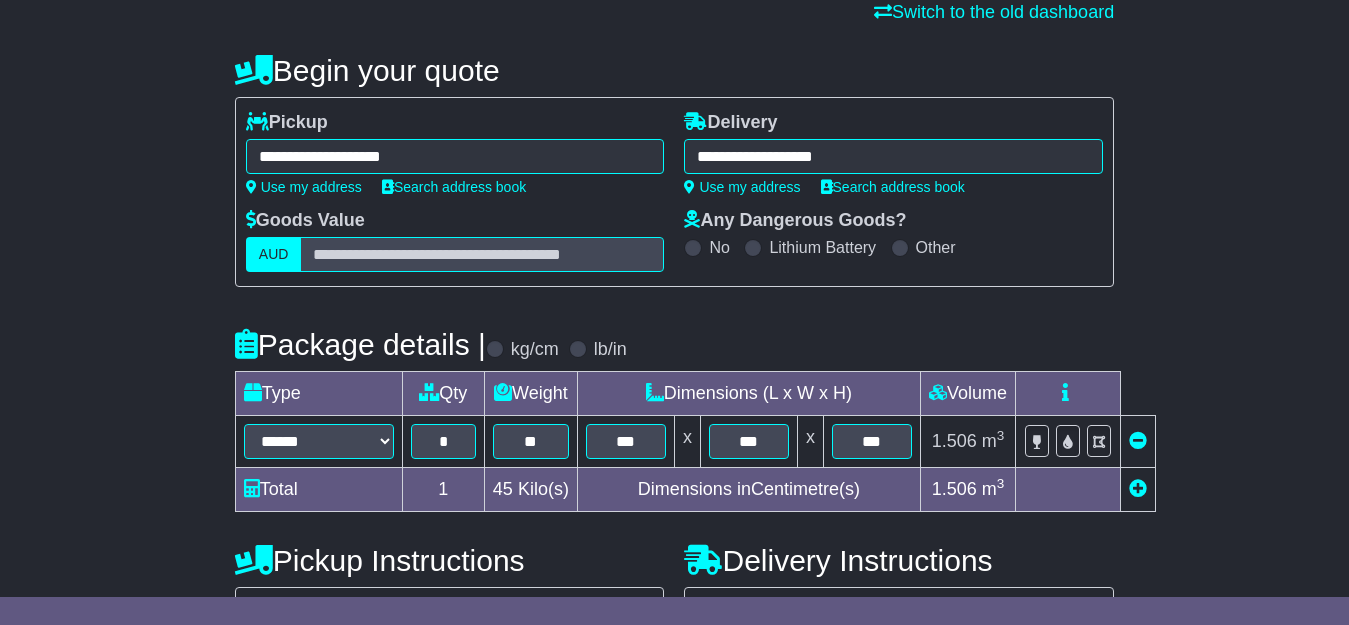 scroll, scrollTop: 273, scrollLeft: 0, axis: vertical 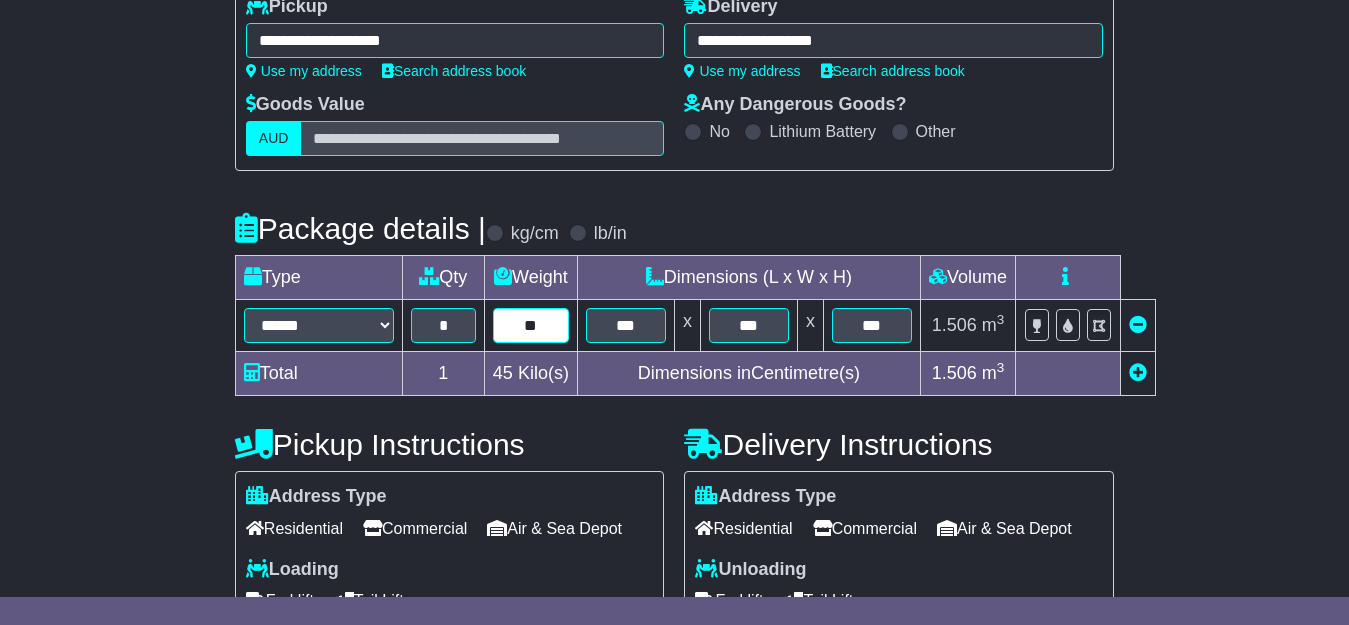 click on "**" at bounding box center (531, 325) 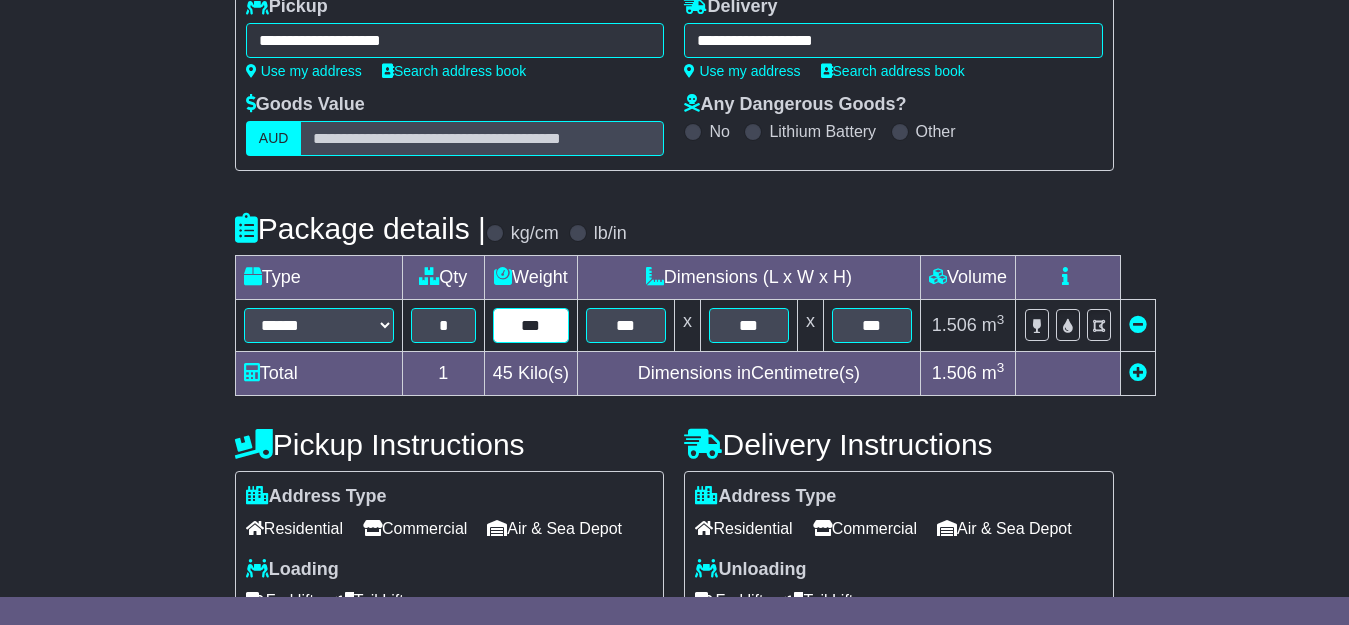 type on "***" 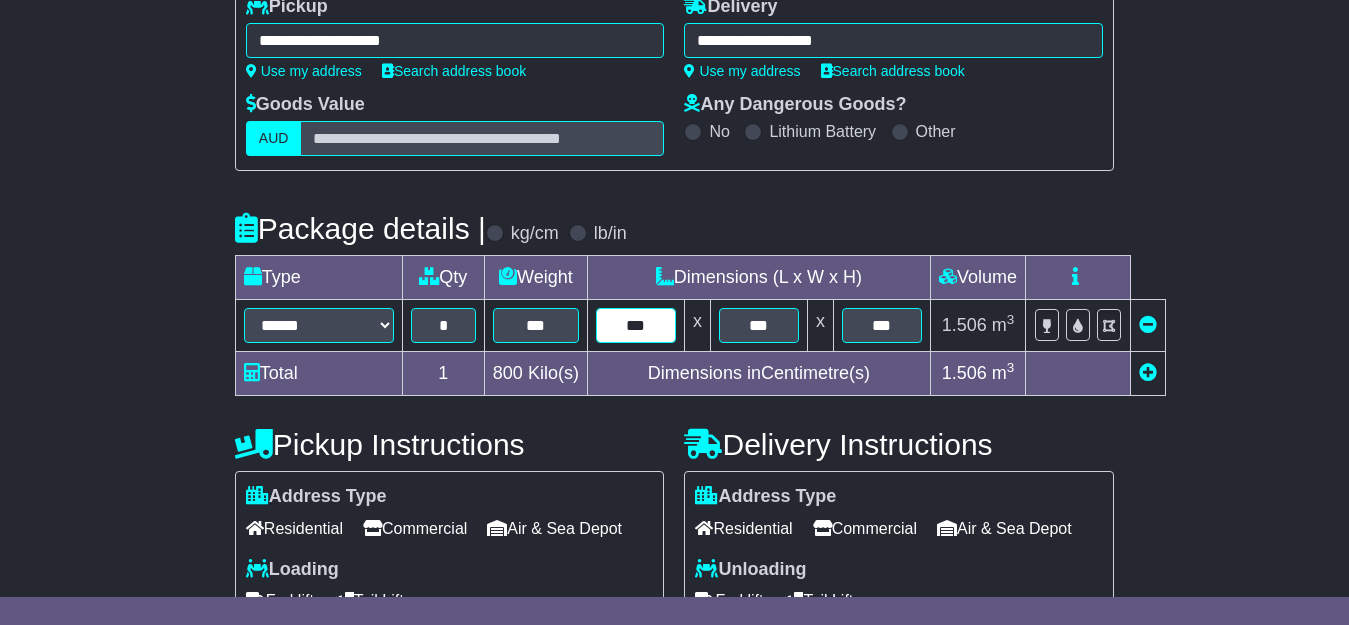 type on "***" 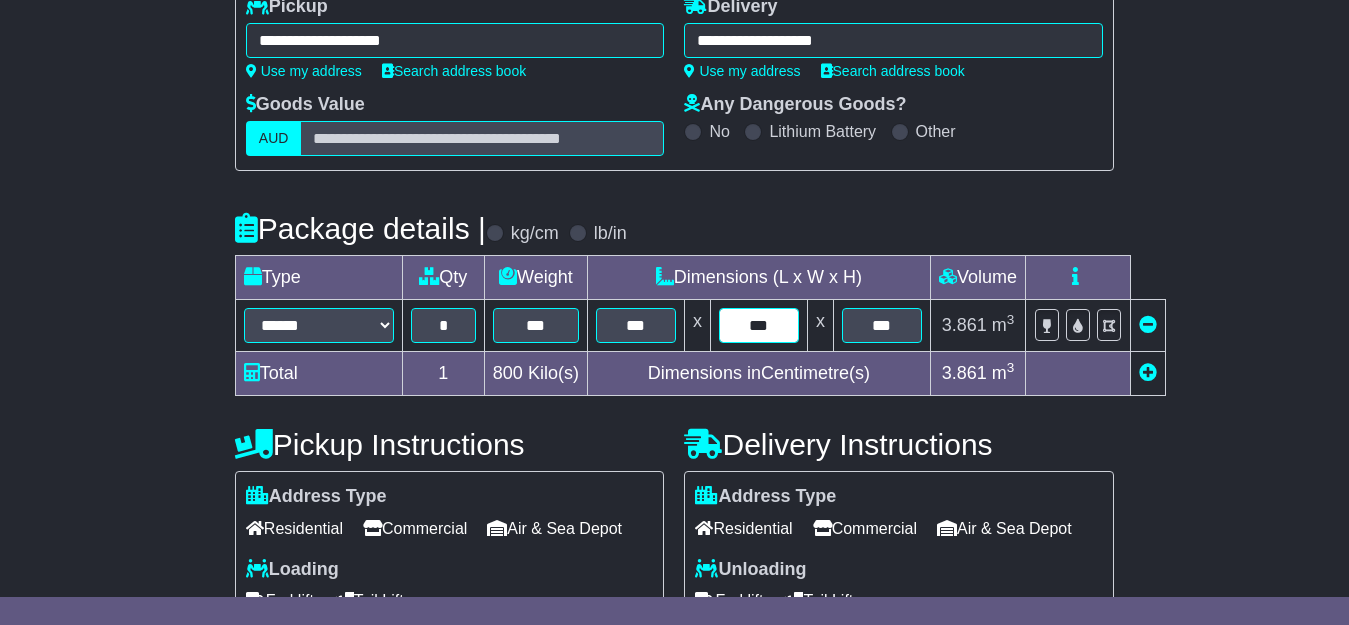 type on "***" 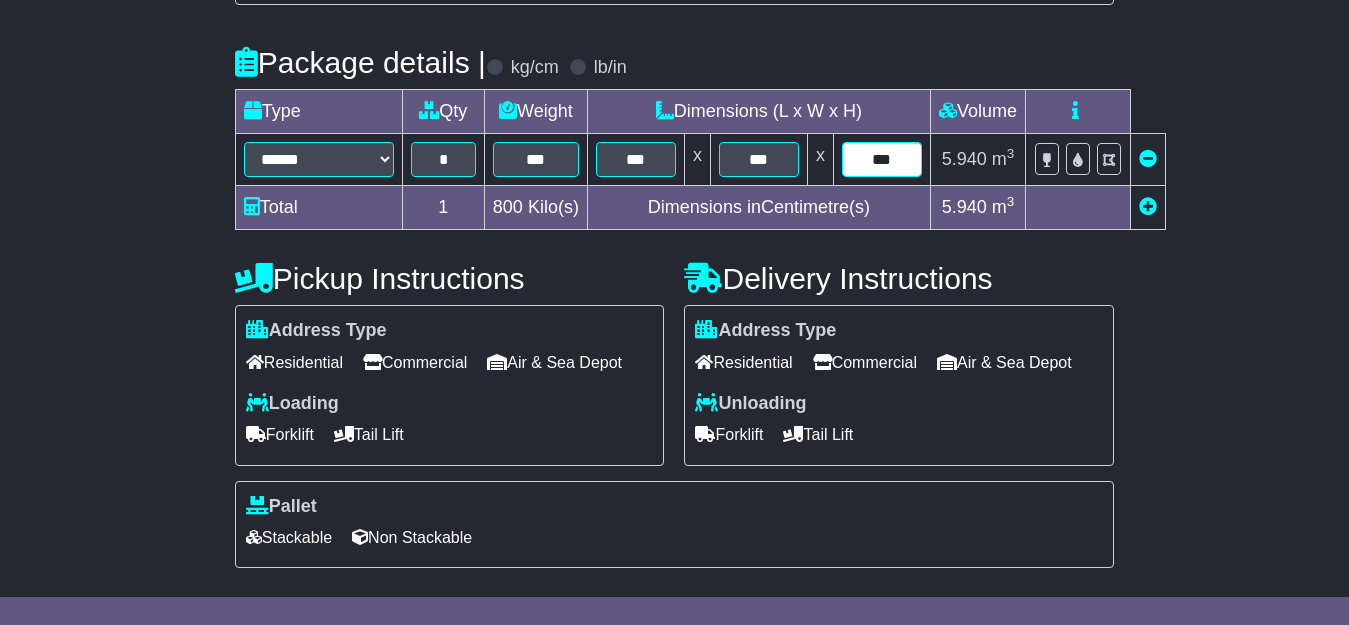 scroll, scrollTop: 495, scrollLeft: 0, axis: vertical 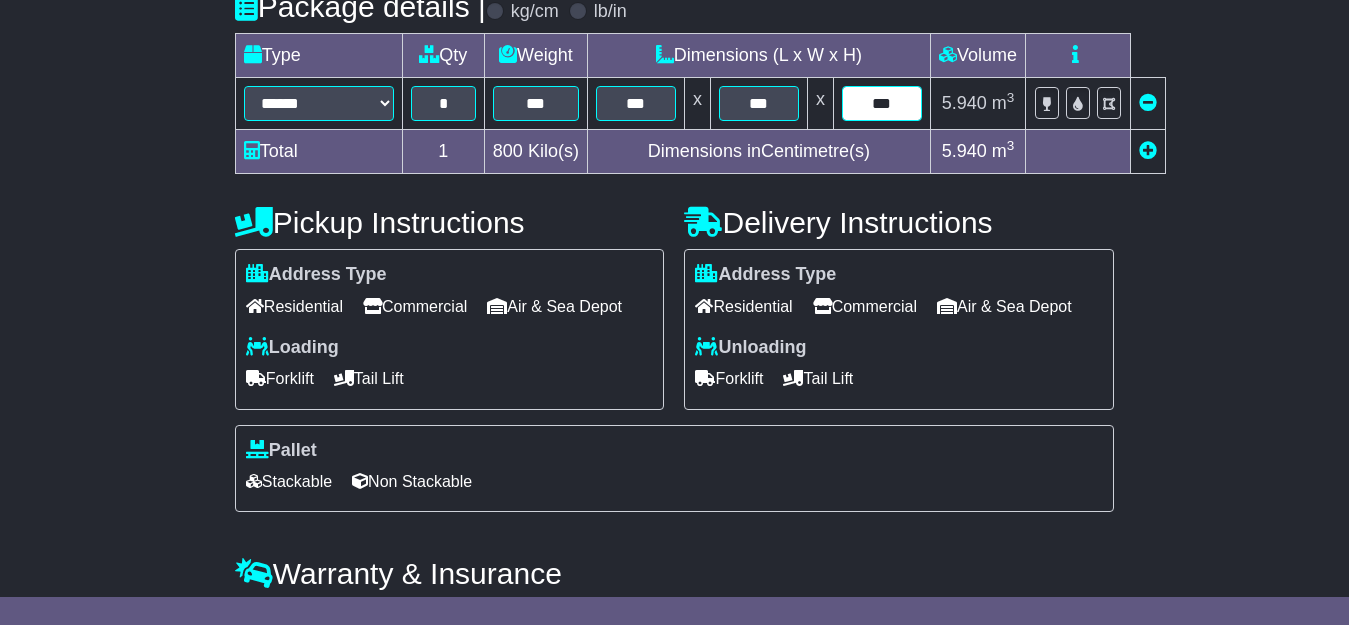 type on "***" 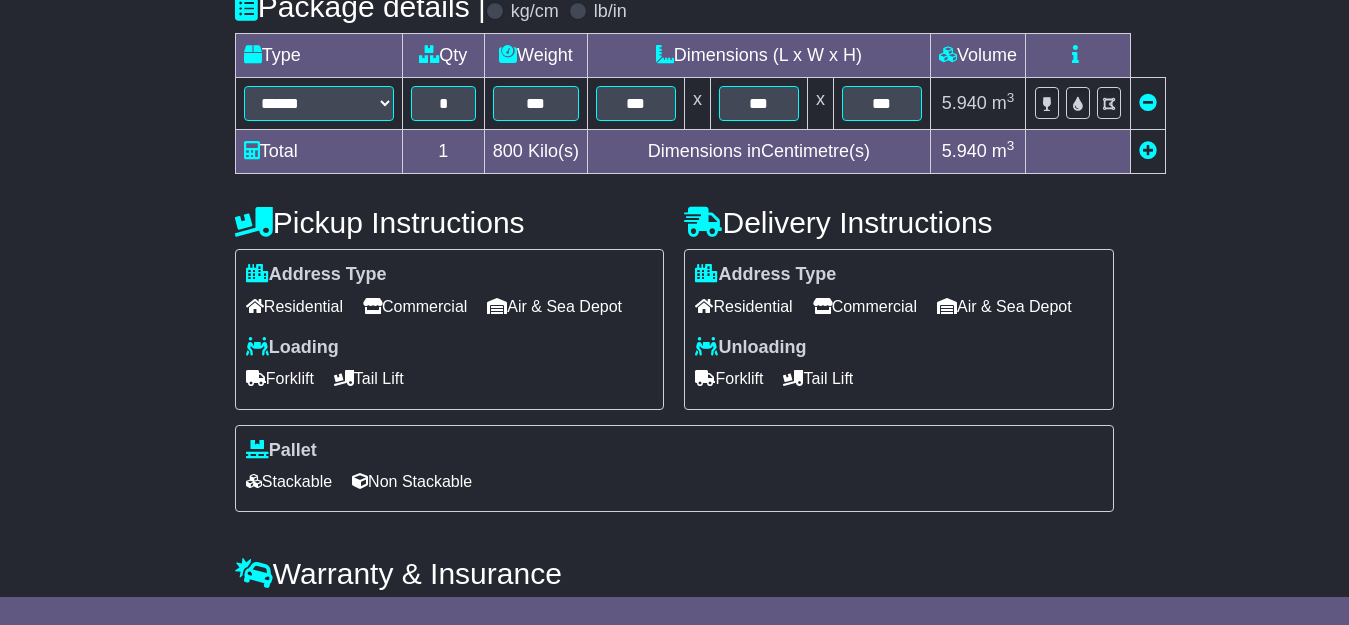 click on "Commercial" at bounding box center [865, 306] 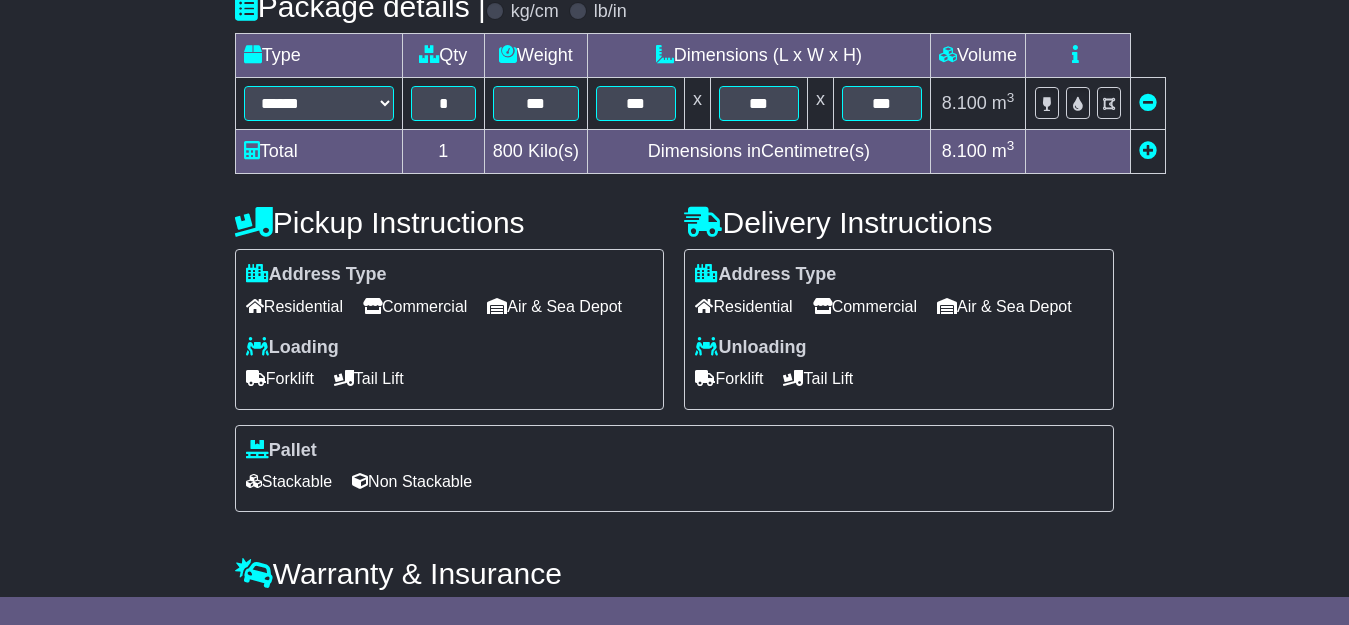 click on "Forklift" at bounding box center [729, 378] 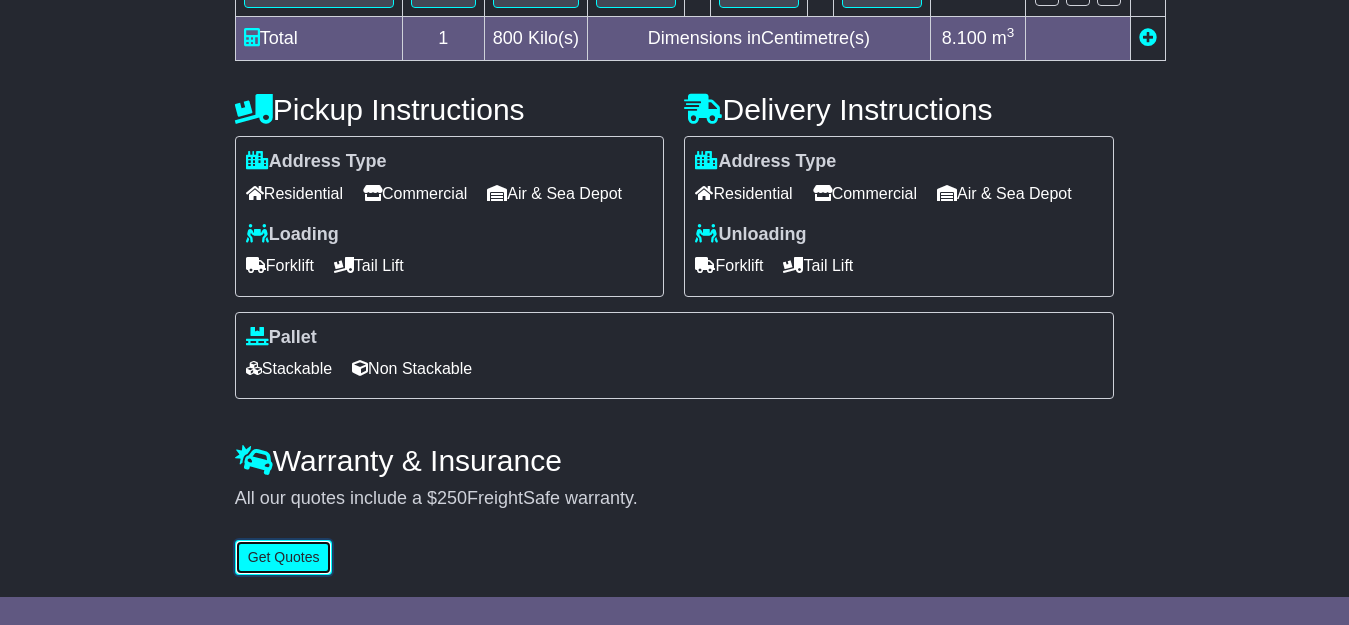 click on "Get Quotes" at bounding box center [284, 557] 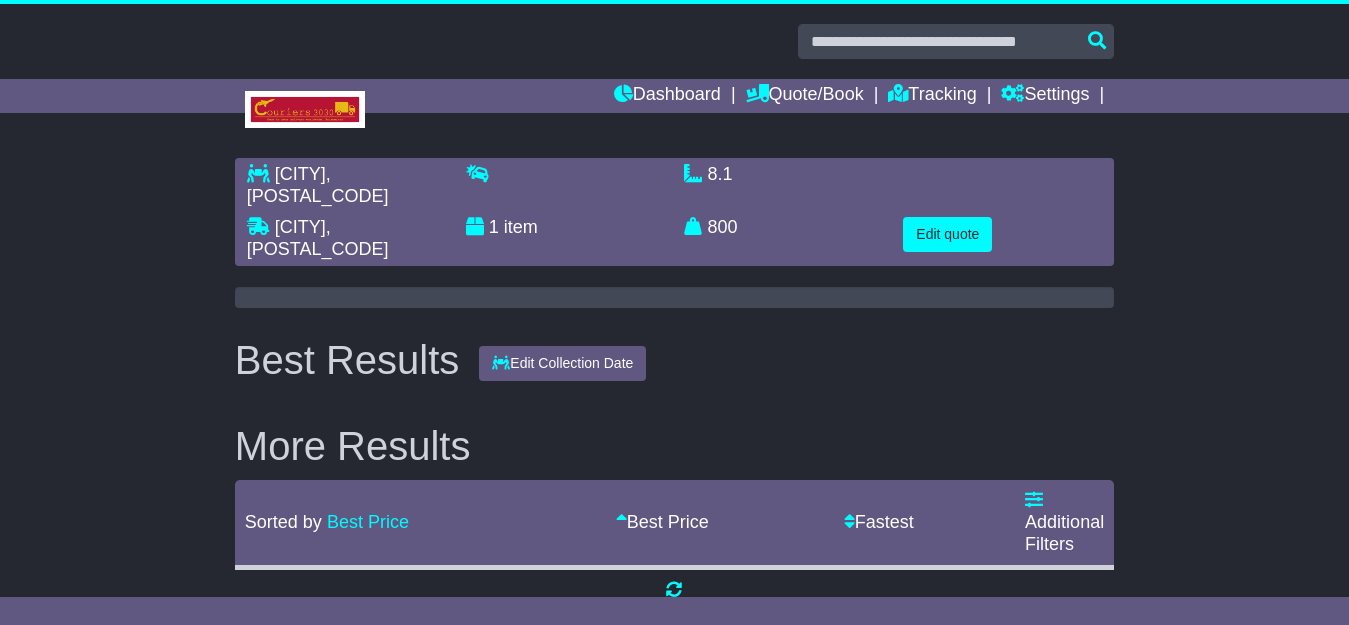 scroll, scrollTop: 0, scrollLeft: 0, axis: both 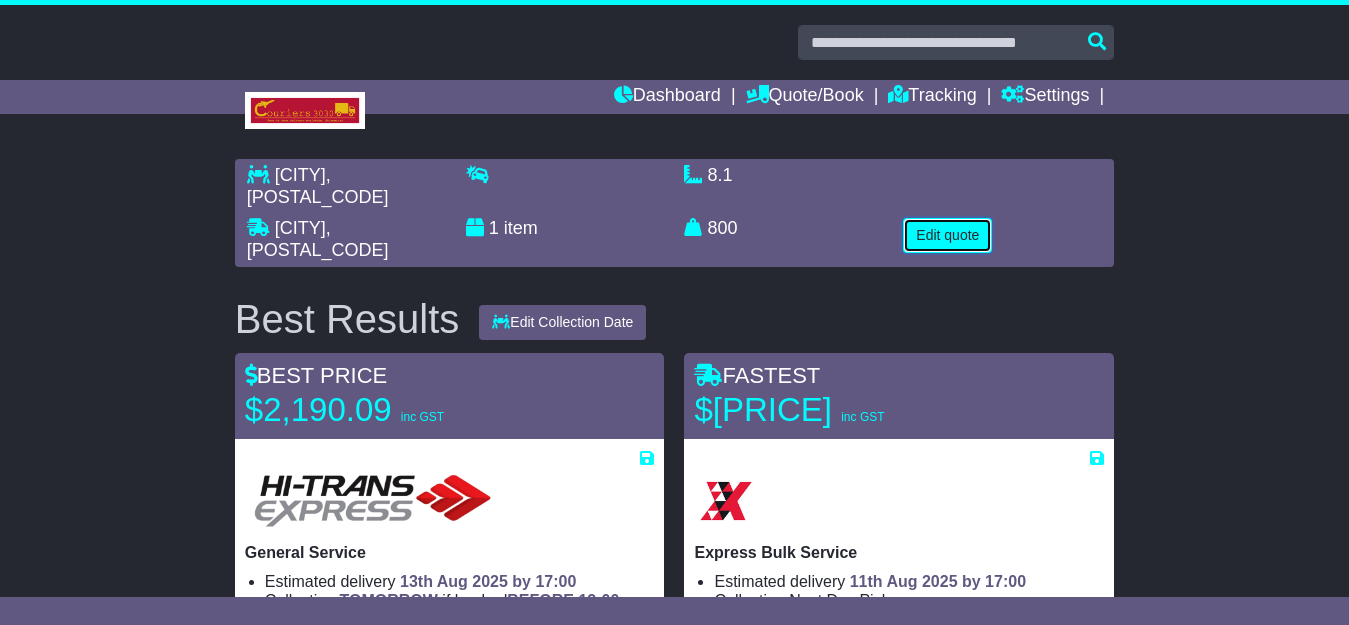 click on "Edit quote" at bounding box center [947, 235] 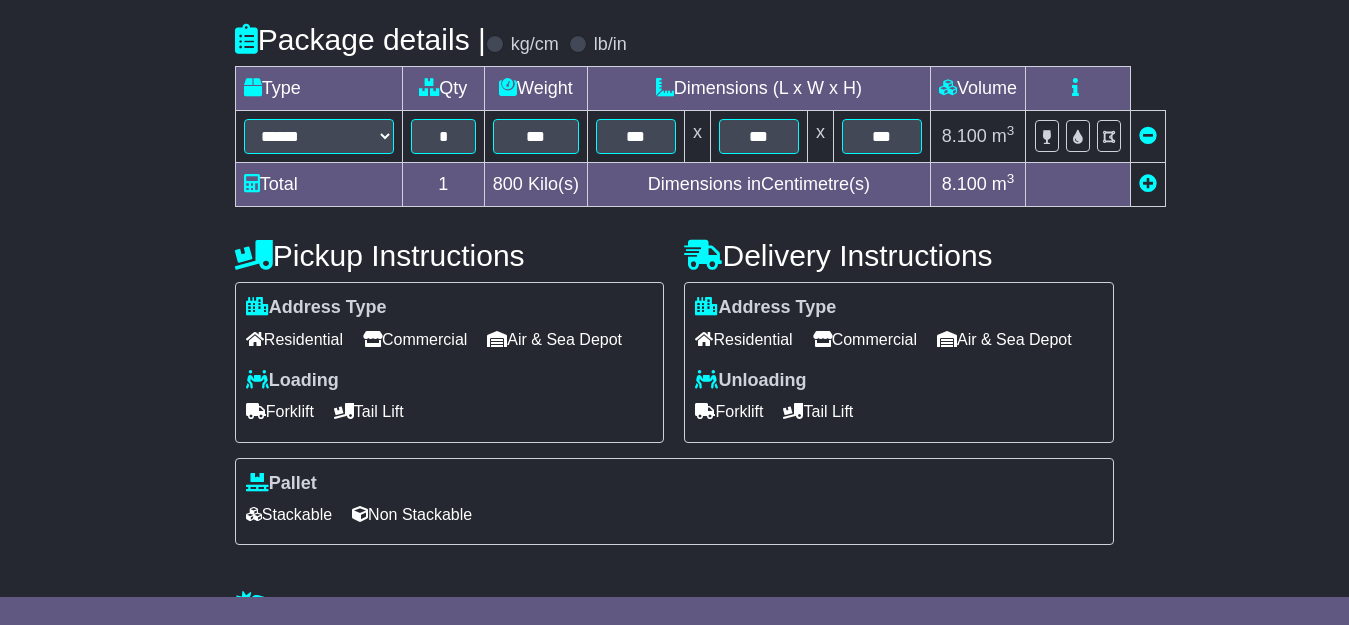 scroll, scrollTop: 495, scrollLeft: 0, axis: vertical 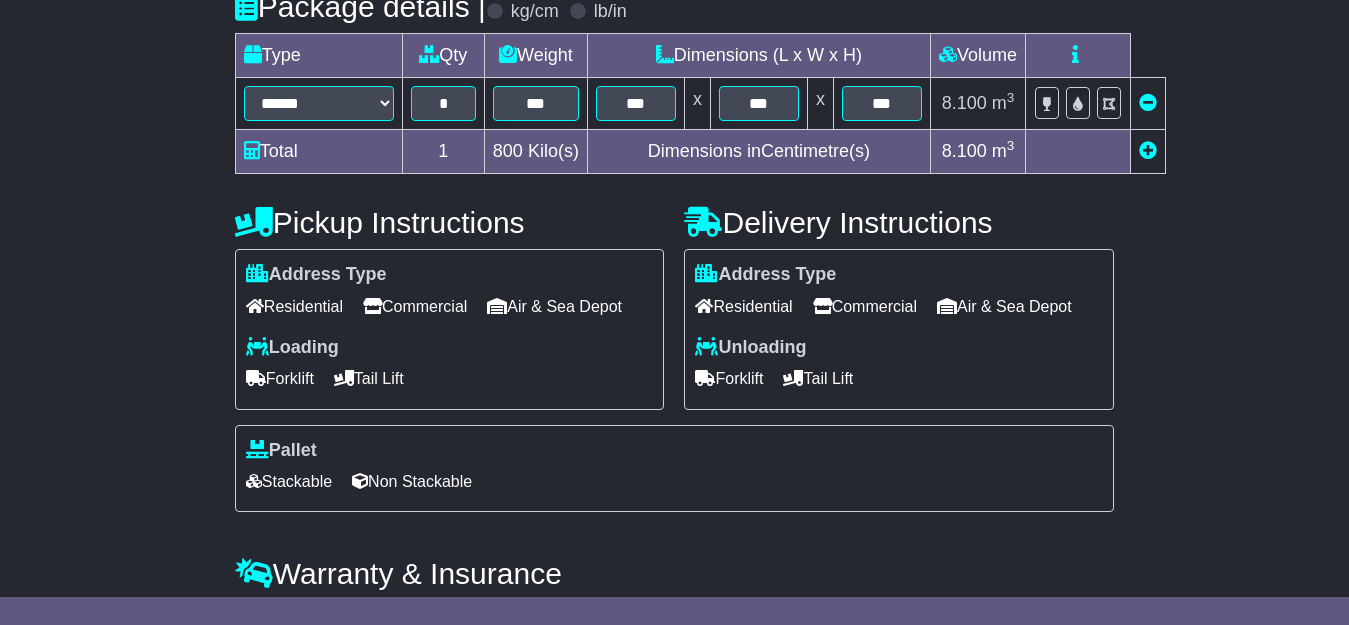 click on "Tail Lift" at bounding box center (369, 378) 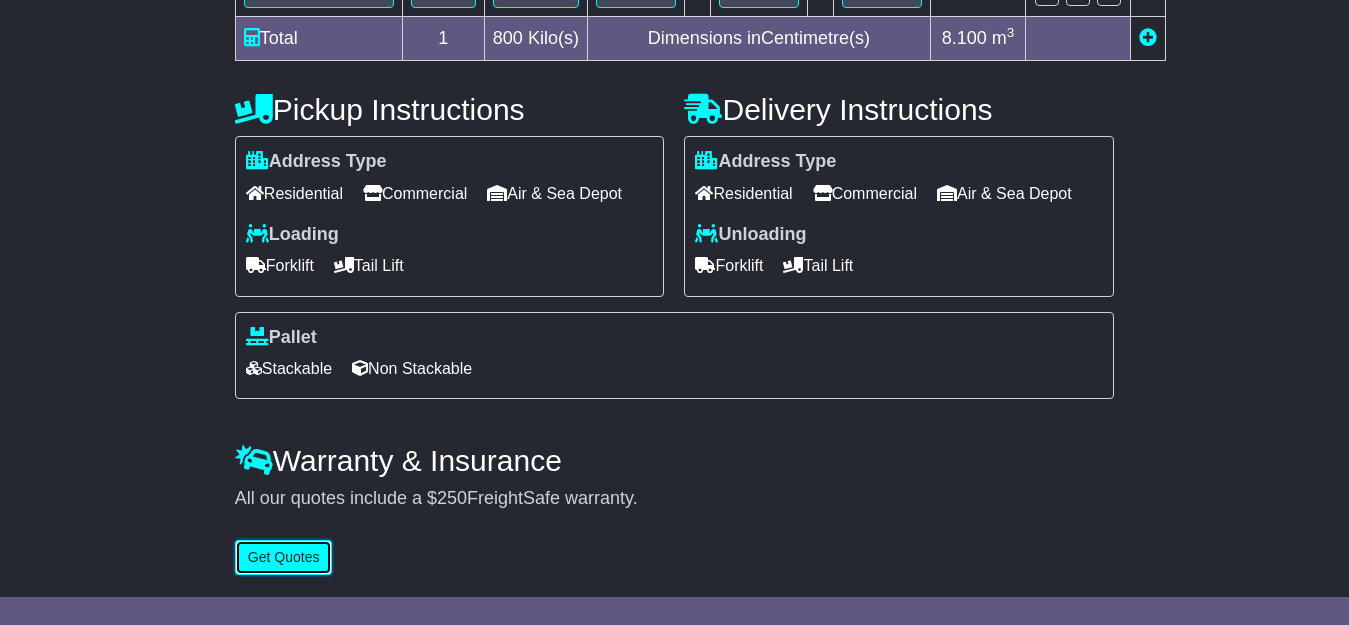 click on "Get Quotes" at bounding box center (284, 557) 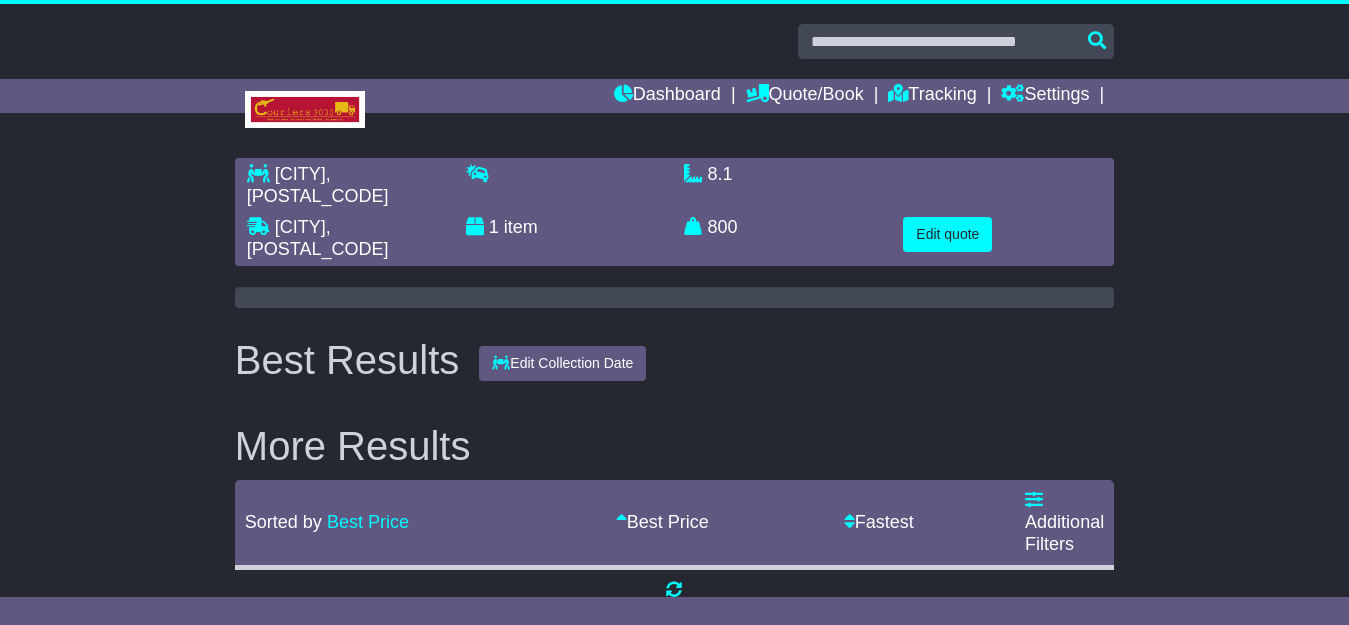 scroll, scrollTop: 0, scrollLeft: 0, axis: both 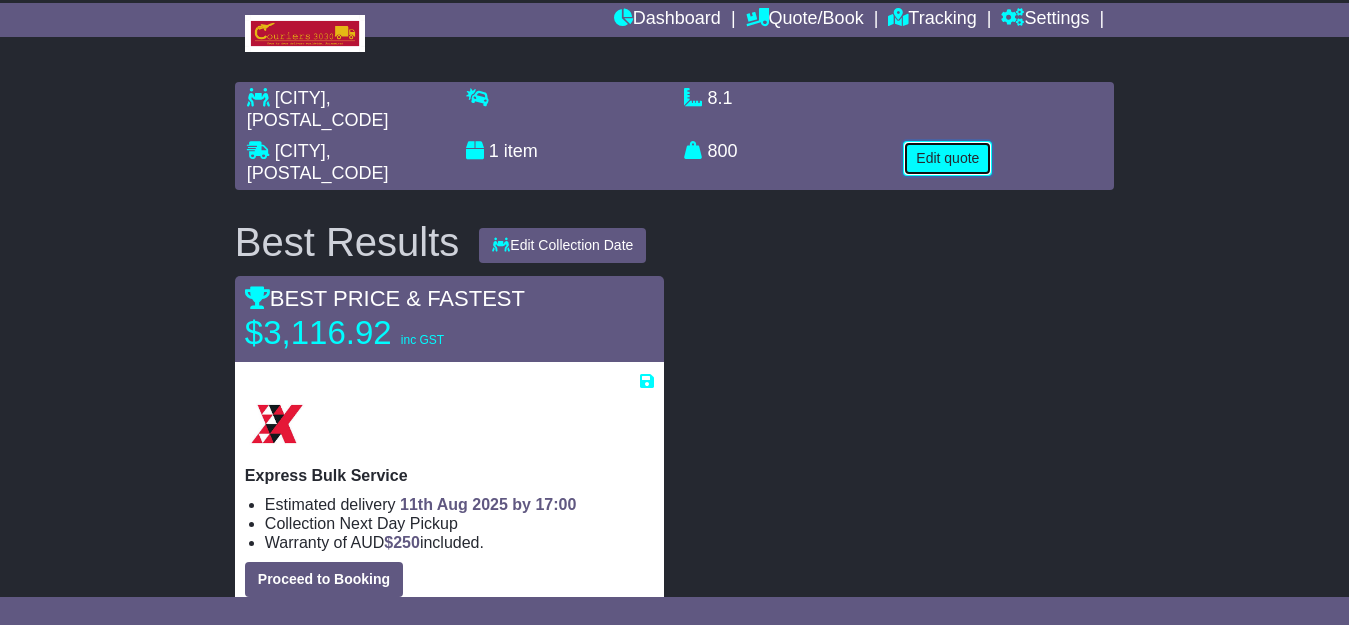 type 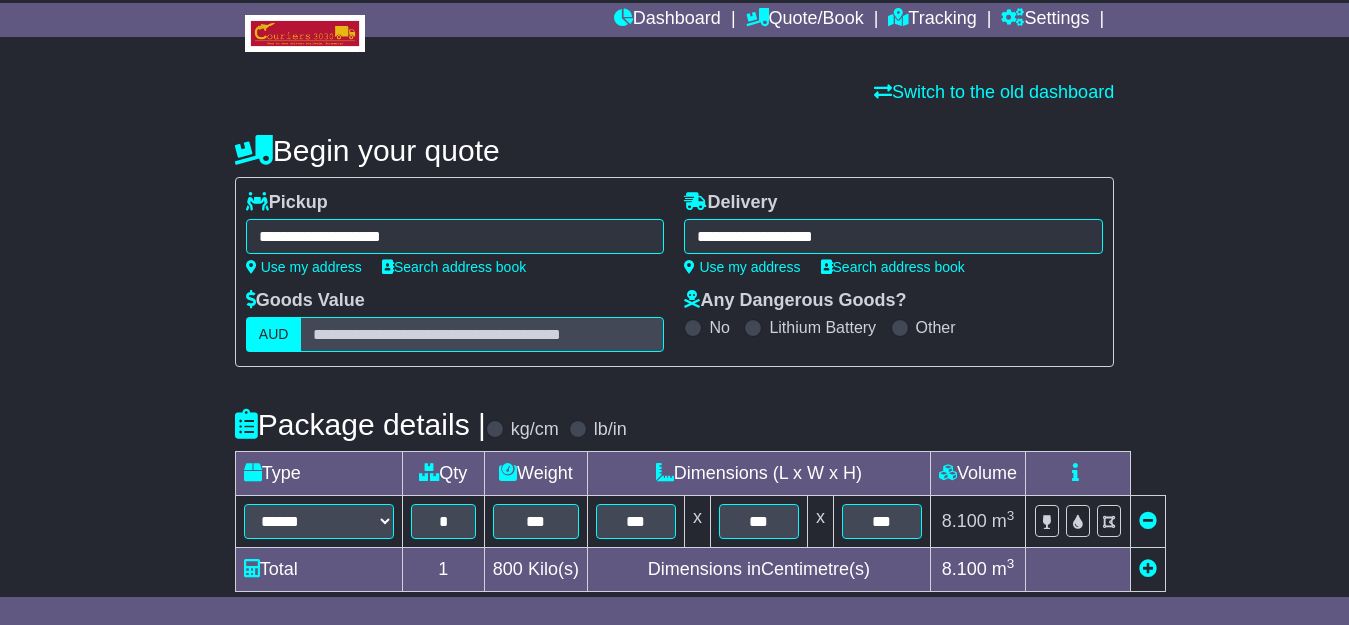 click on "**********" at bounding box center (455, 236) 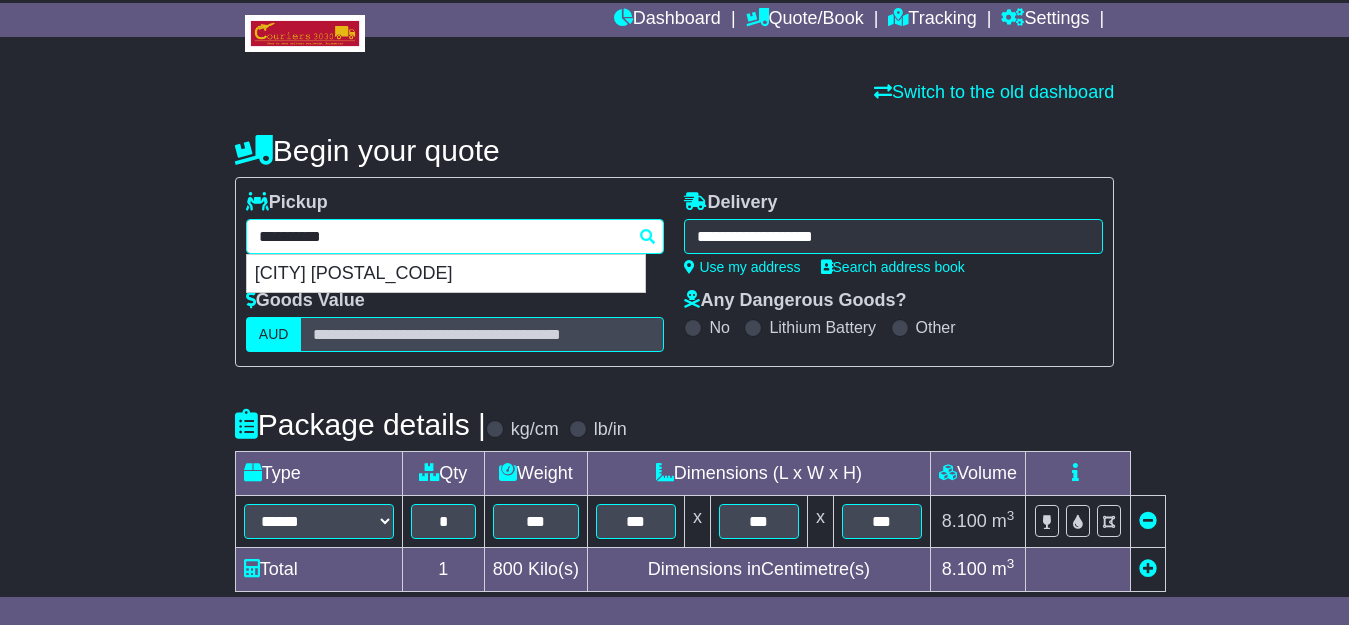 click on "**********" at bounding box center (455, 236) 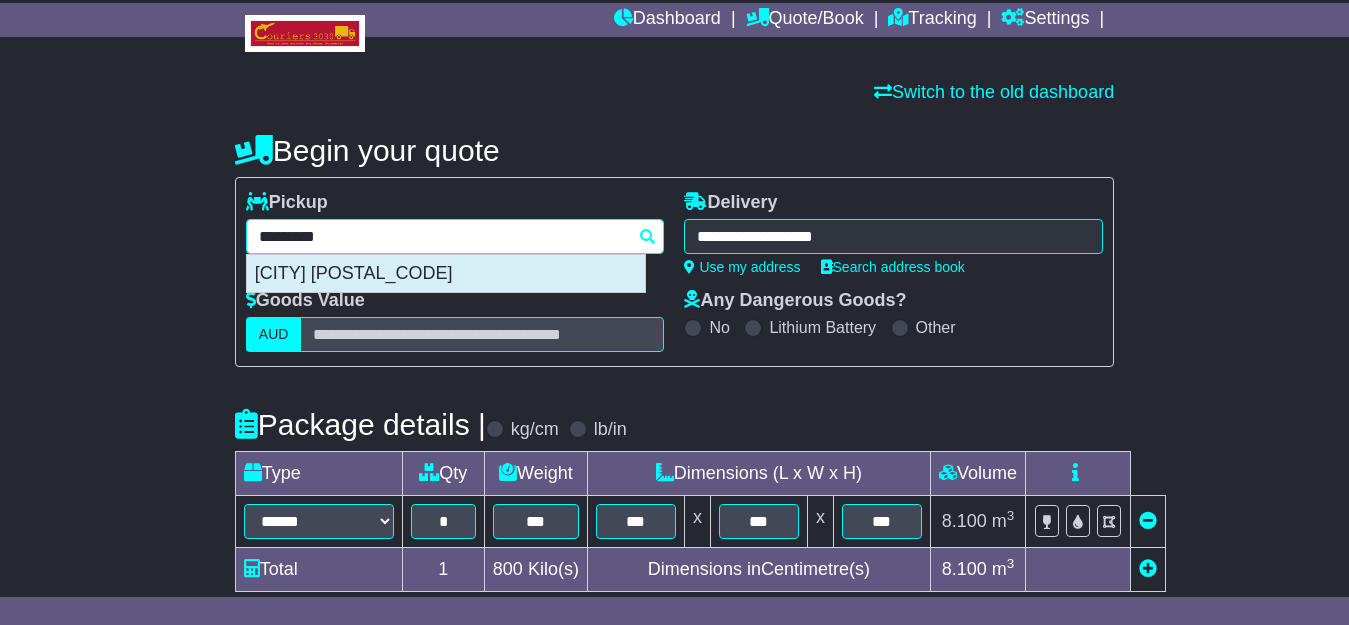 click on "GILGANDRA 2827" at bounding box center (446, 274) 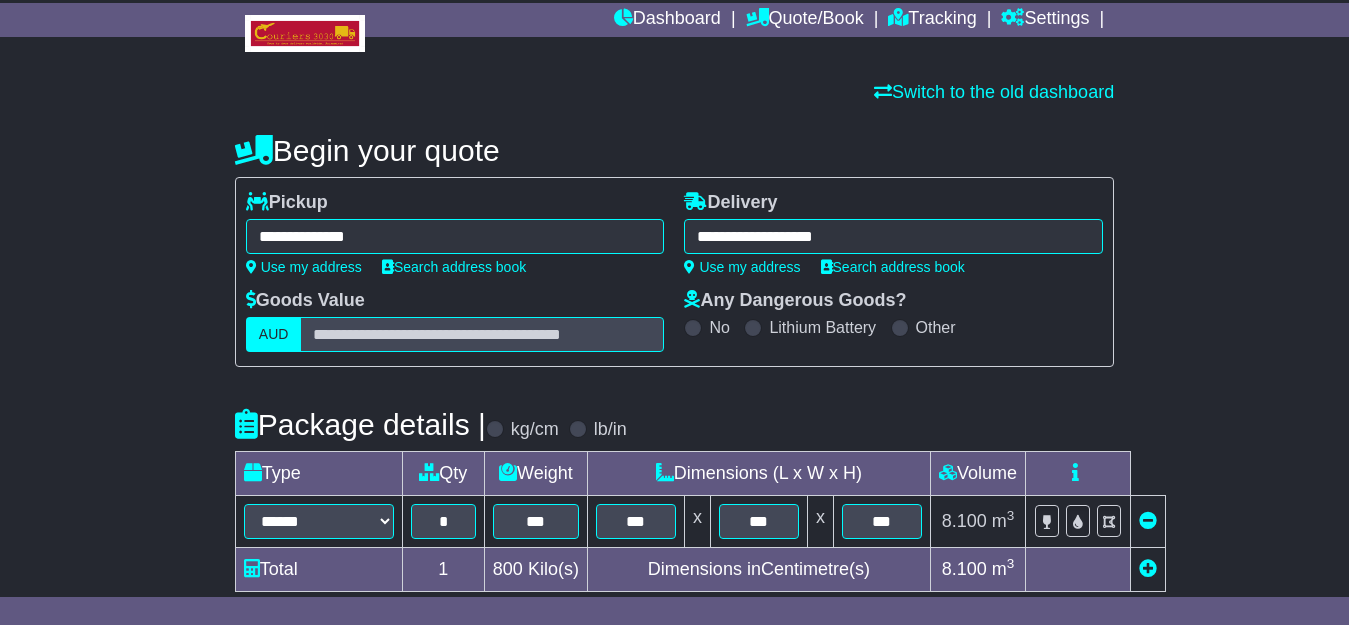 type on "**********" 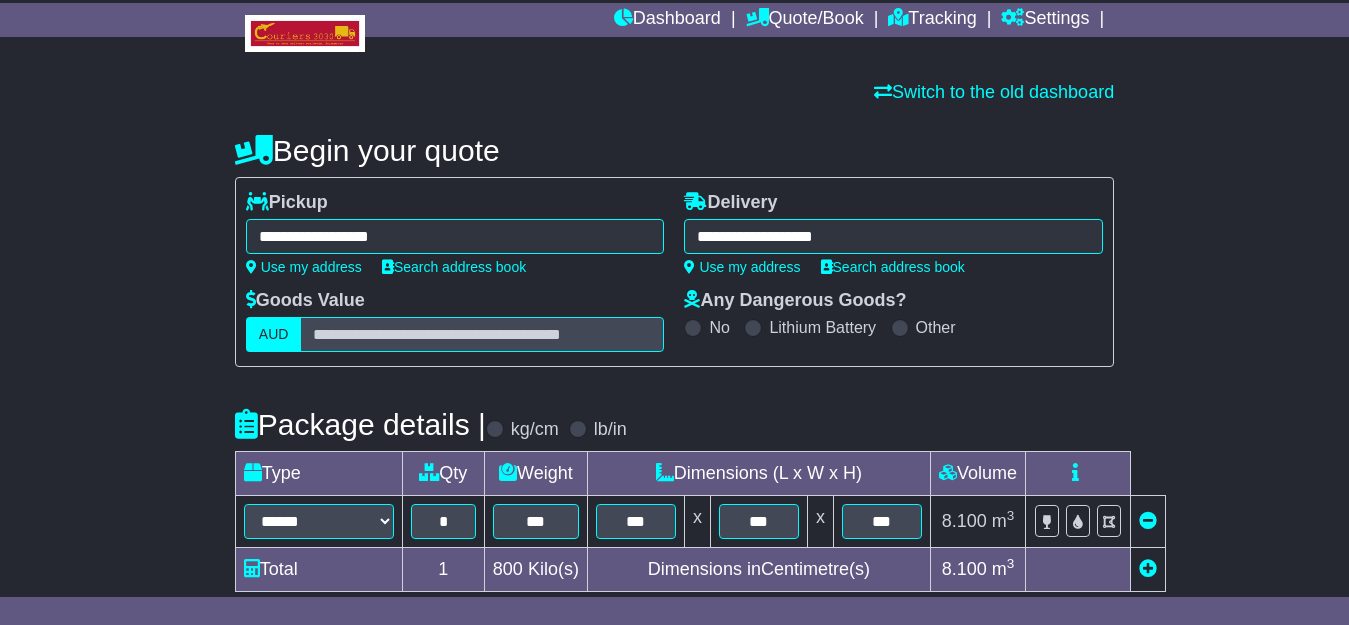 click on "**********" at bounding box center [893, 236] 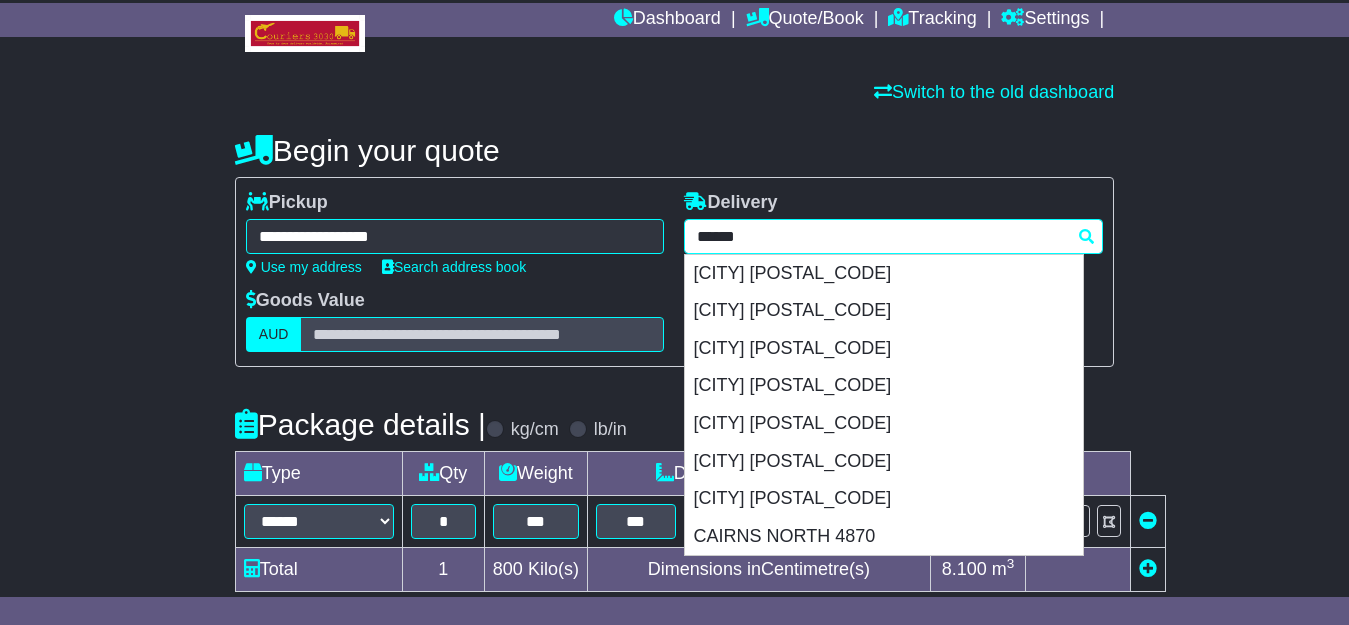 click on "******" at bounding box center (893, 236) 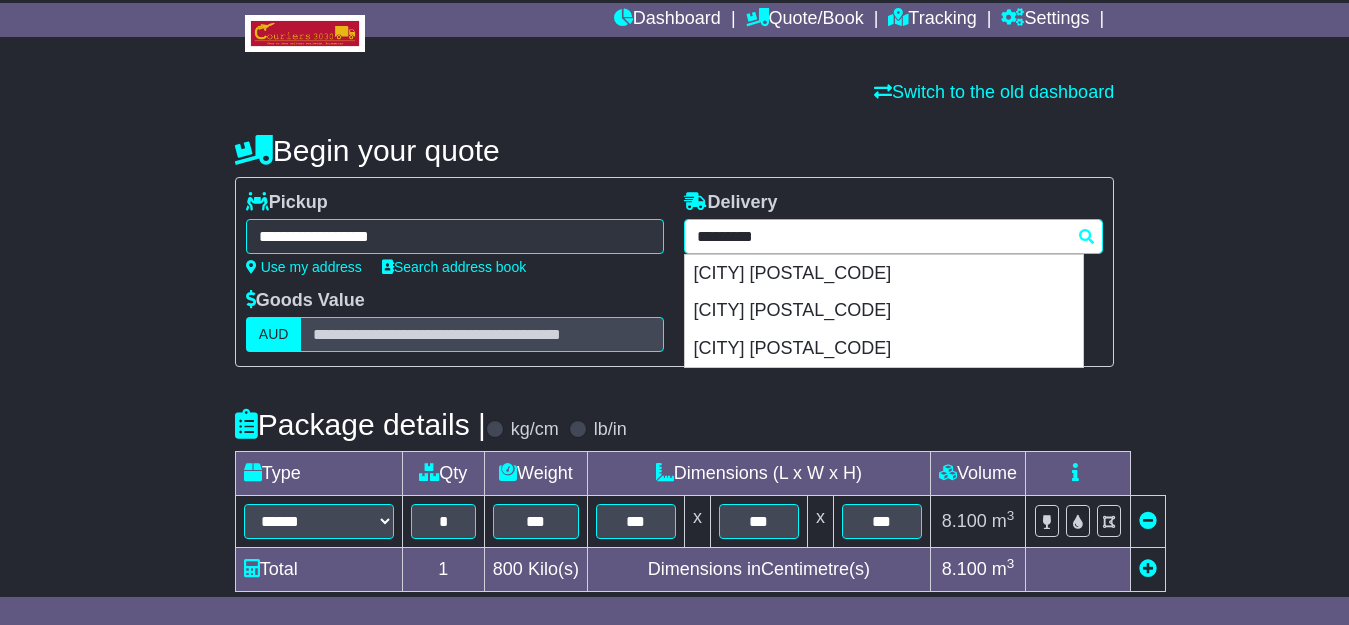 scroll, scrollTop: 109, scrollLeft: 0, axis: vertical 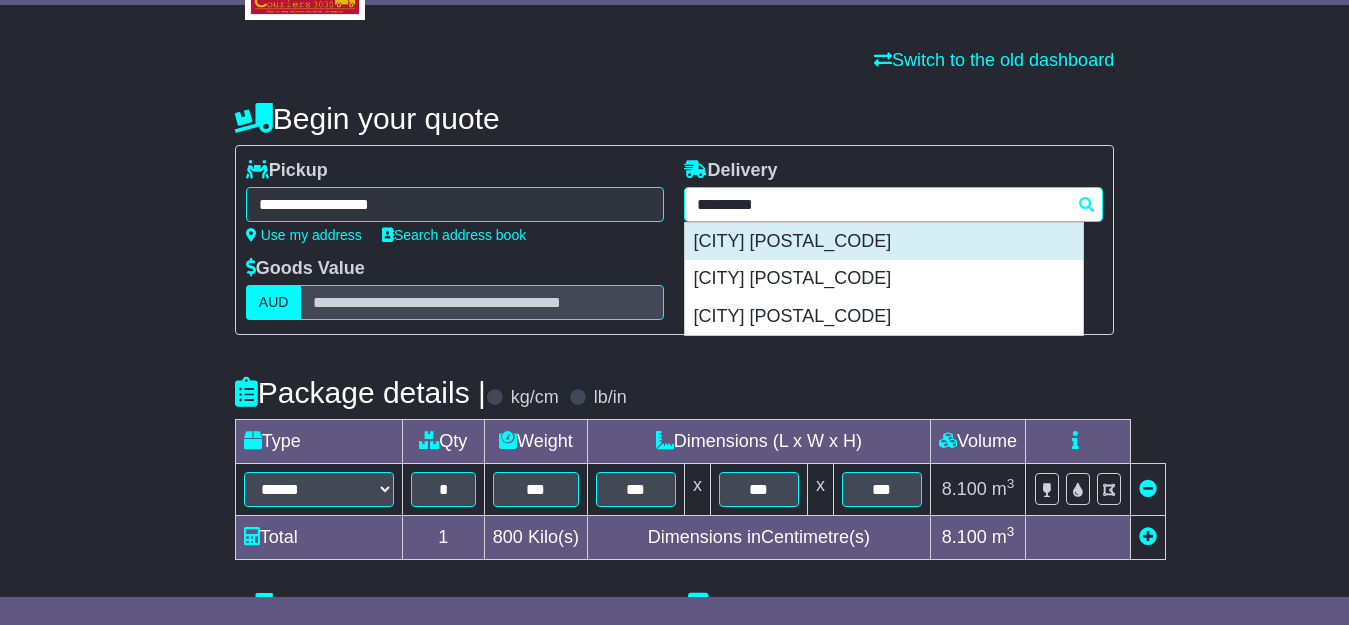 click on "BAYSWATER 3153" at bounding box center [884, 242] 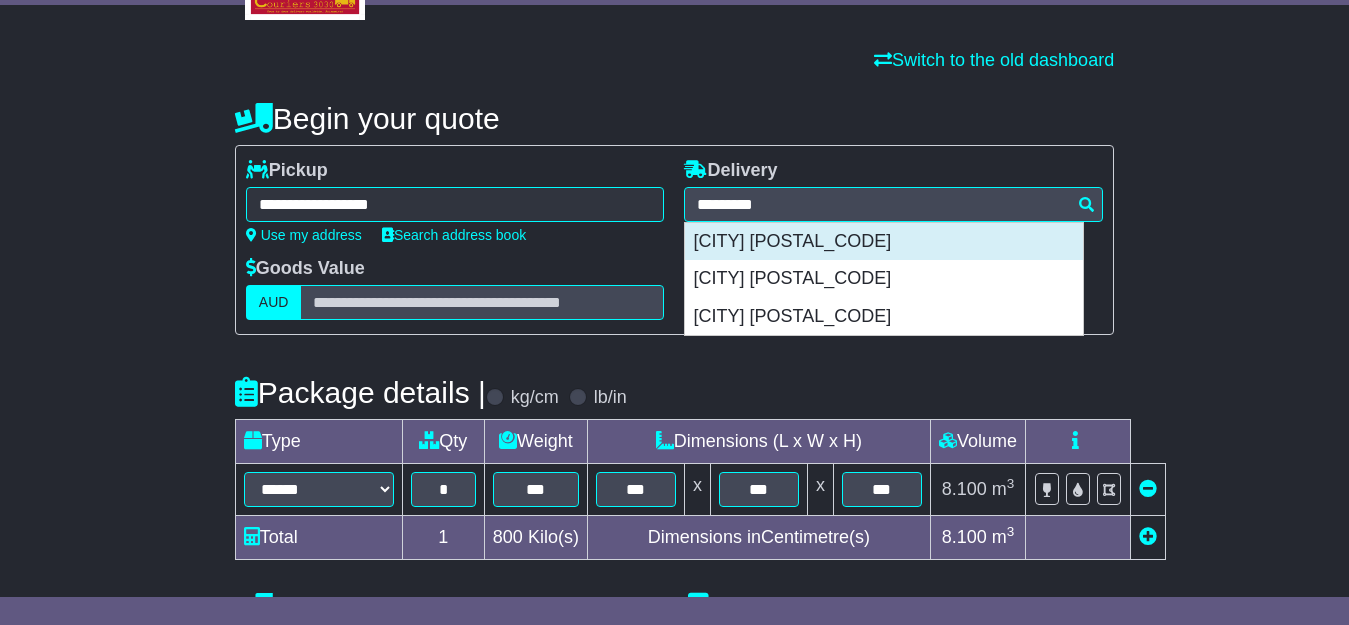 click on "**********" at bounding box center (893, 201) 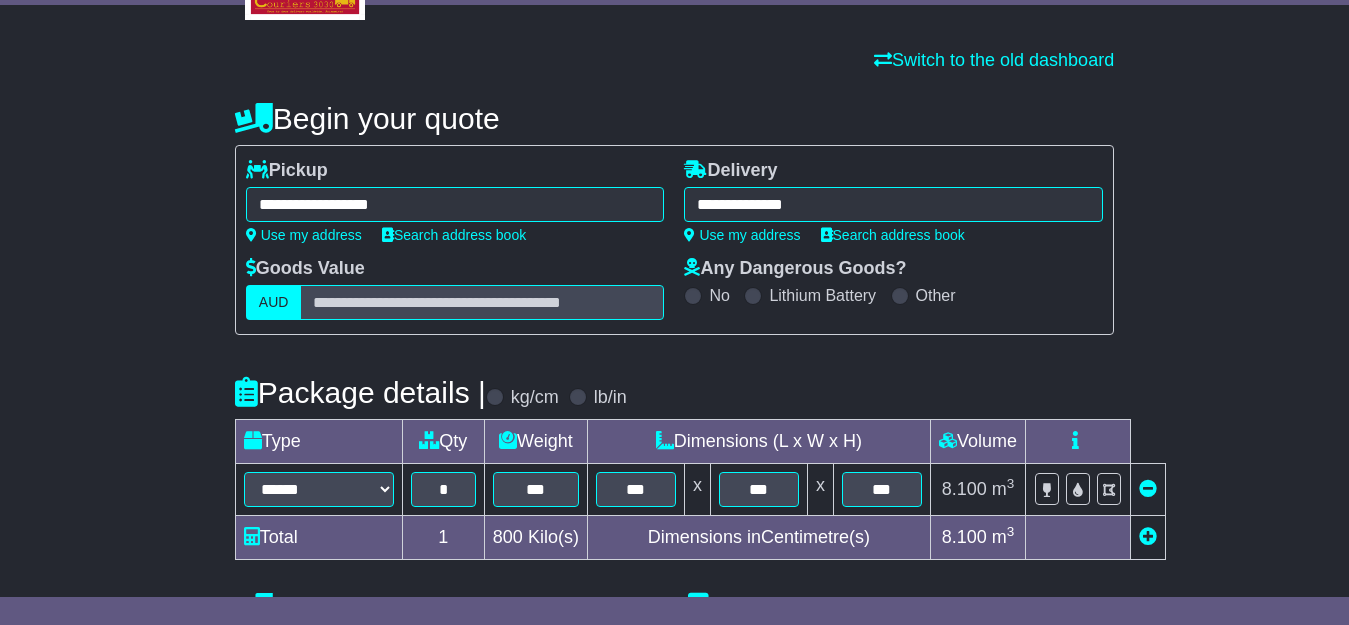 type on "**********" 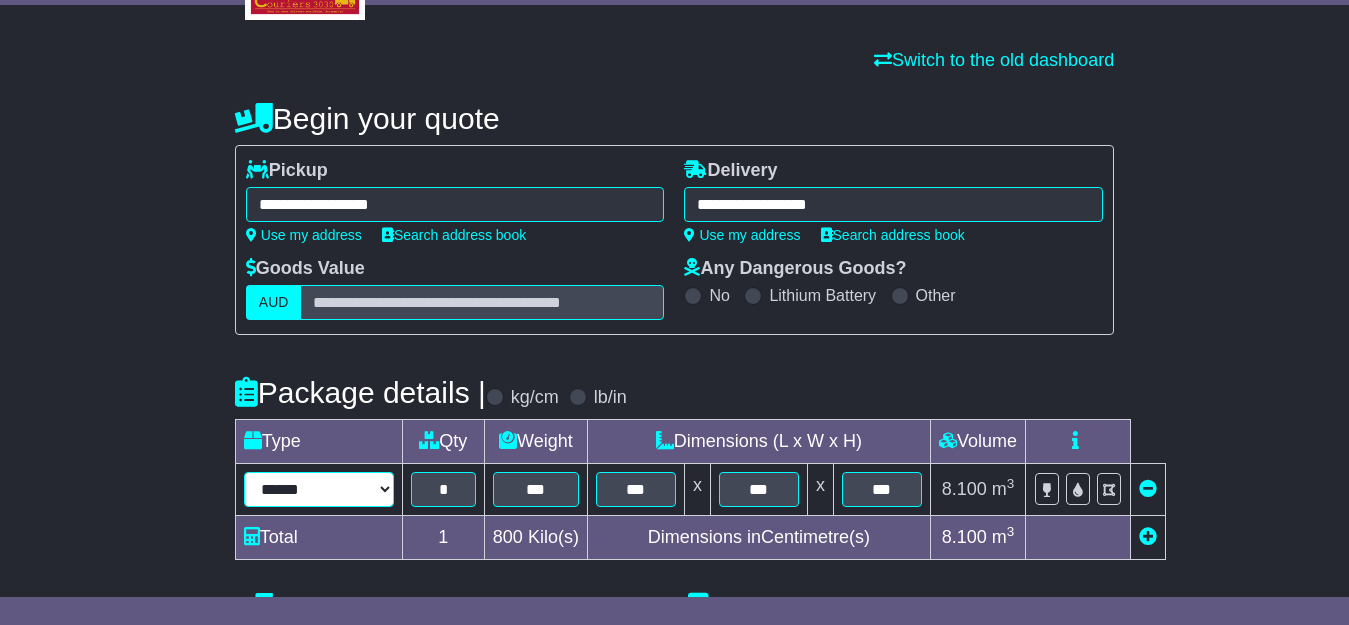 click on "****** ****** *** ******** ***** **** **** ****** *** *******" at bounding box center (319, 489) 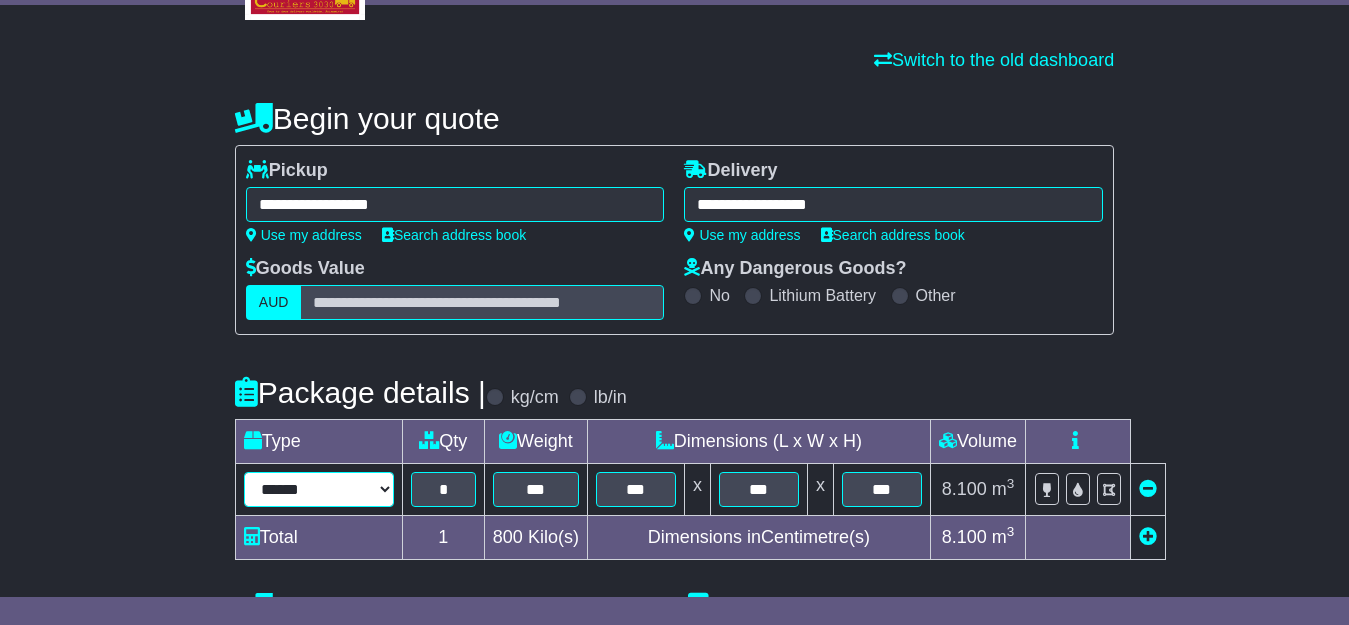 click on "****** ****** *** ******** ***** **** **** ****** *** *******" at bounding box center (319, 489) 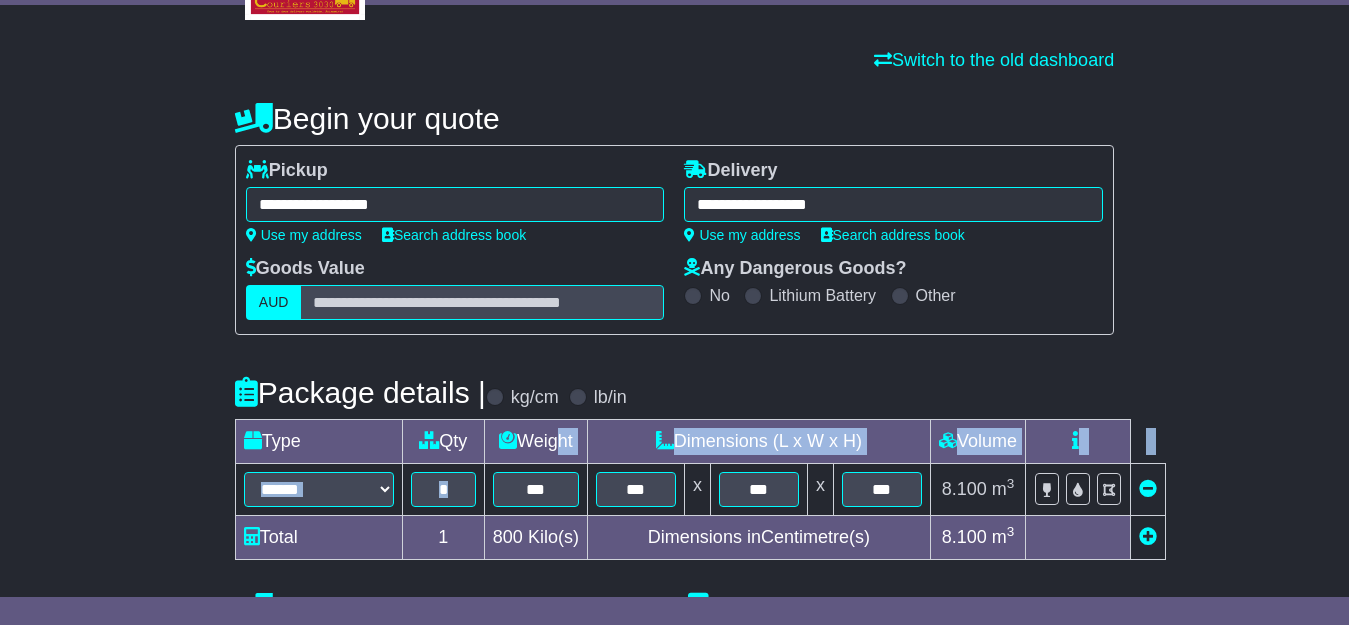 drag, startPoint x: 553, startPoint y: 461, endPoint x: 548, endPoint y: 503, distance: 42.296574 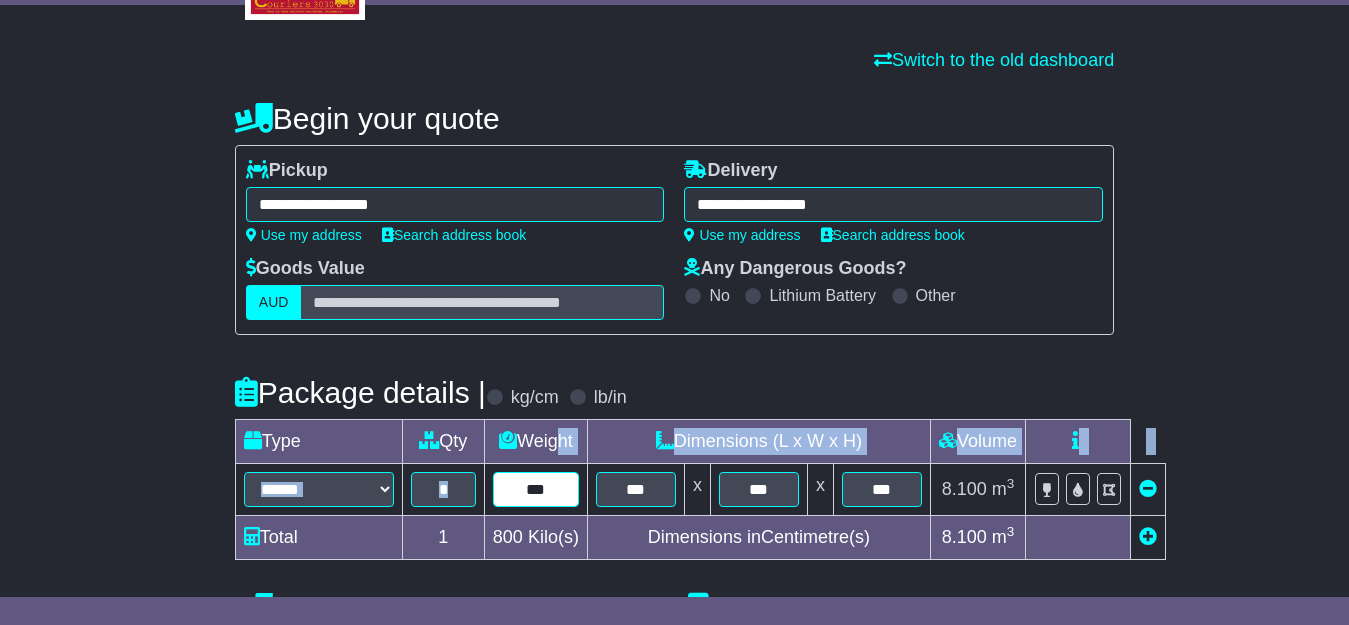 click on "***" at bounding box center [536, 489] 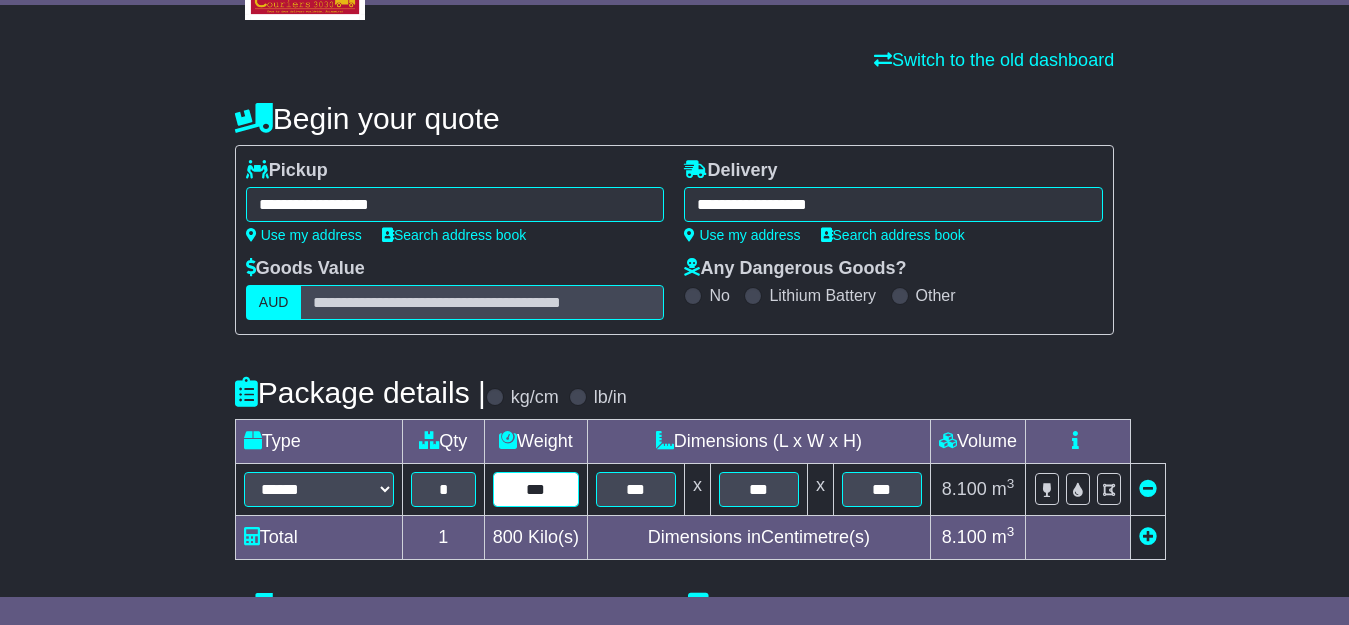 click on "***" at bounding box center (536, 489) 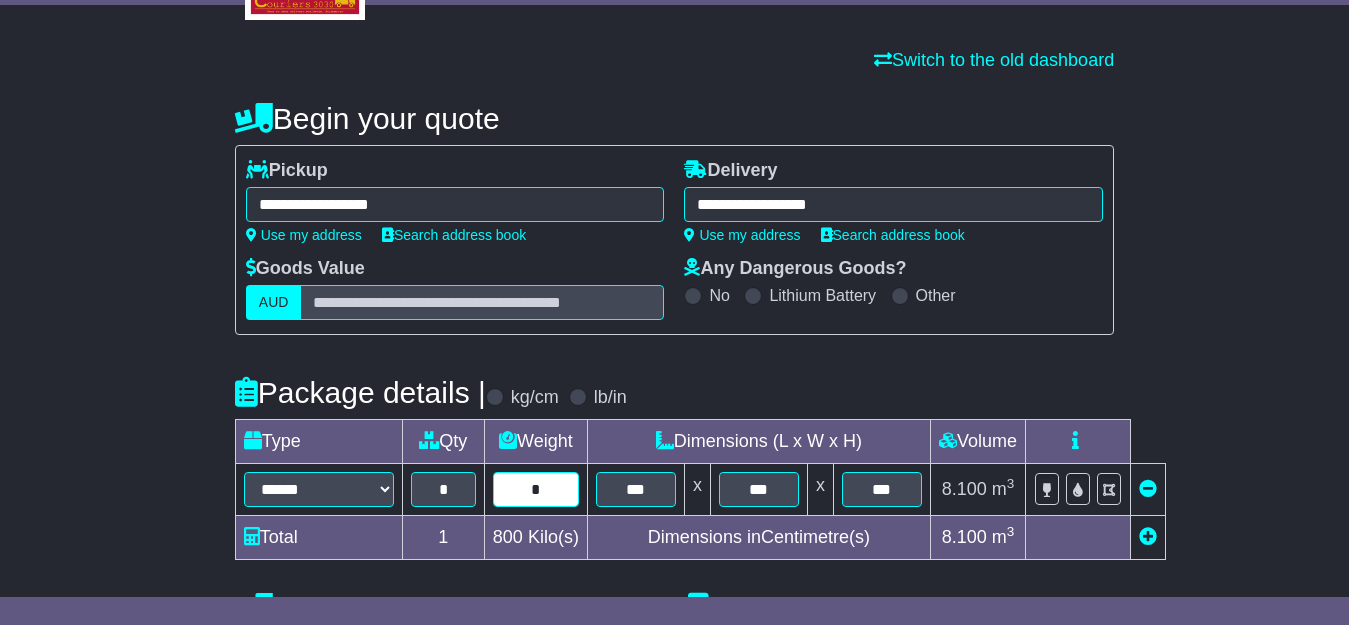 type on "*" 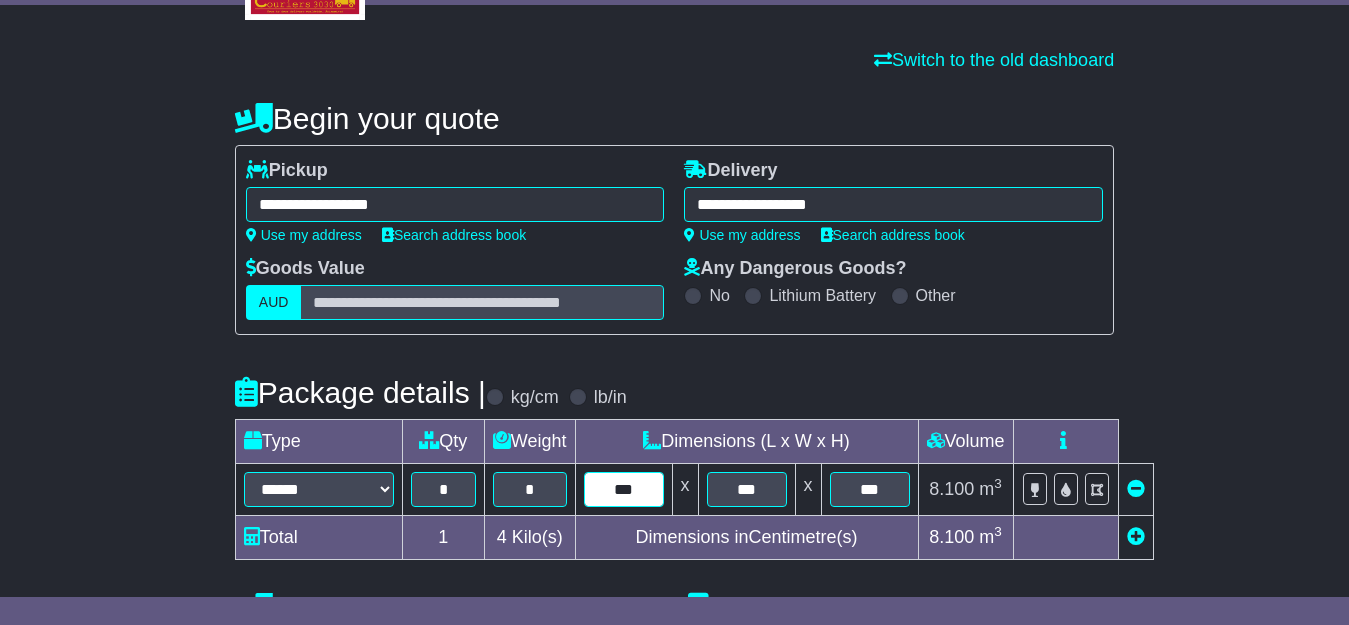 click on "***" at bounding box center (624, 489) 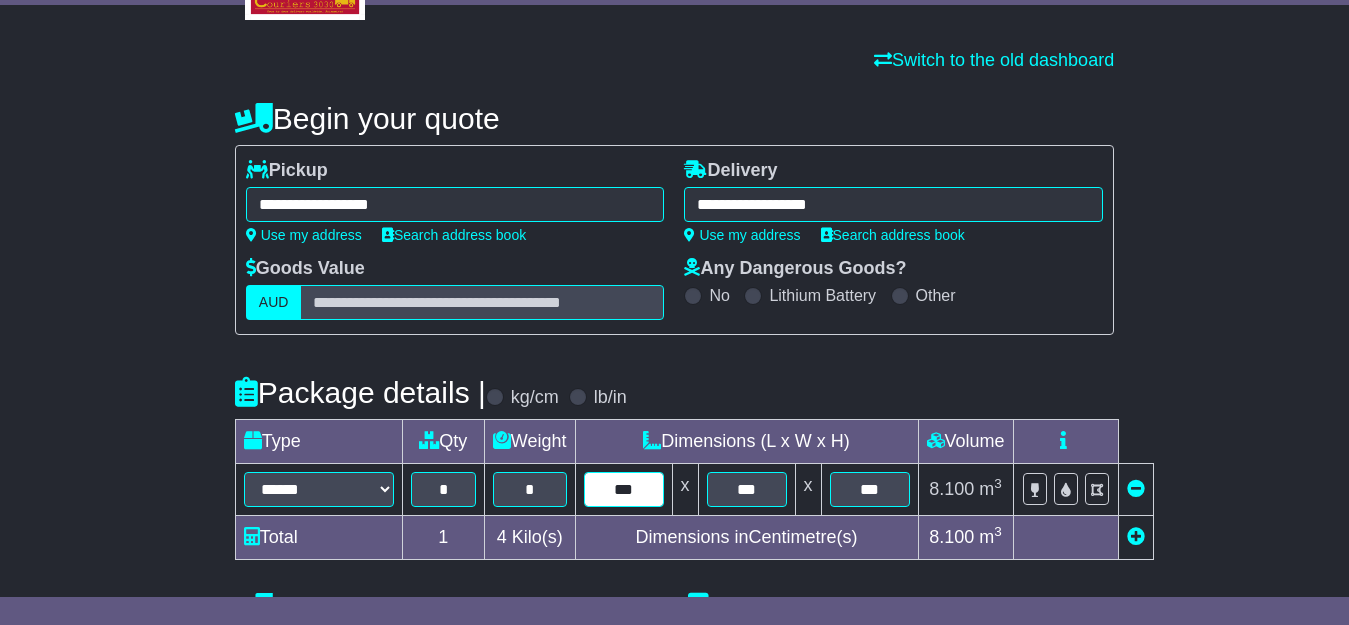 type on "***" 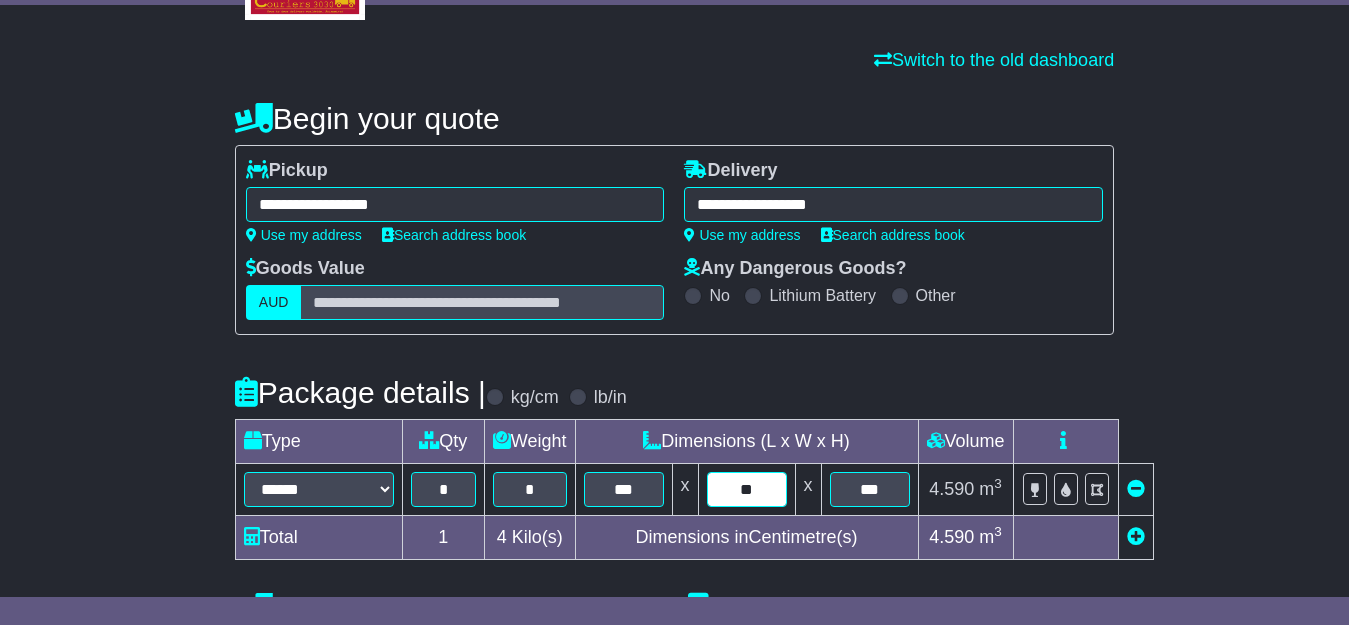 type on "**" 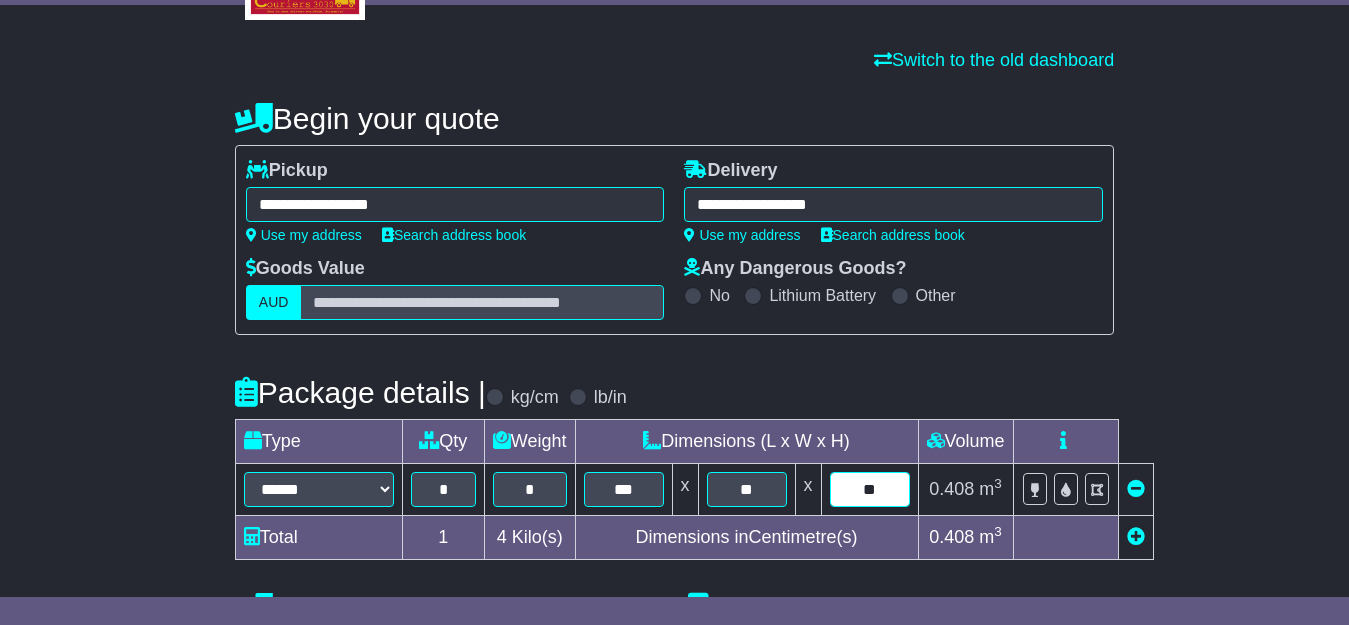 type on "**" 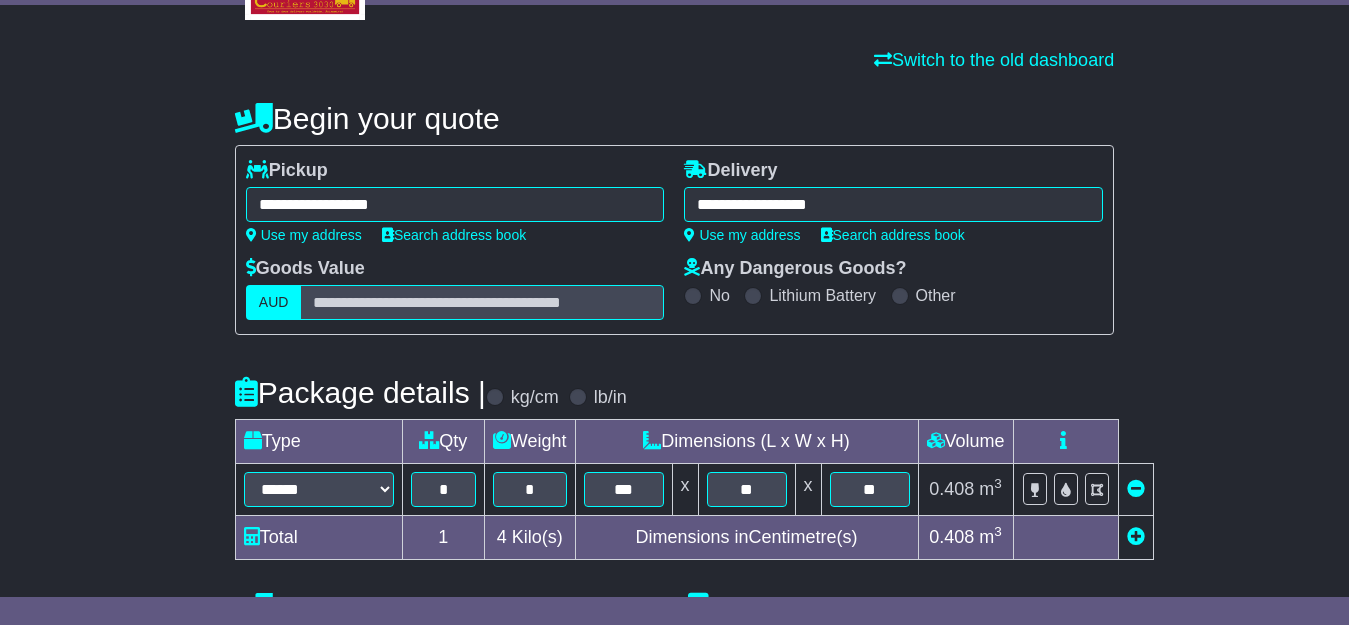 scroll, scrollTop: 465, scrollLeft: 0, axis: vertical 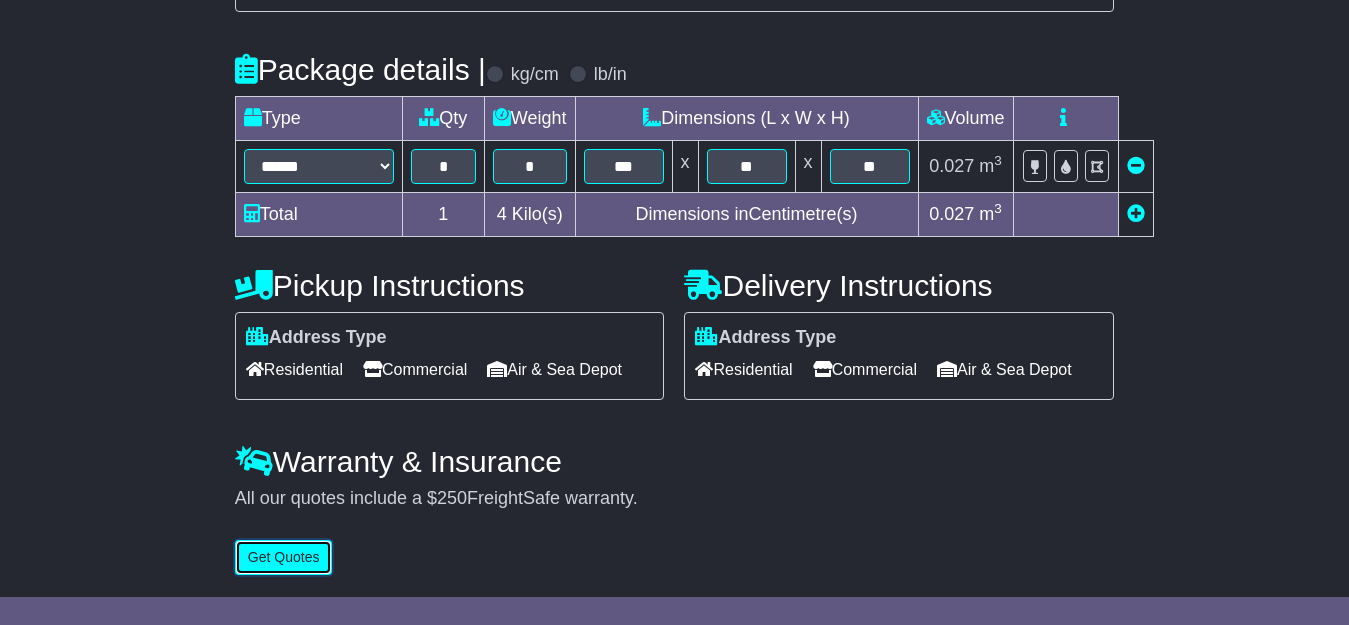 click on "Get Quotes" at bounding box center (284, 557) 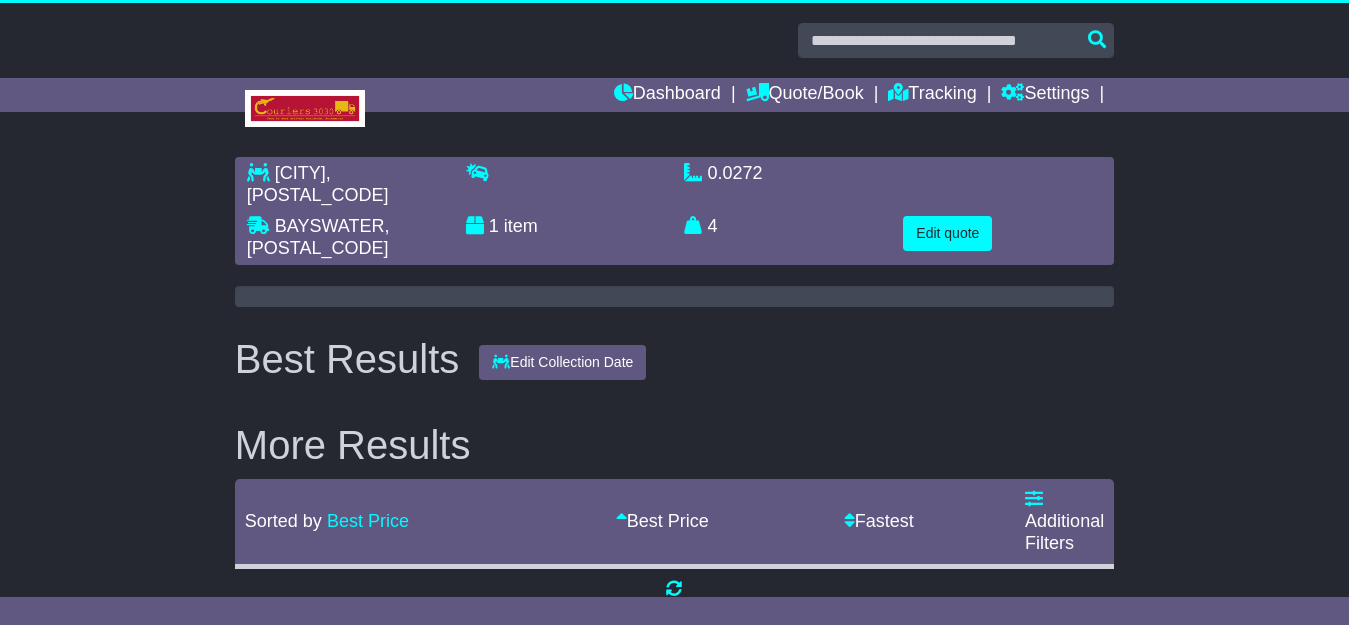 scroll, scrollTop: 0, scrollLeft: 0, axis: both 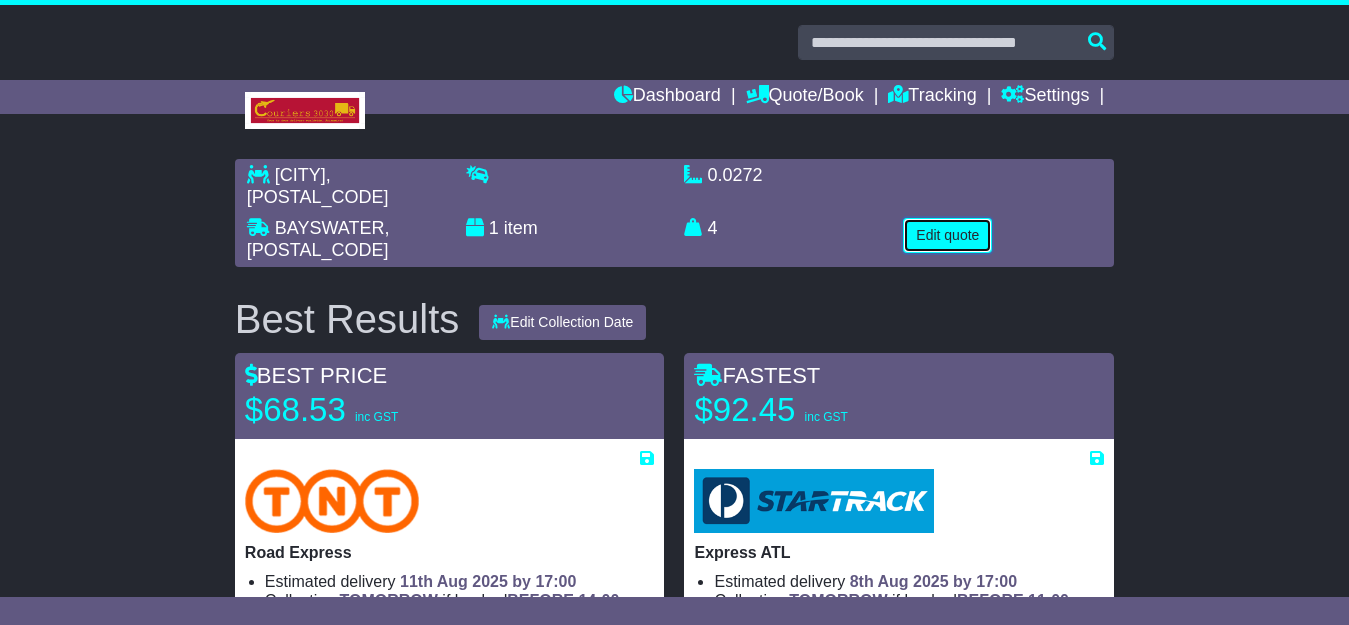 click on "Edit quote" at bounding box center (947, 235) 